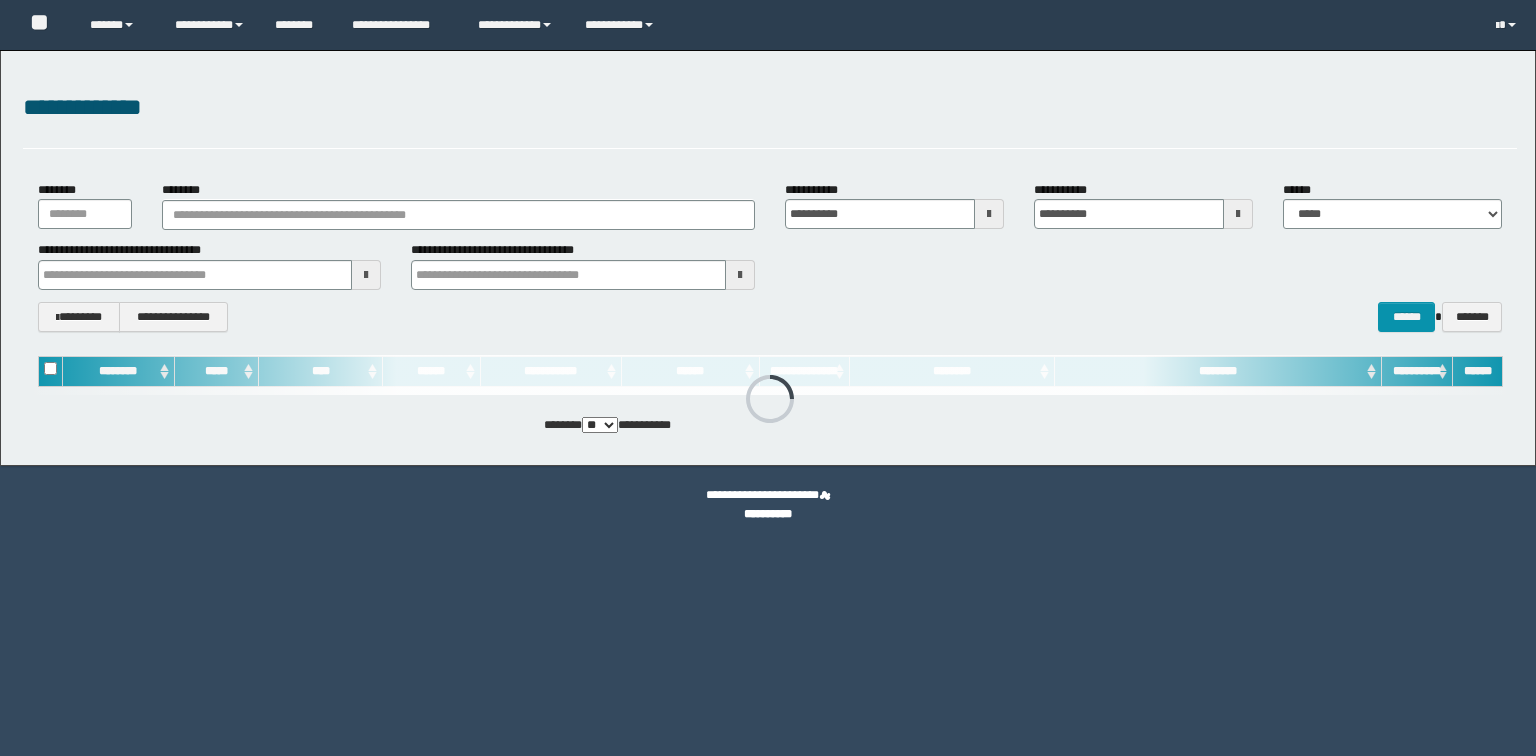 scroll, scrollTop: 0, scrollLeft: 0, axis: both 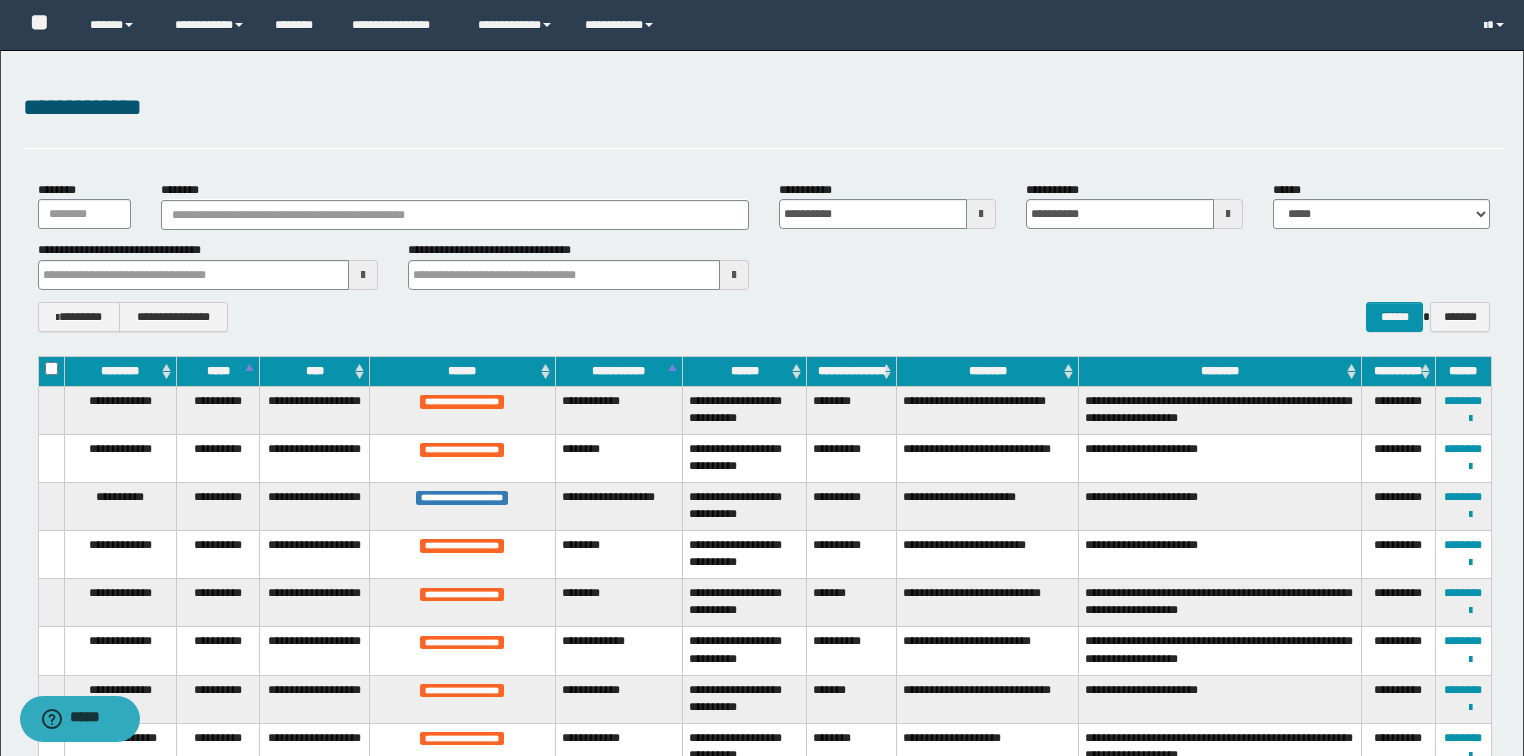 drag, startPoint x: 624, startPoint y: 108, endPoint x: 672, endPoint y: 118, distance: 49.0306 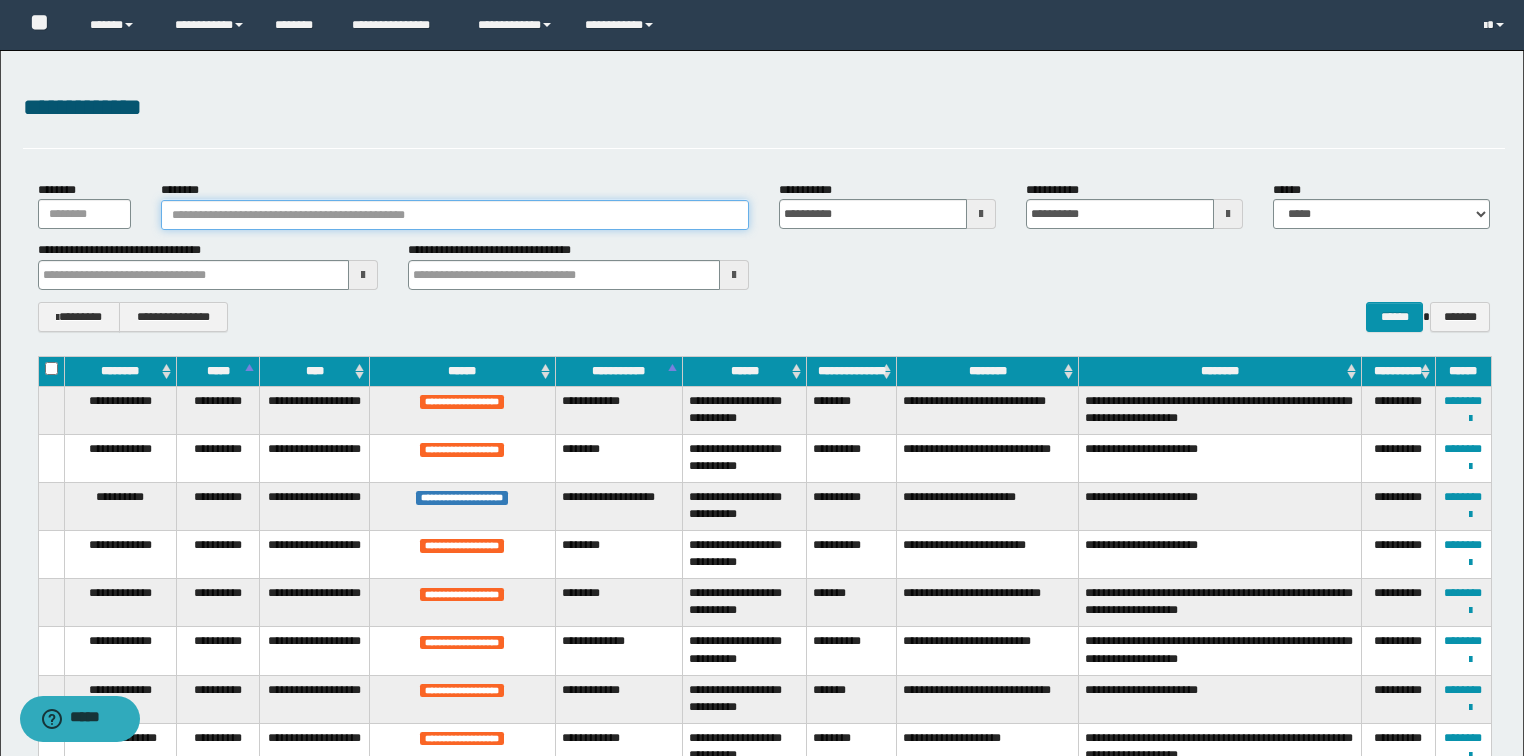 click on "********" at bounding box center (455, 215) 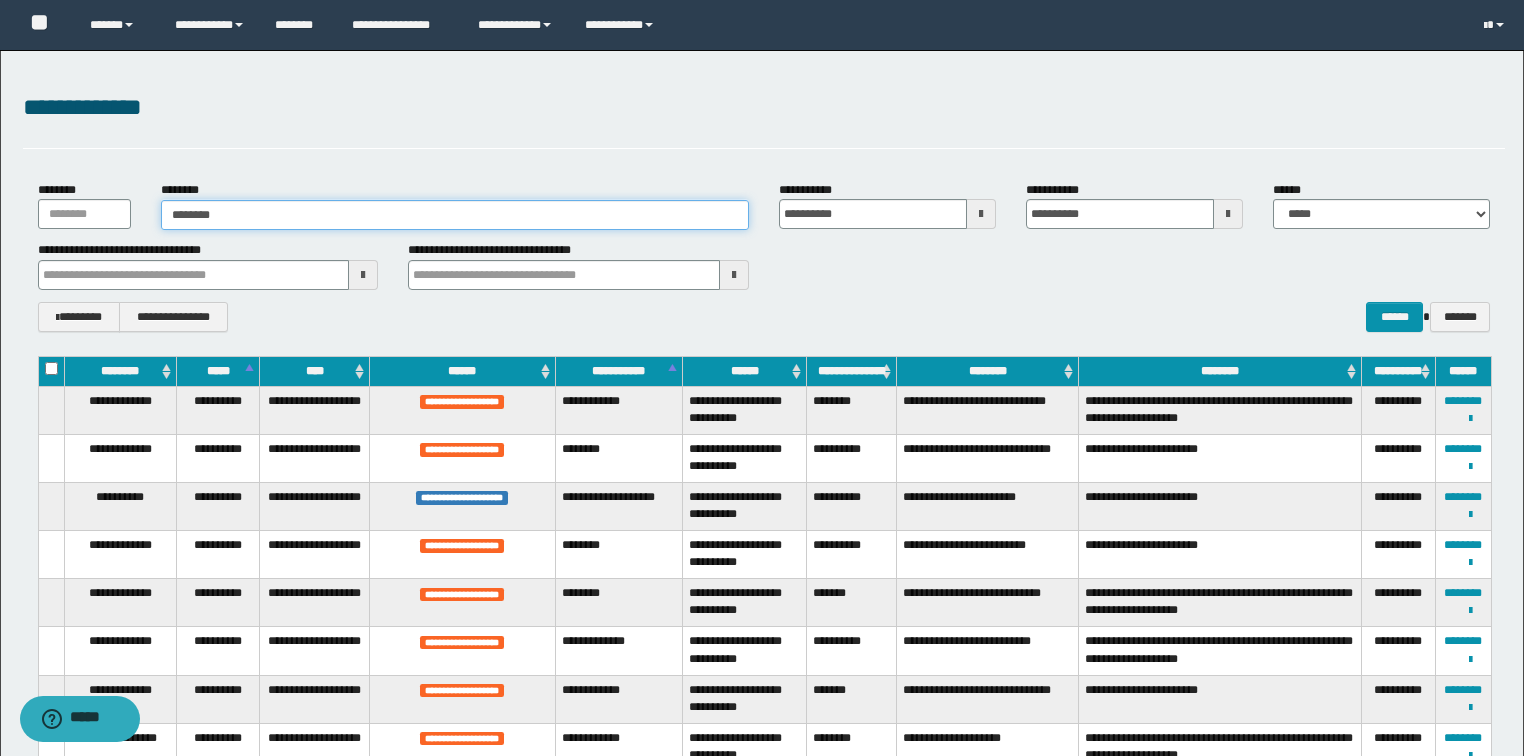 type on "********" 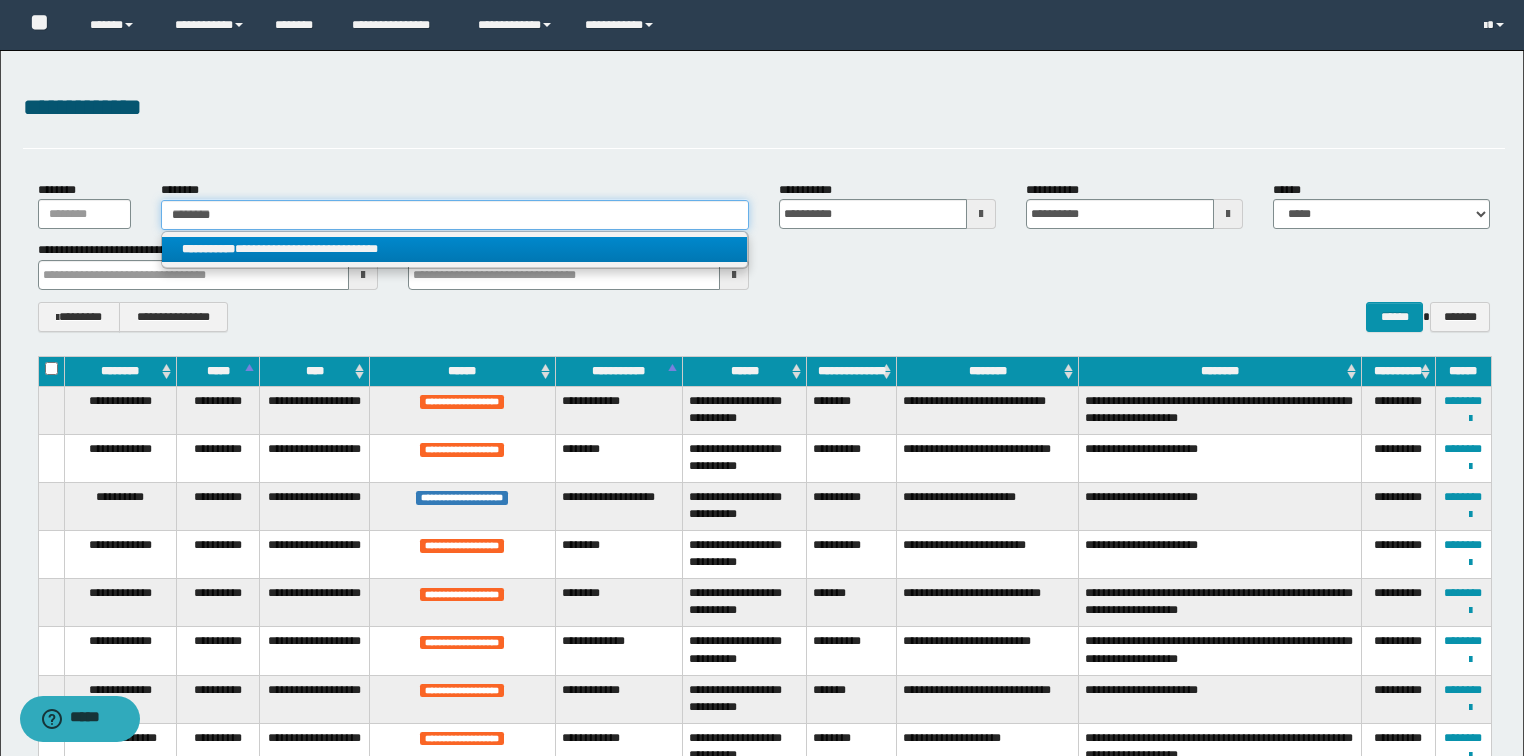 type on "********" 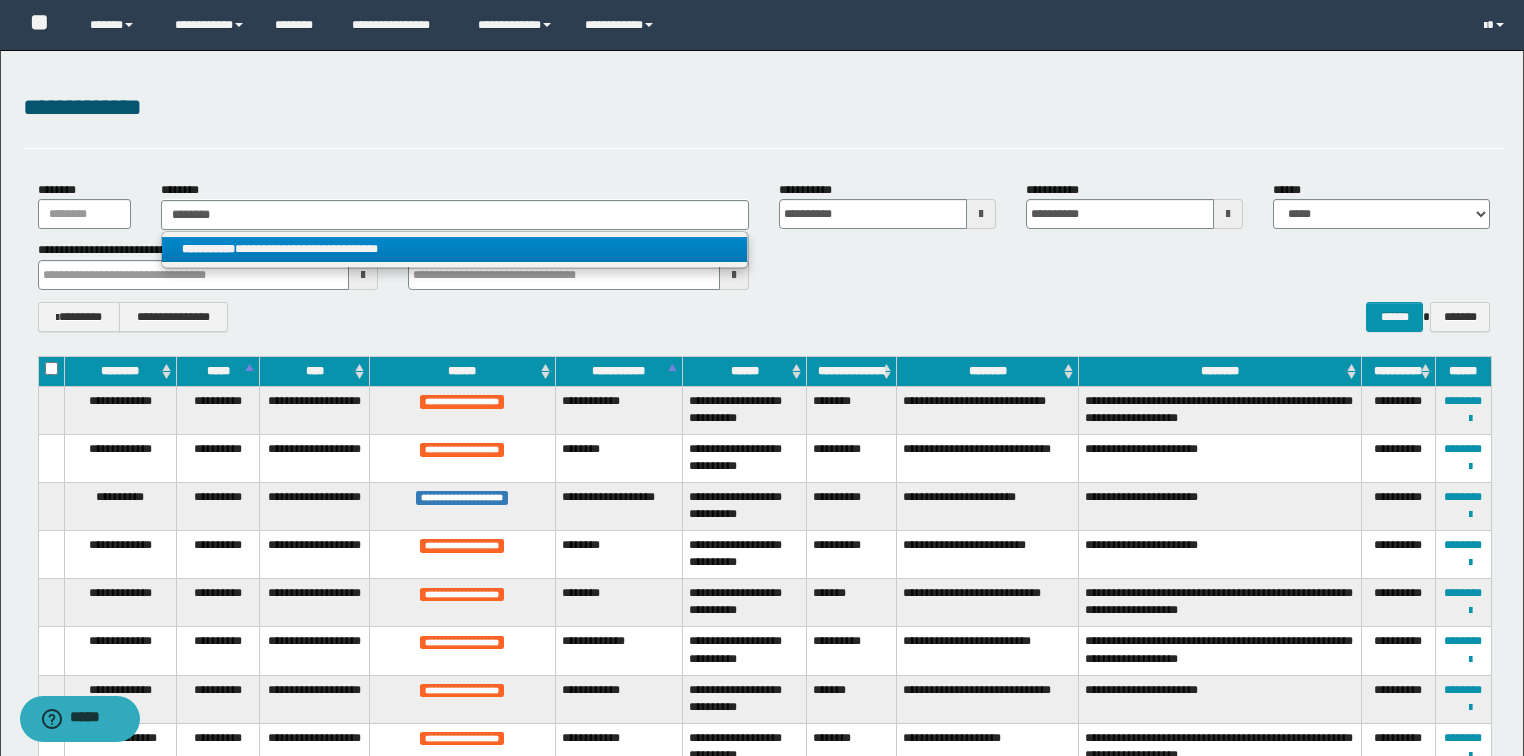 click on "**********" at bounding box center [454, 249] 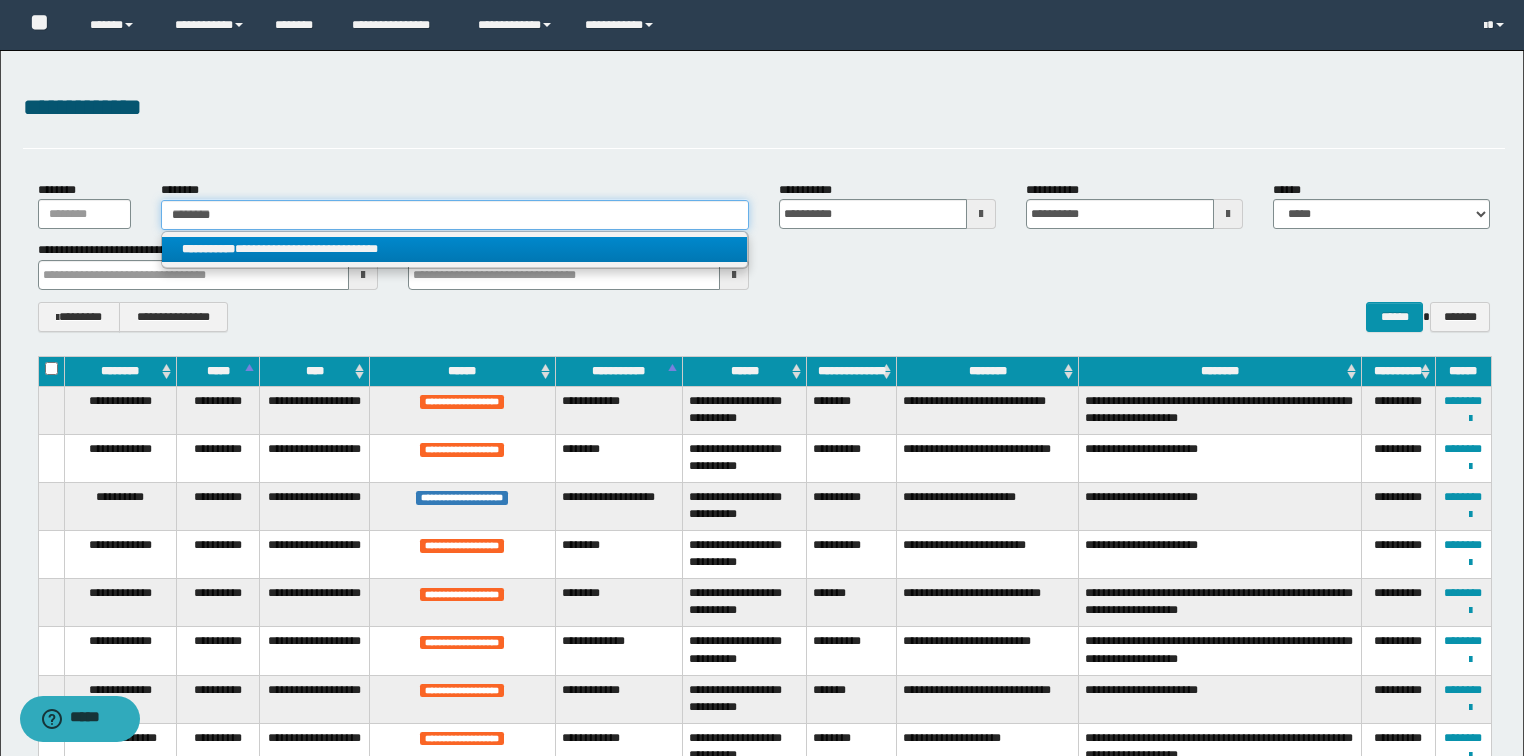 type 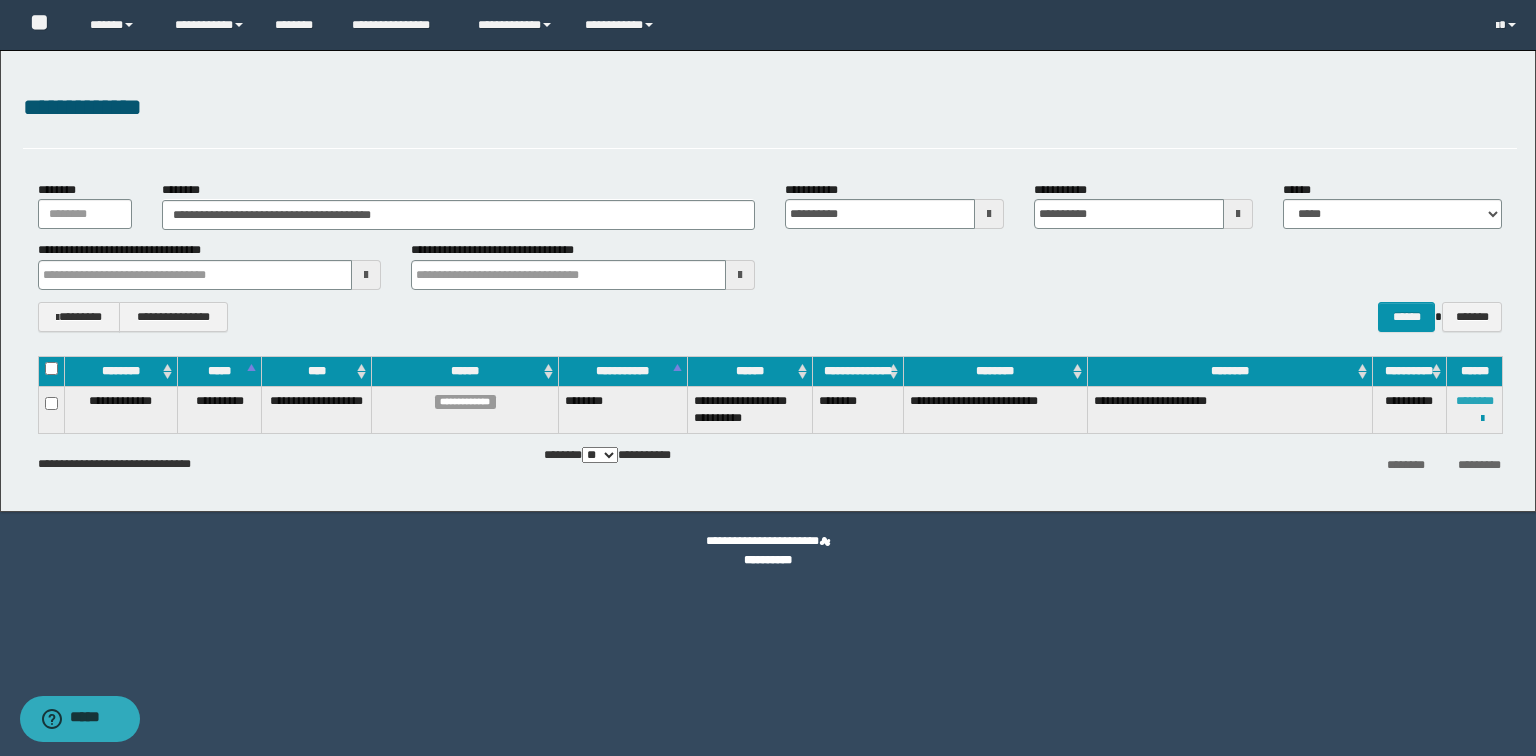 click on "********" at bounding box center [1475, 401] 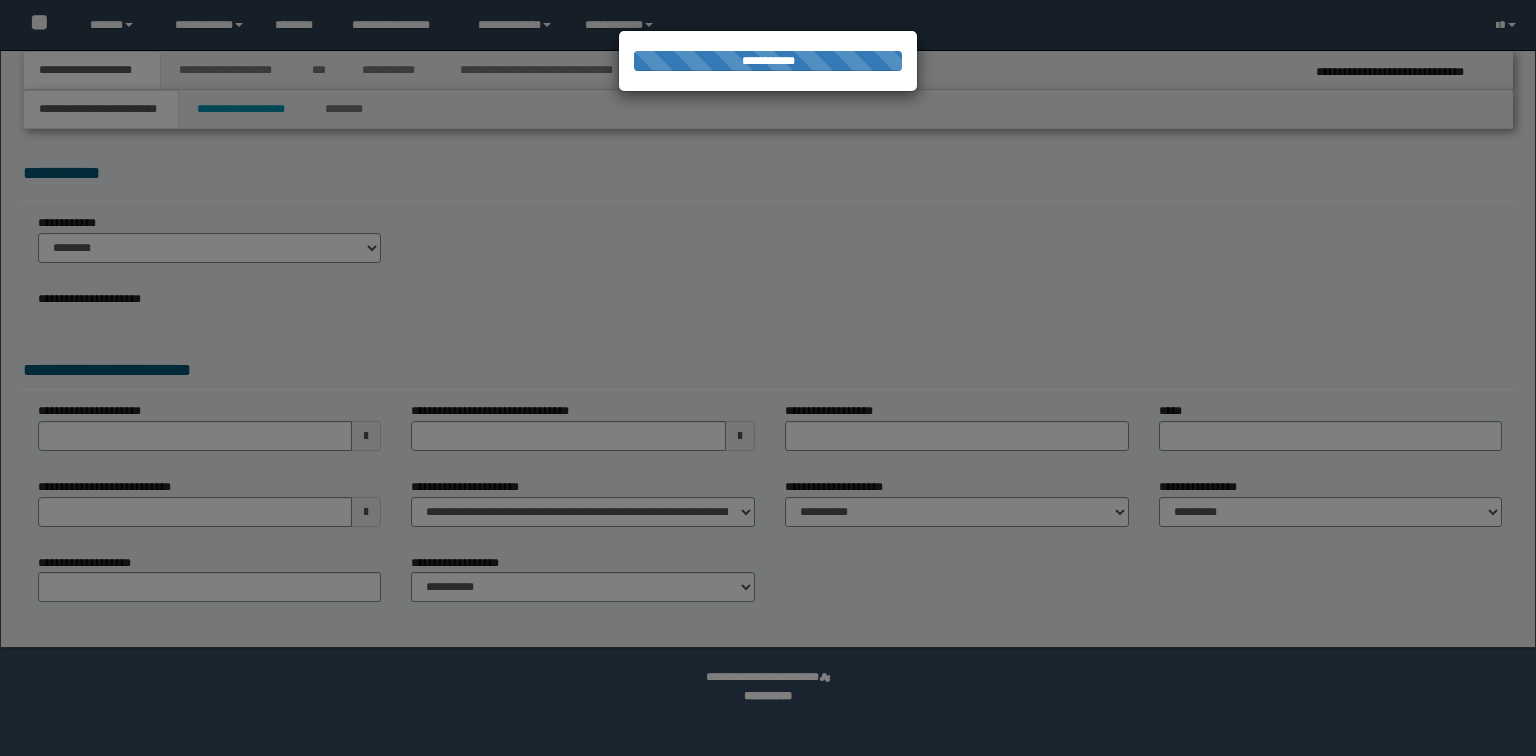 scroll, scrollTop: 0, scrollLeft: 0, axis: both 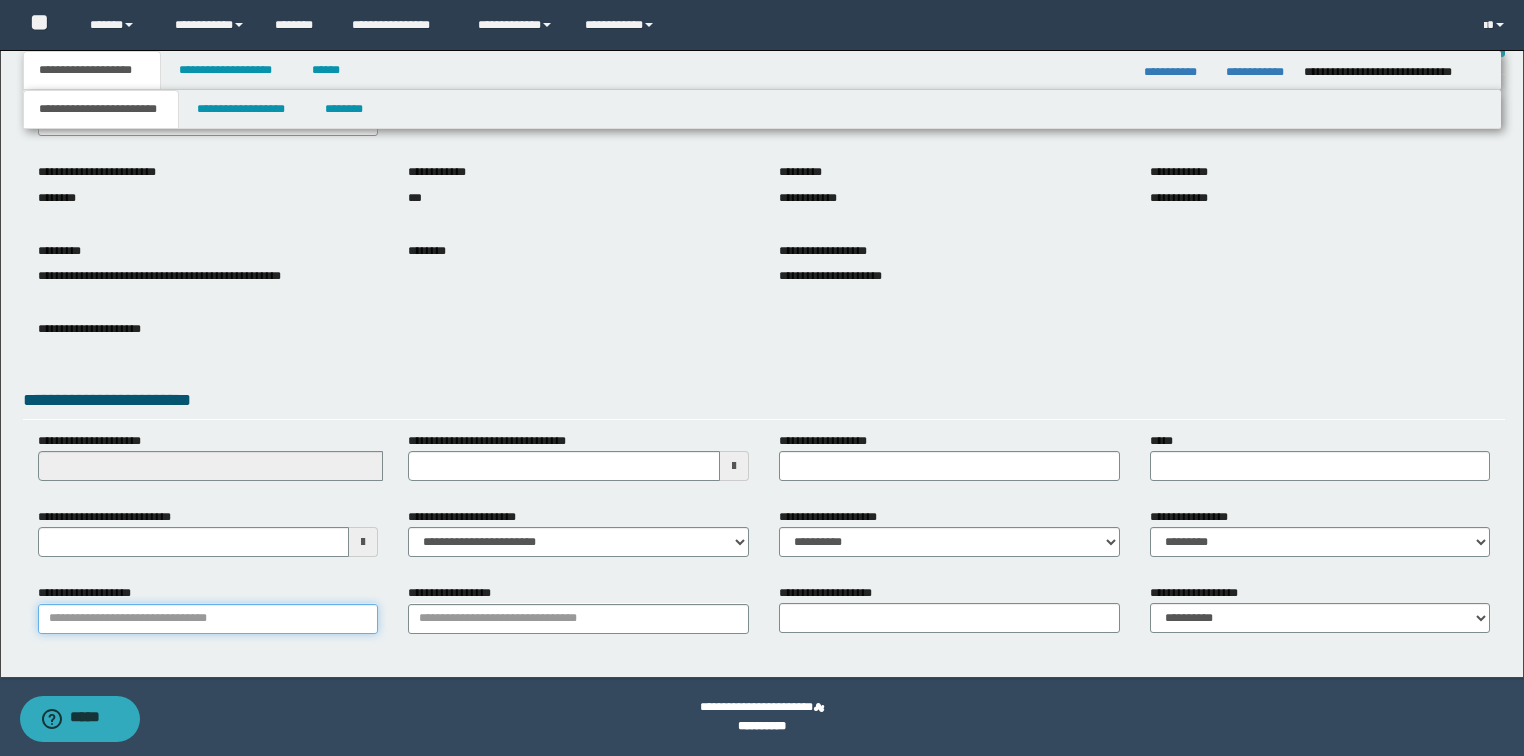 click on "**********" at bounding box center [208, 619] 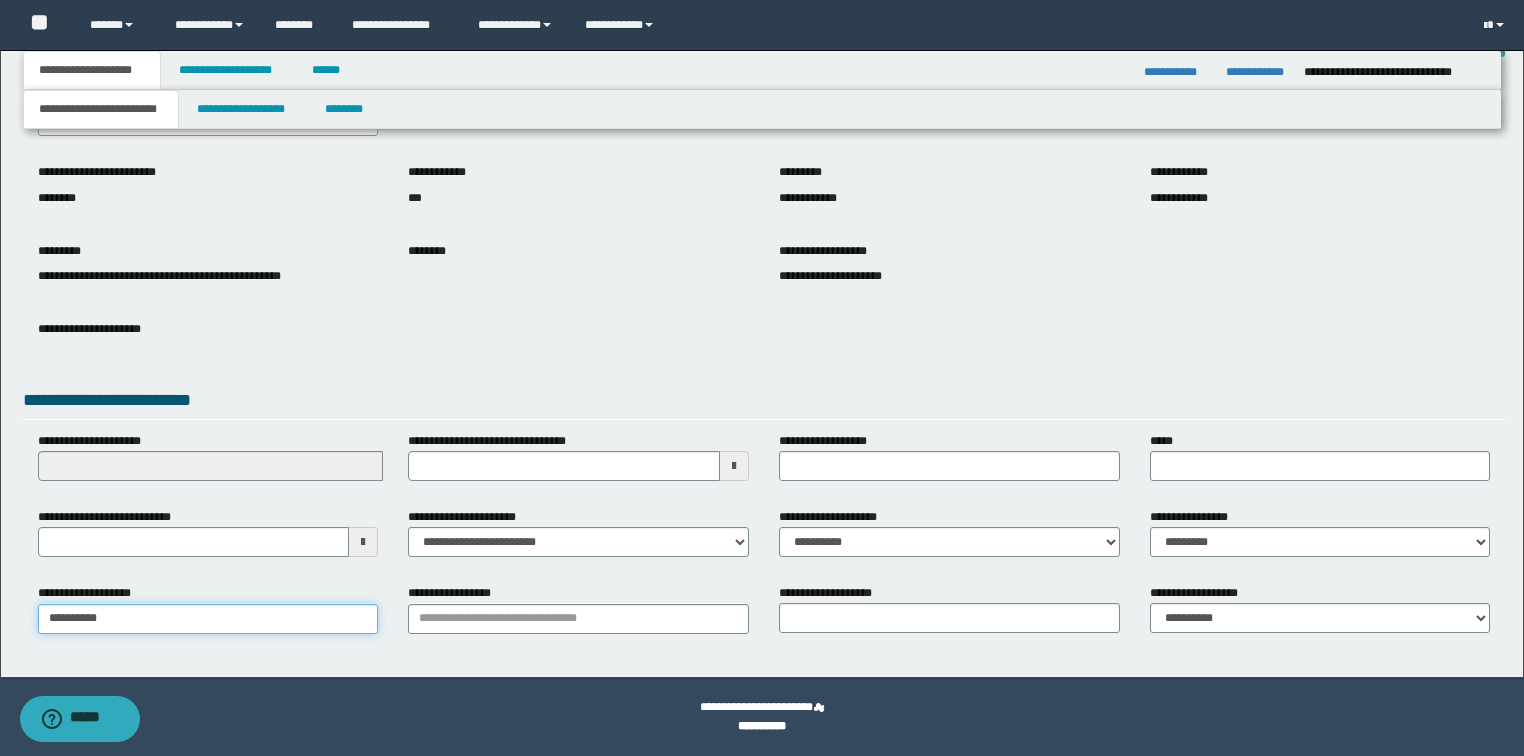 type on "*********" 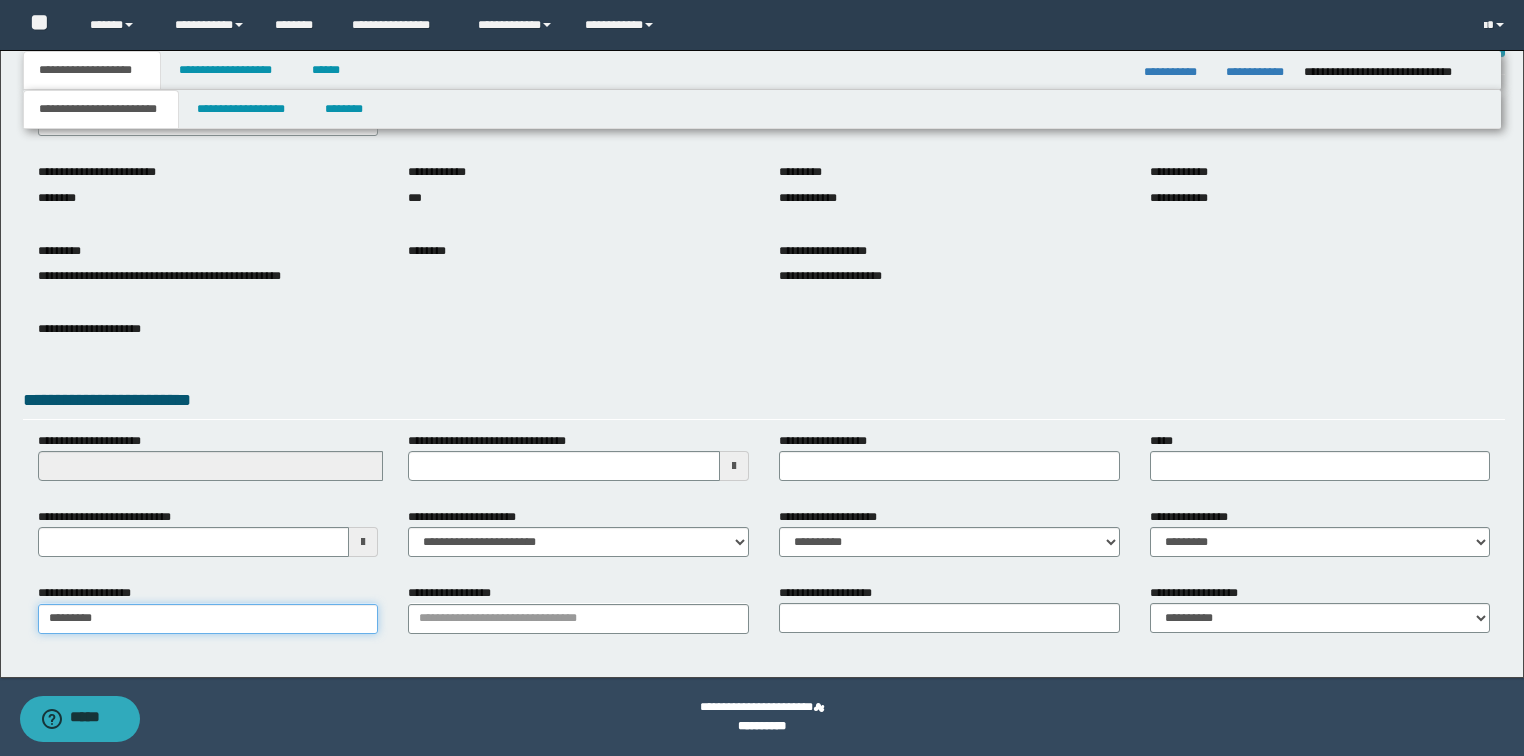 type on "**********" 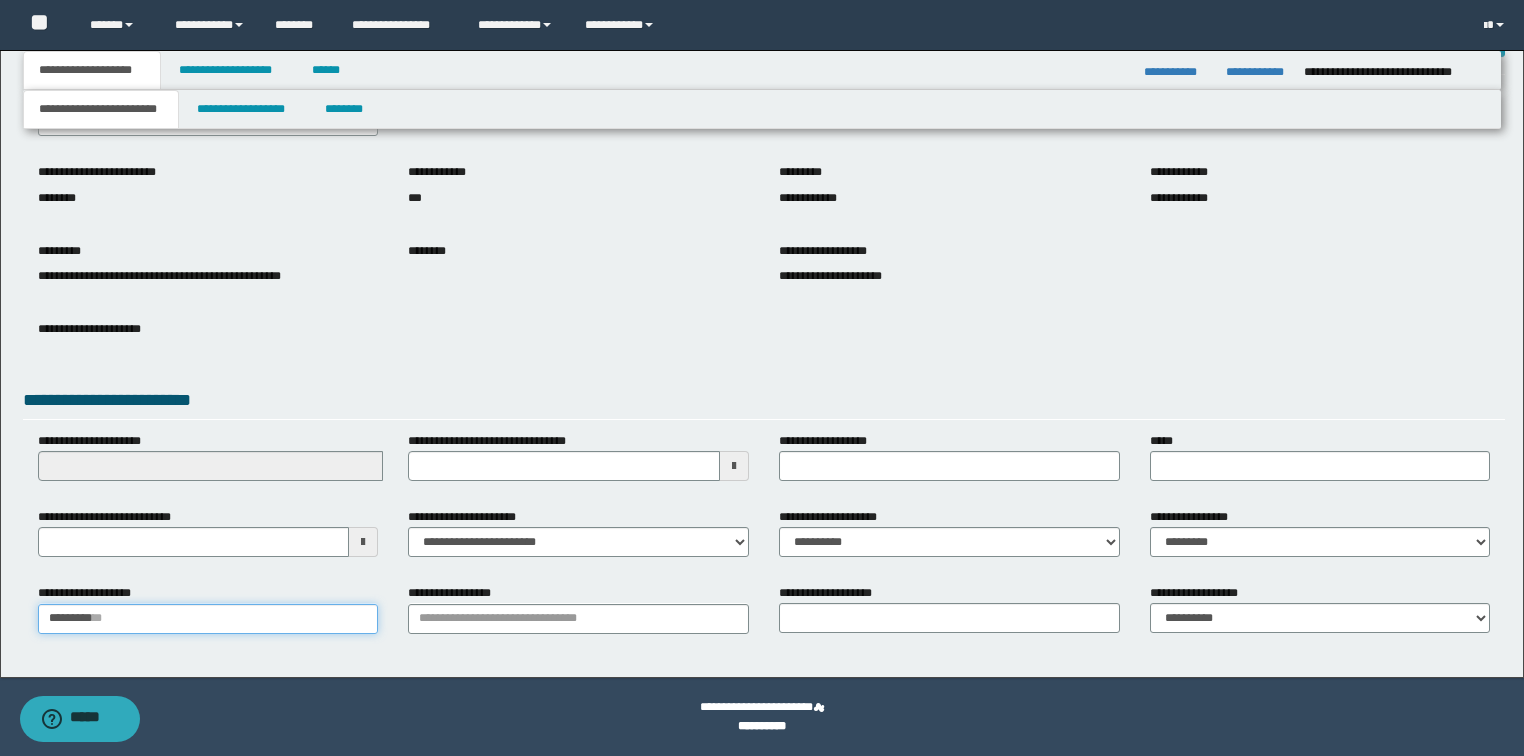type 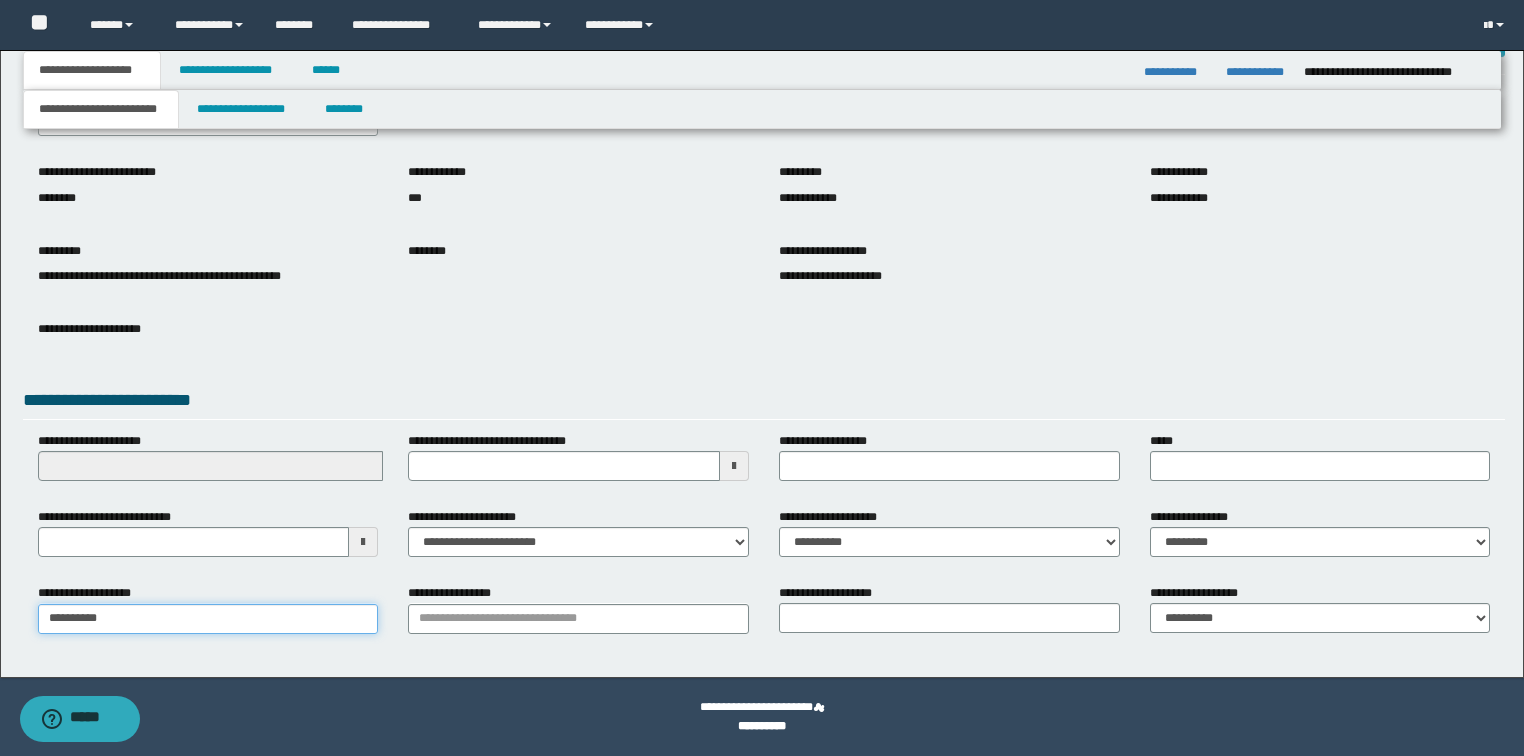 type on "**********" 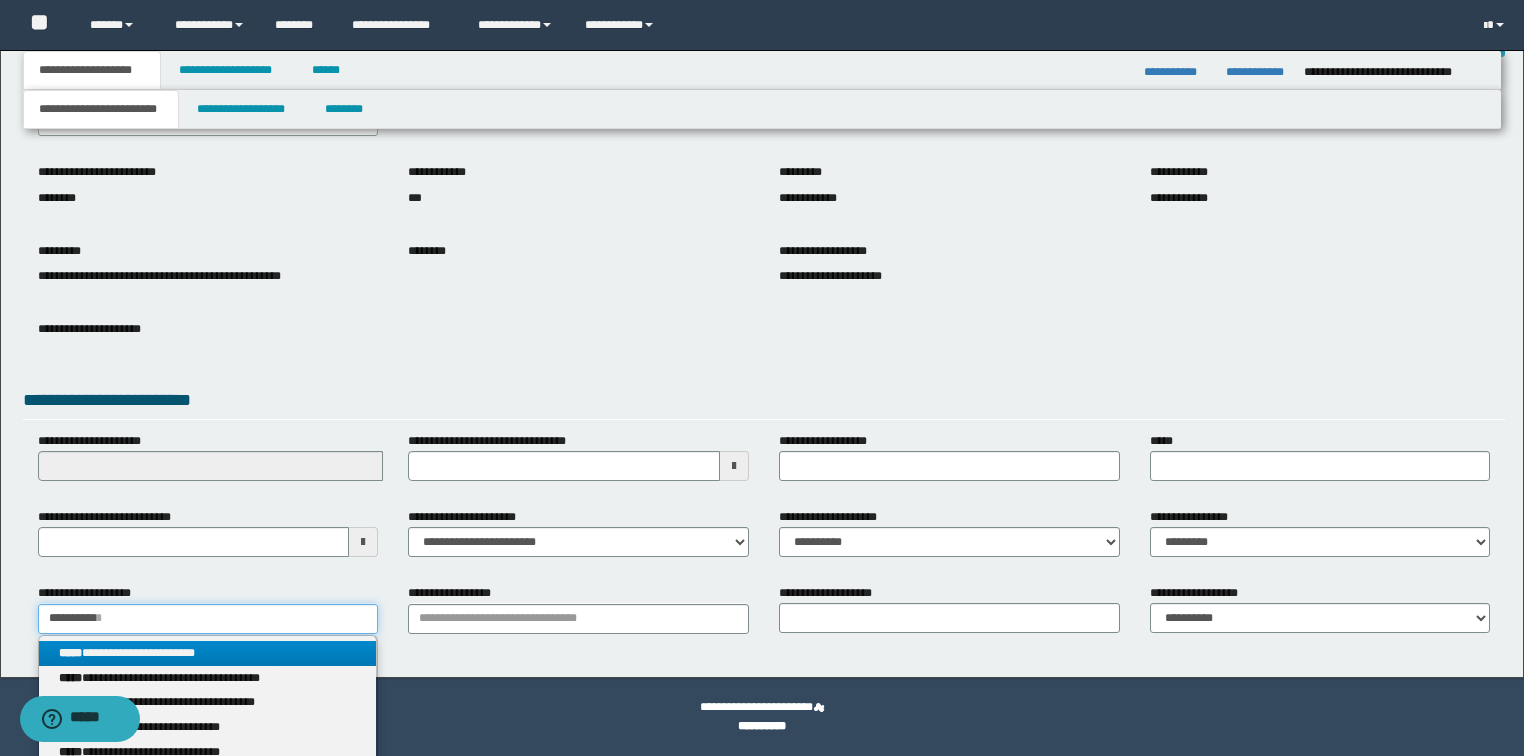 type on "**********" 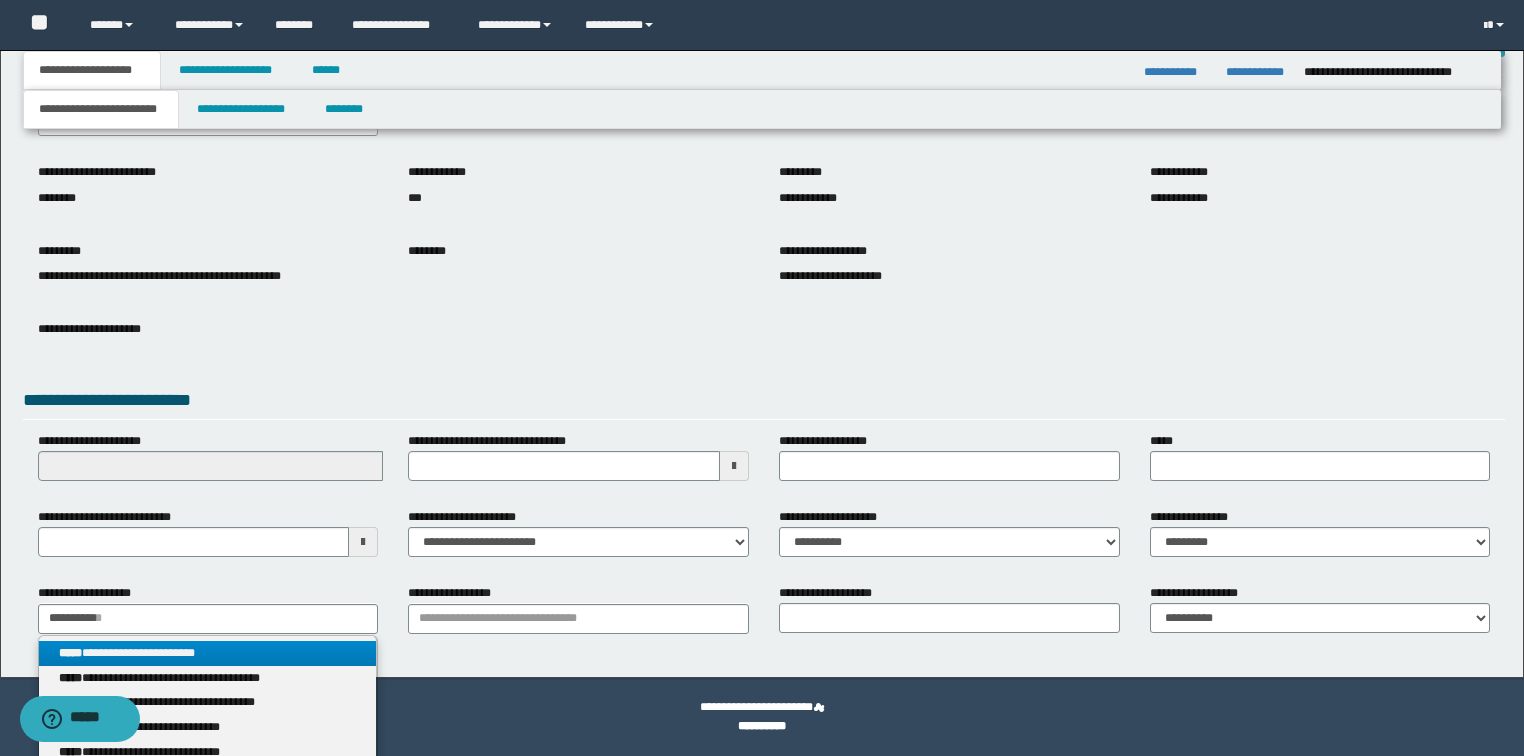 click on "**********" at bounding box center [208, 653] 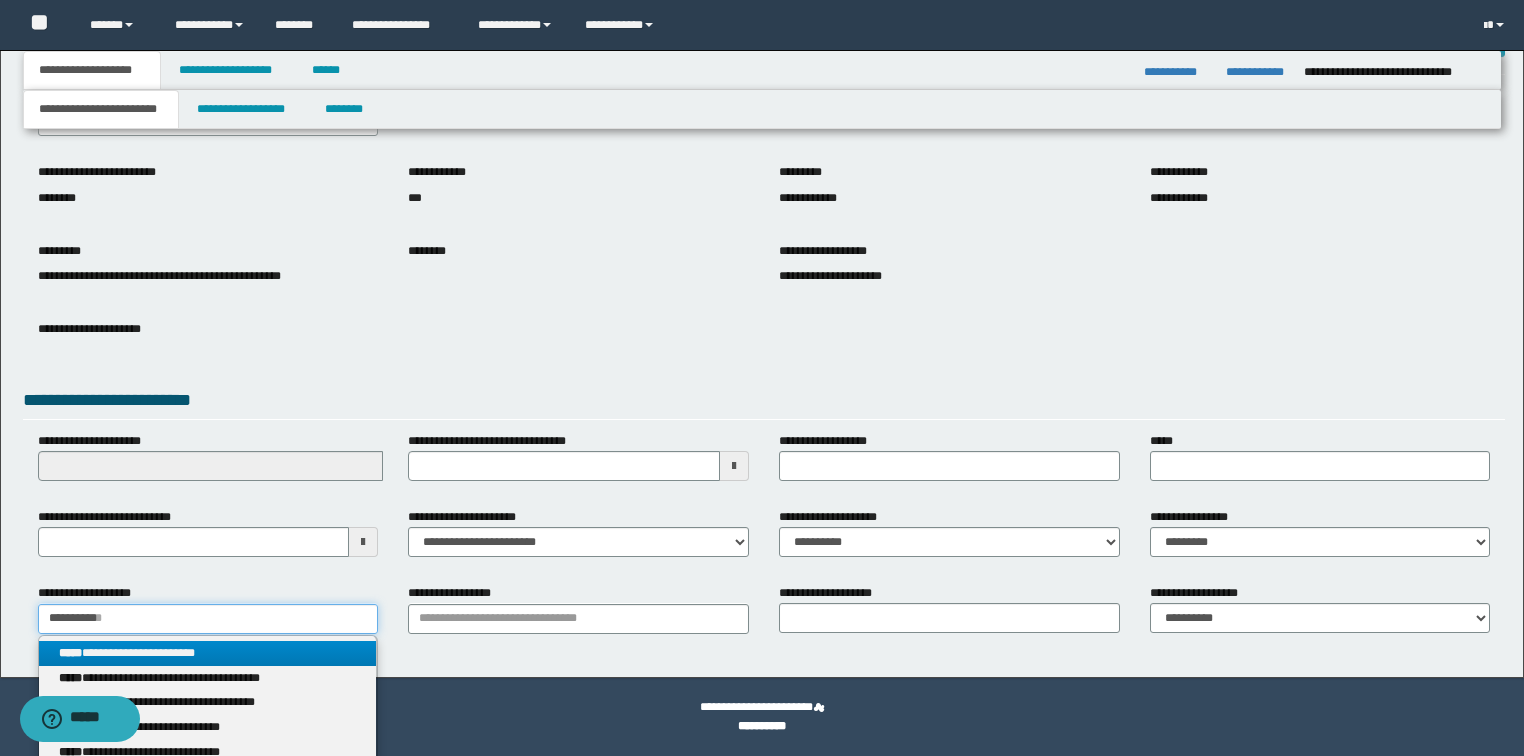 type 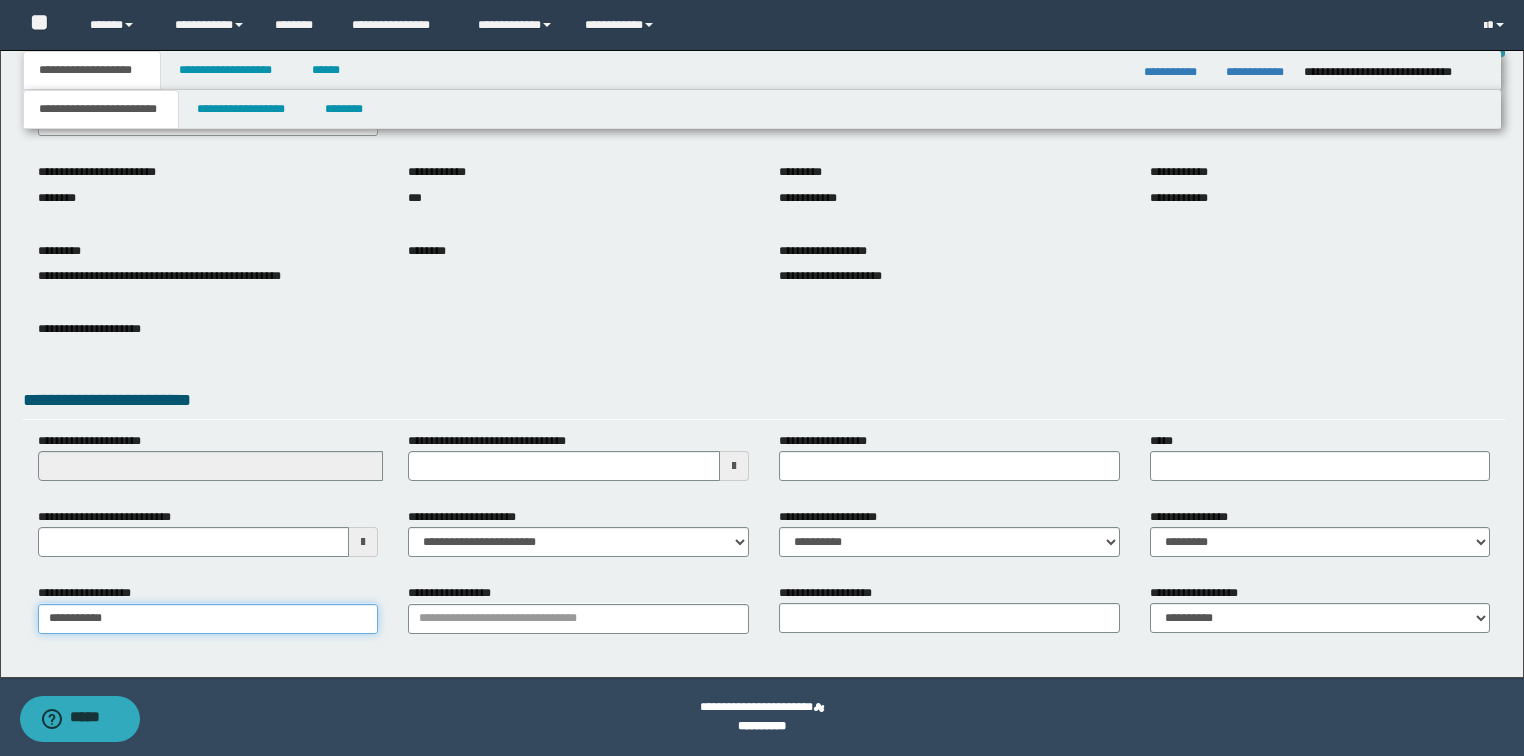 type on "**********" 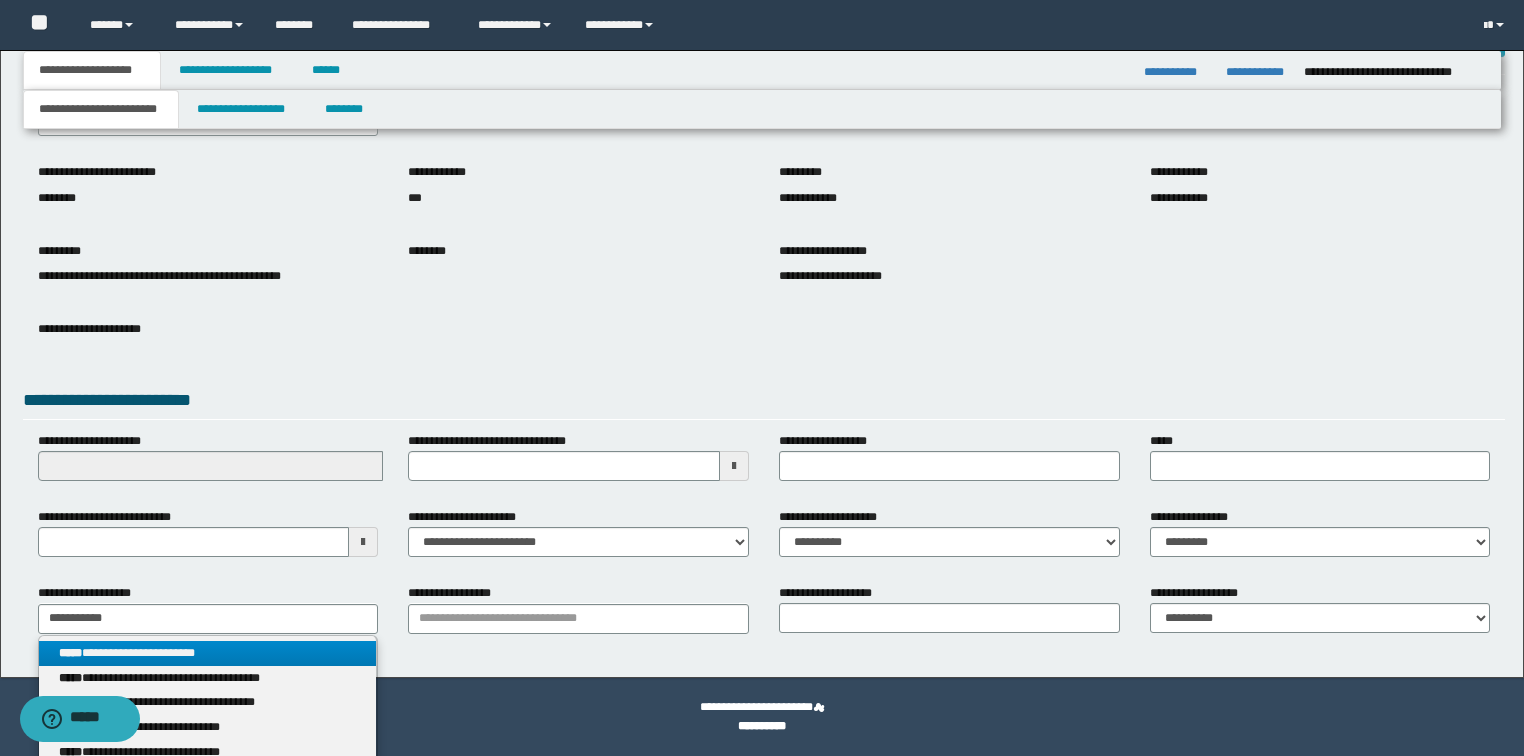 click on "**********" at bounding box center [208, 653] 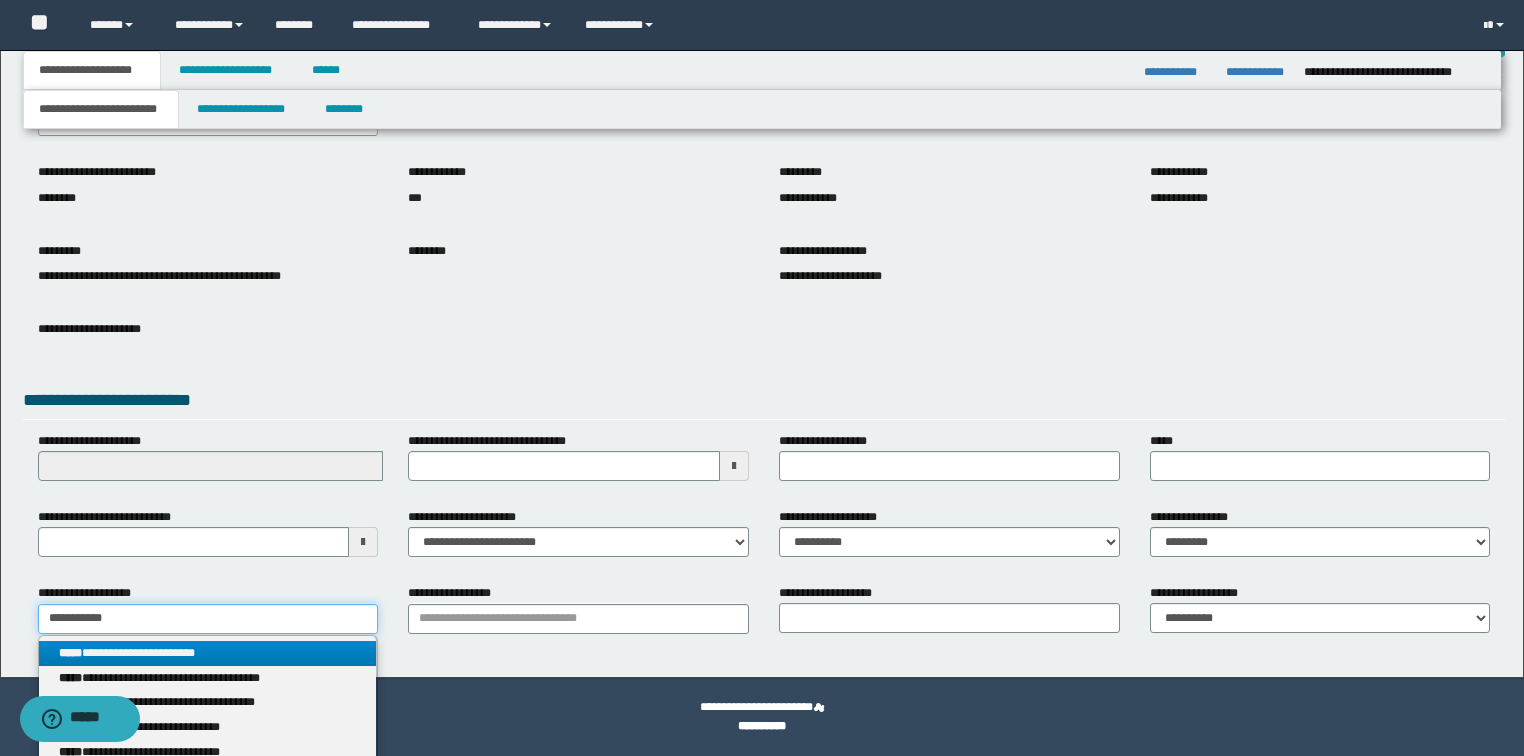 type 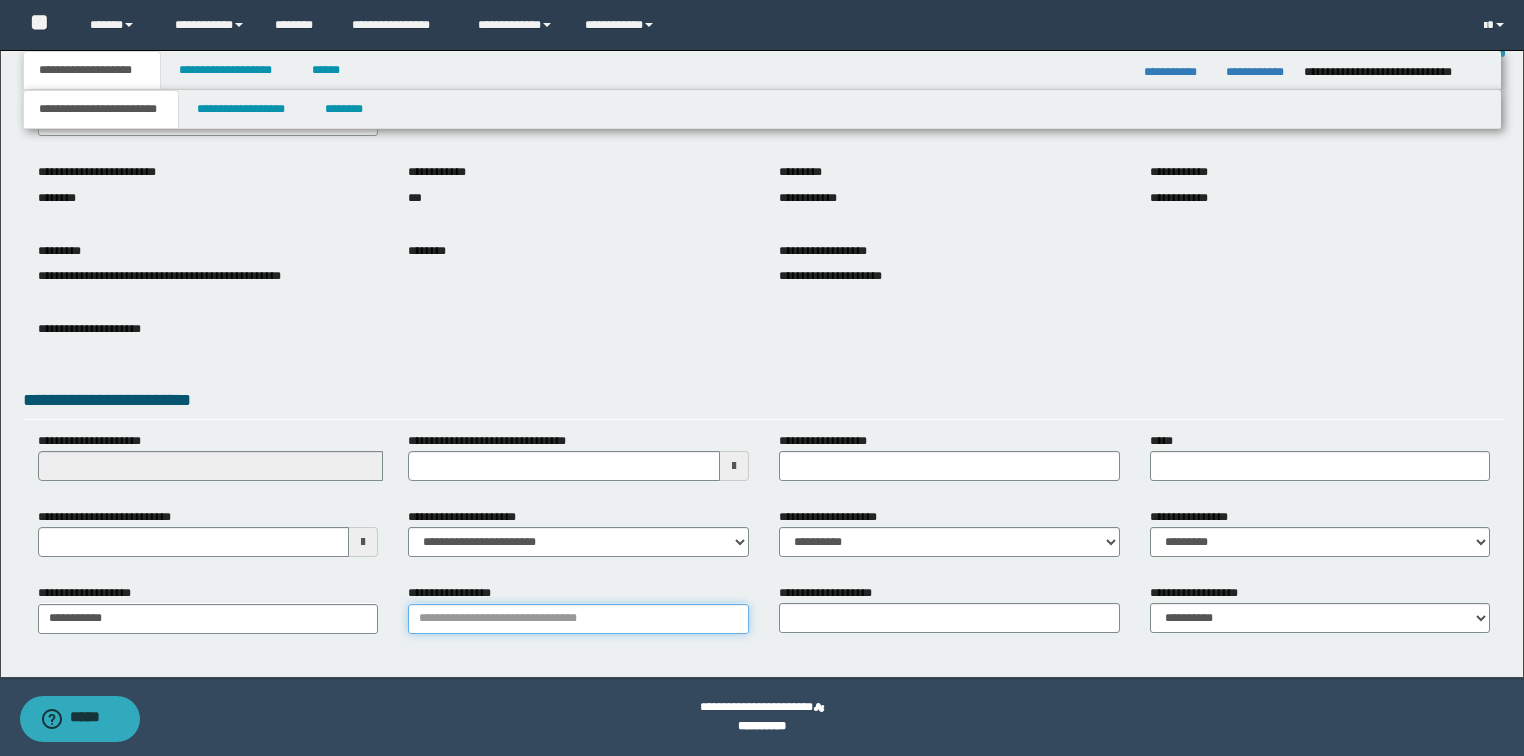 click on "**********" at bounding box center [578, 619] 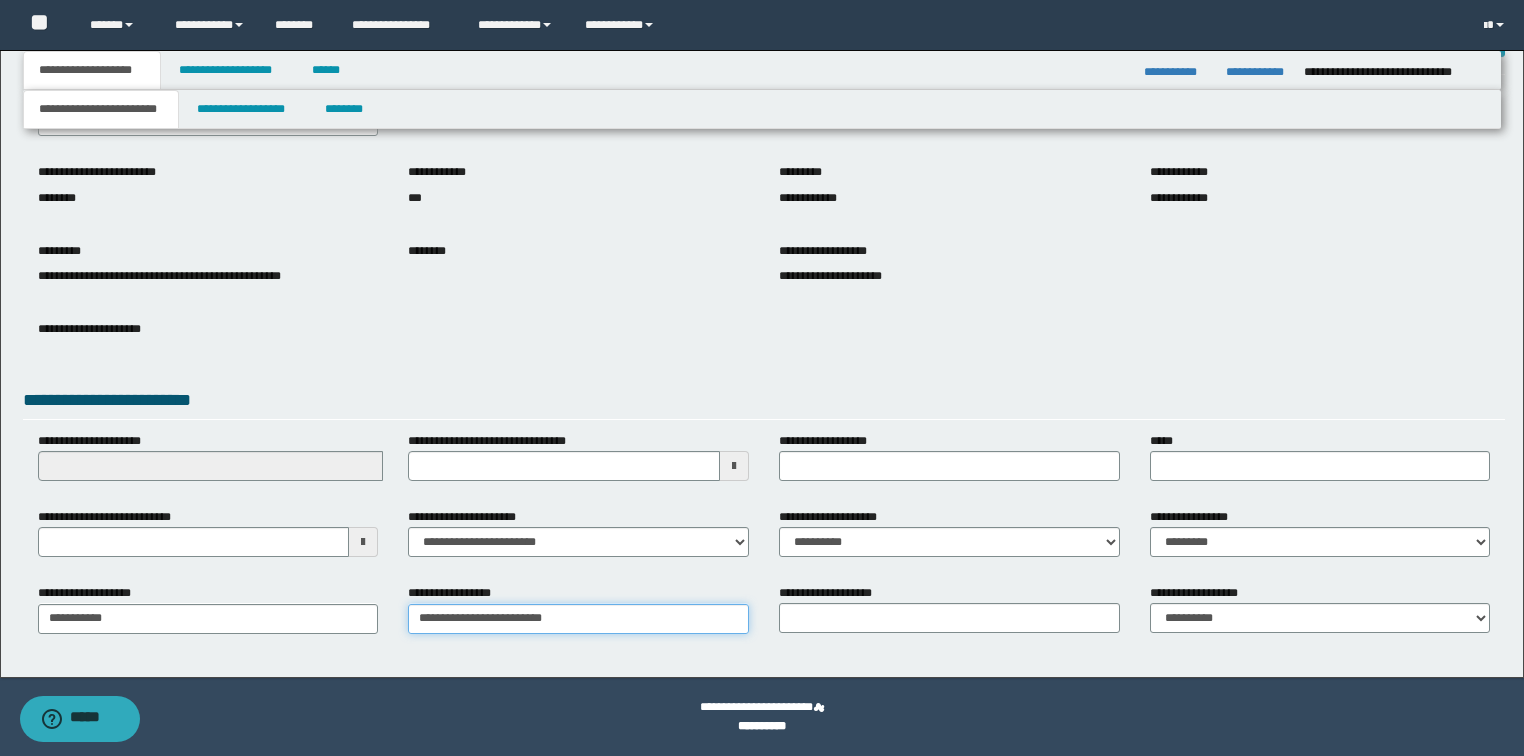 type on "**********" 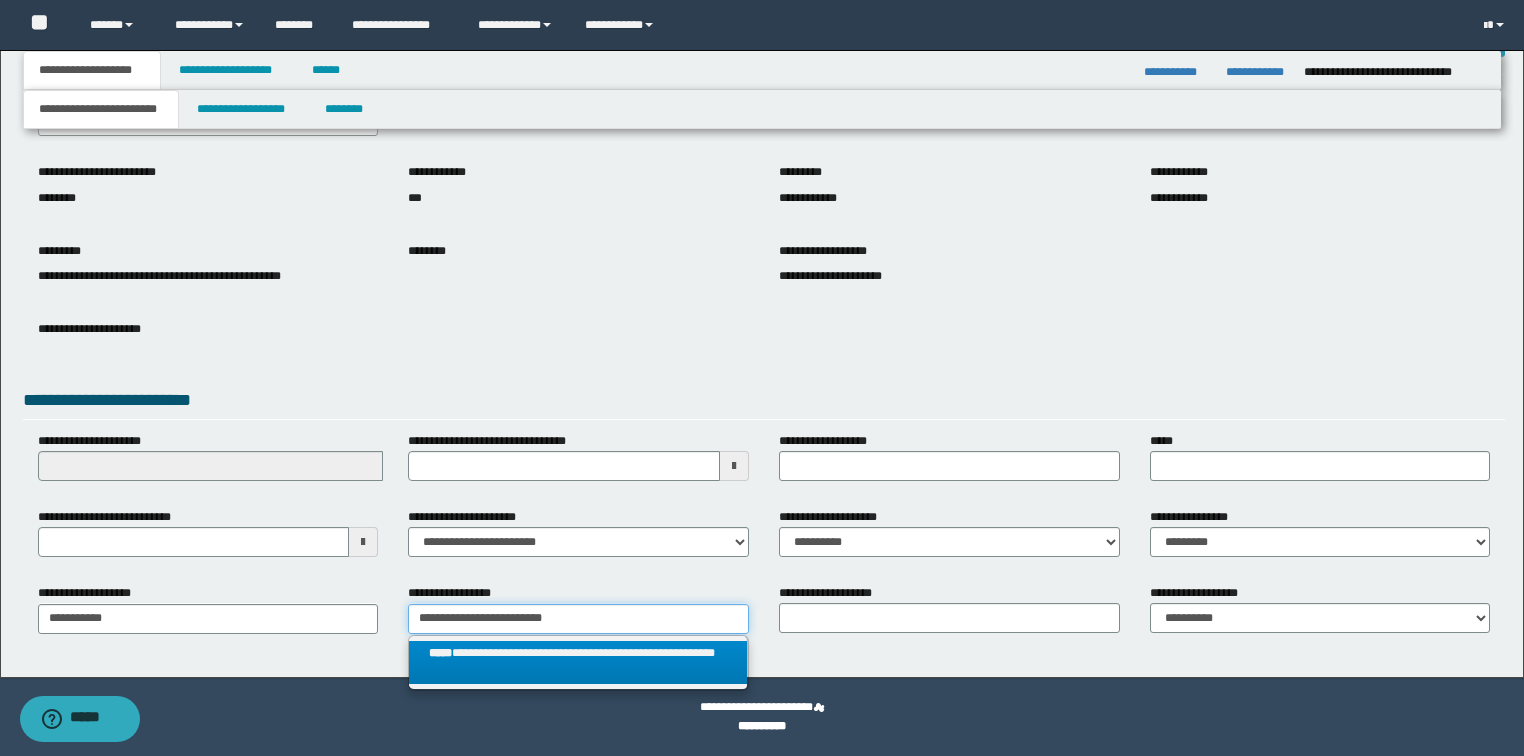 type on "**********" 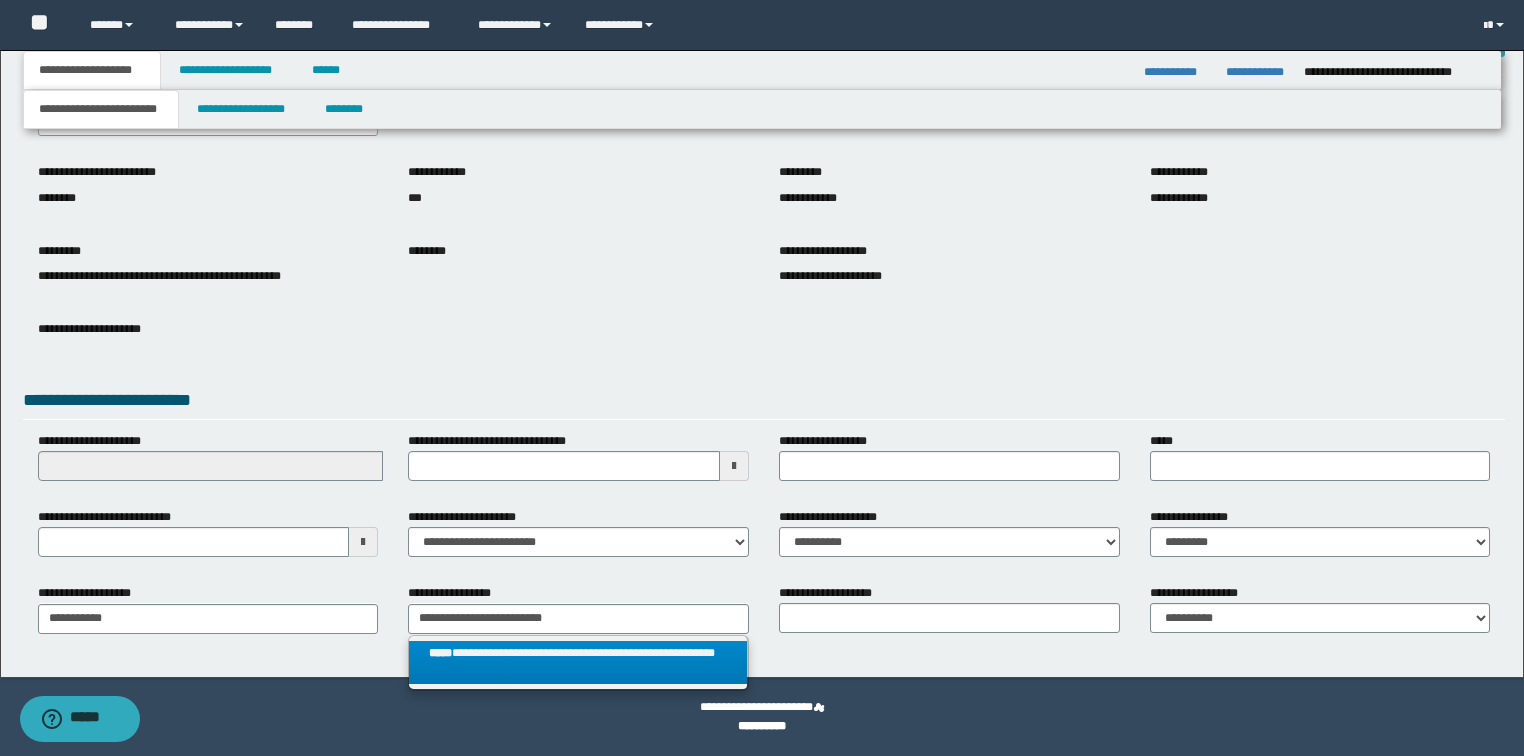 click on "**********" at bounding box center (578, 663) 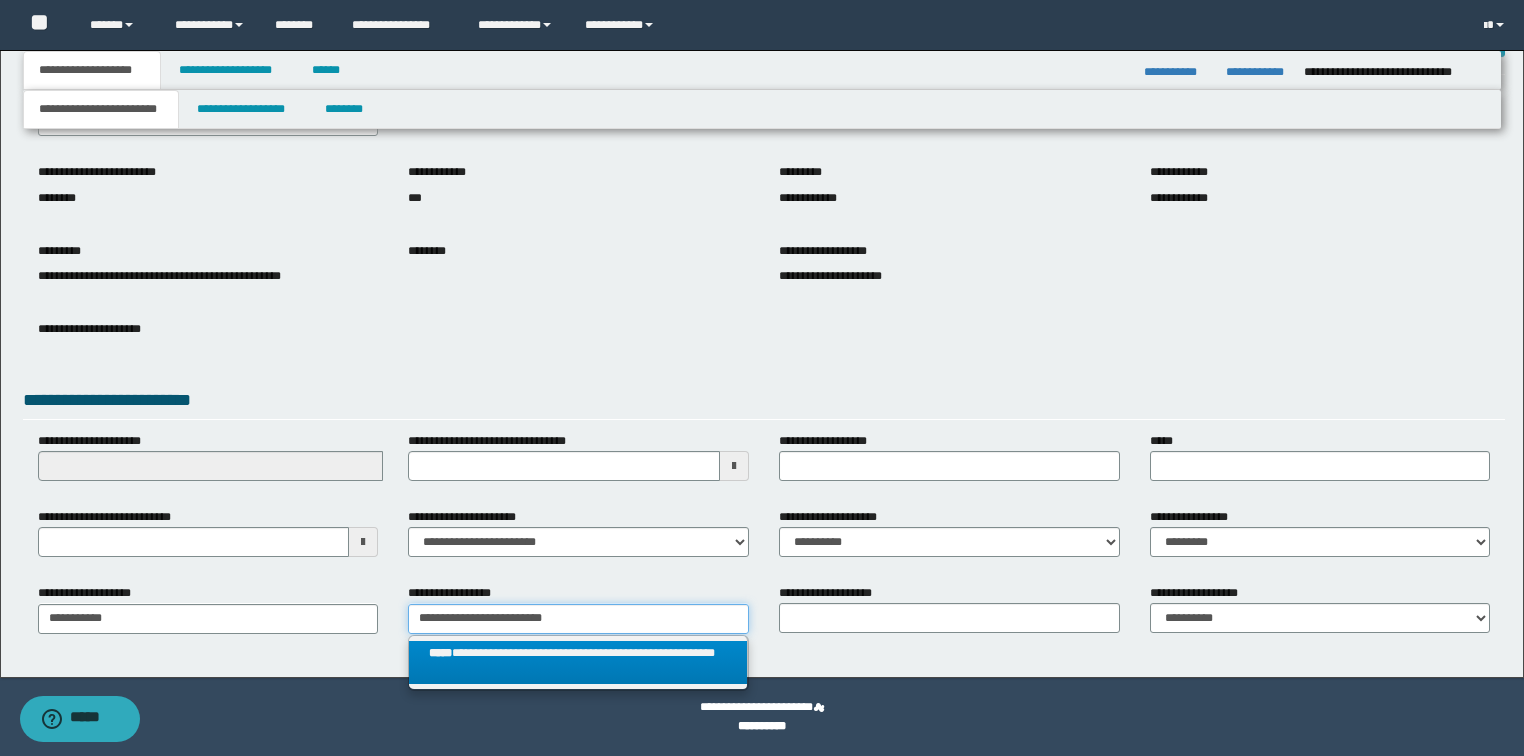 type 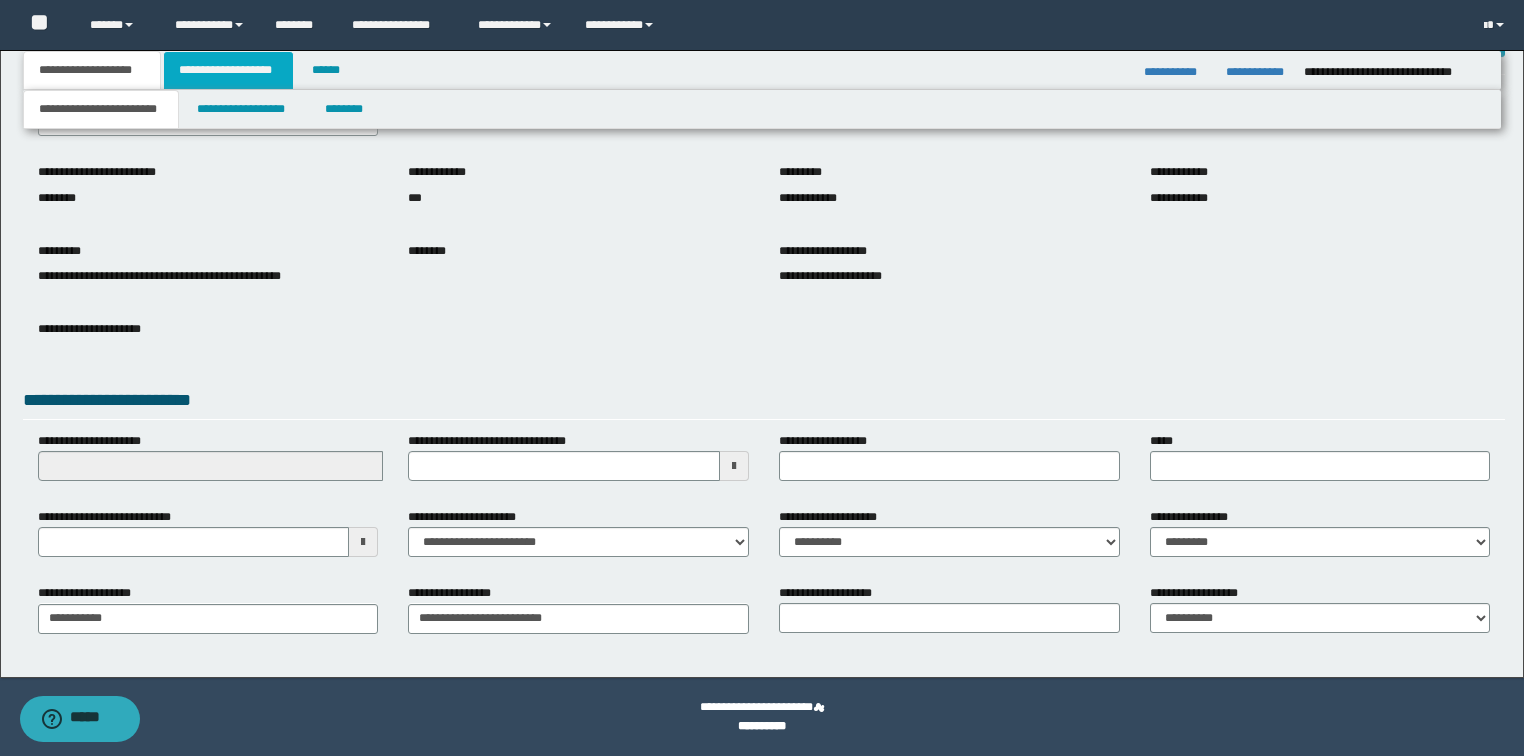 click on "**********" at bounding box center [228, 70] 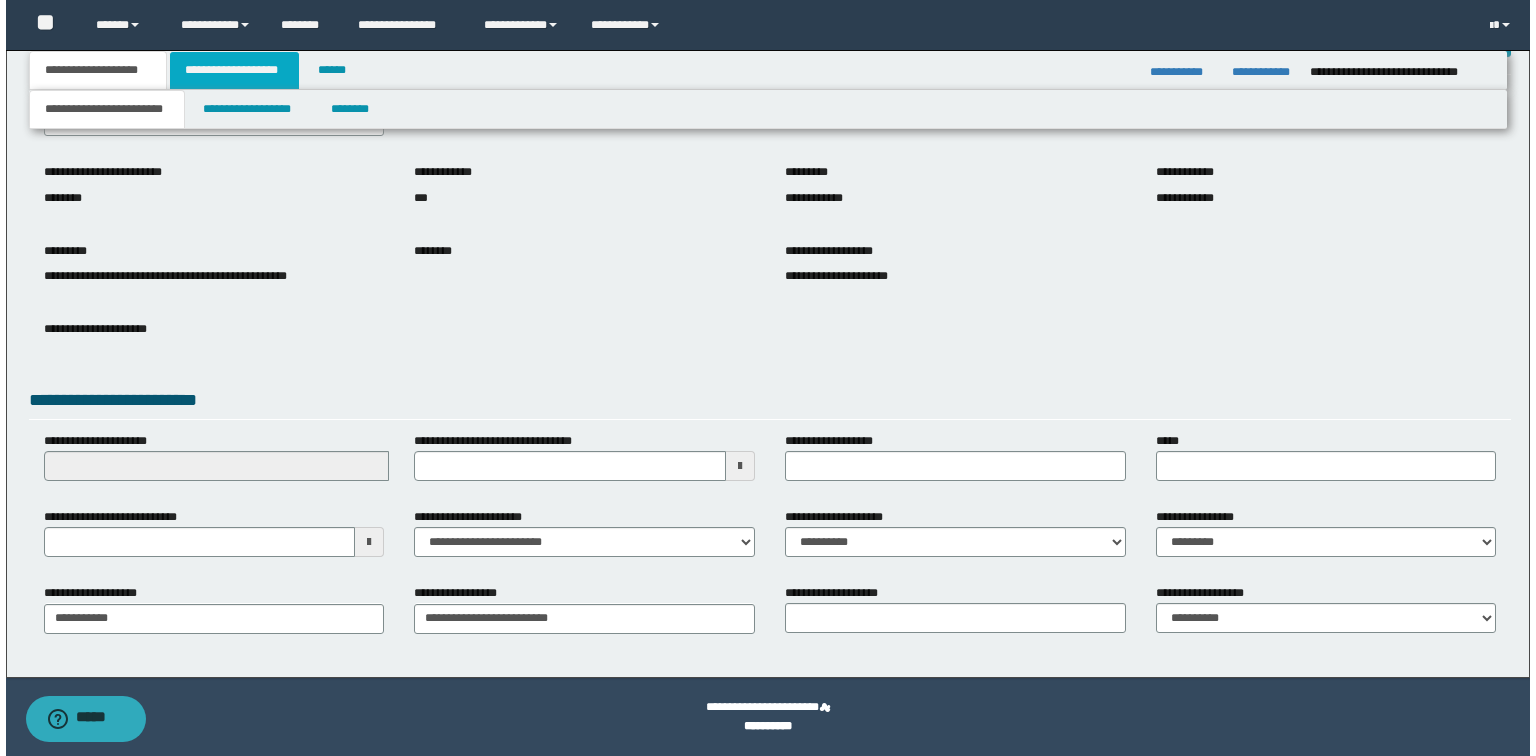 scroll, scrollTop: 0, scrollLeft: 0, axis: both 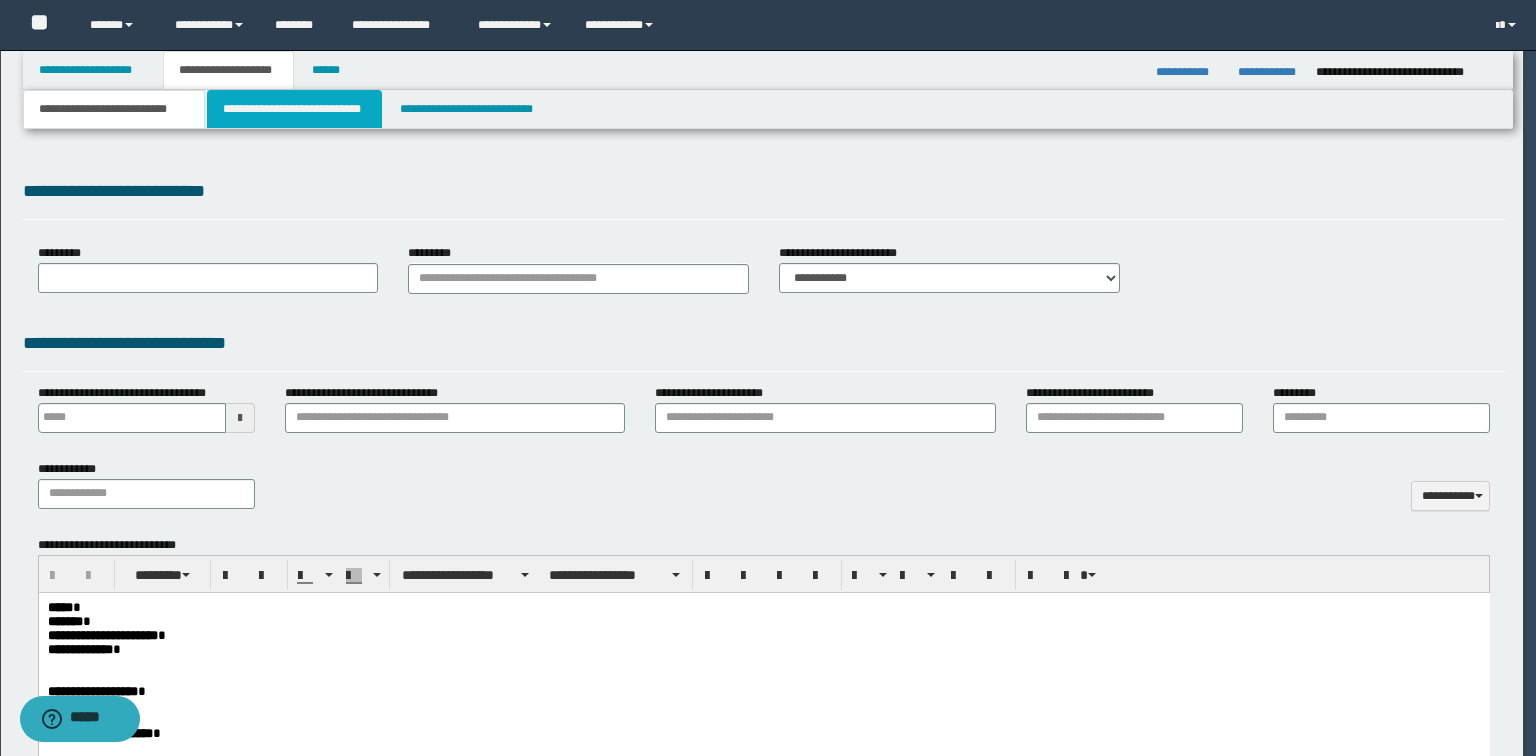 select on "*" 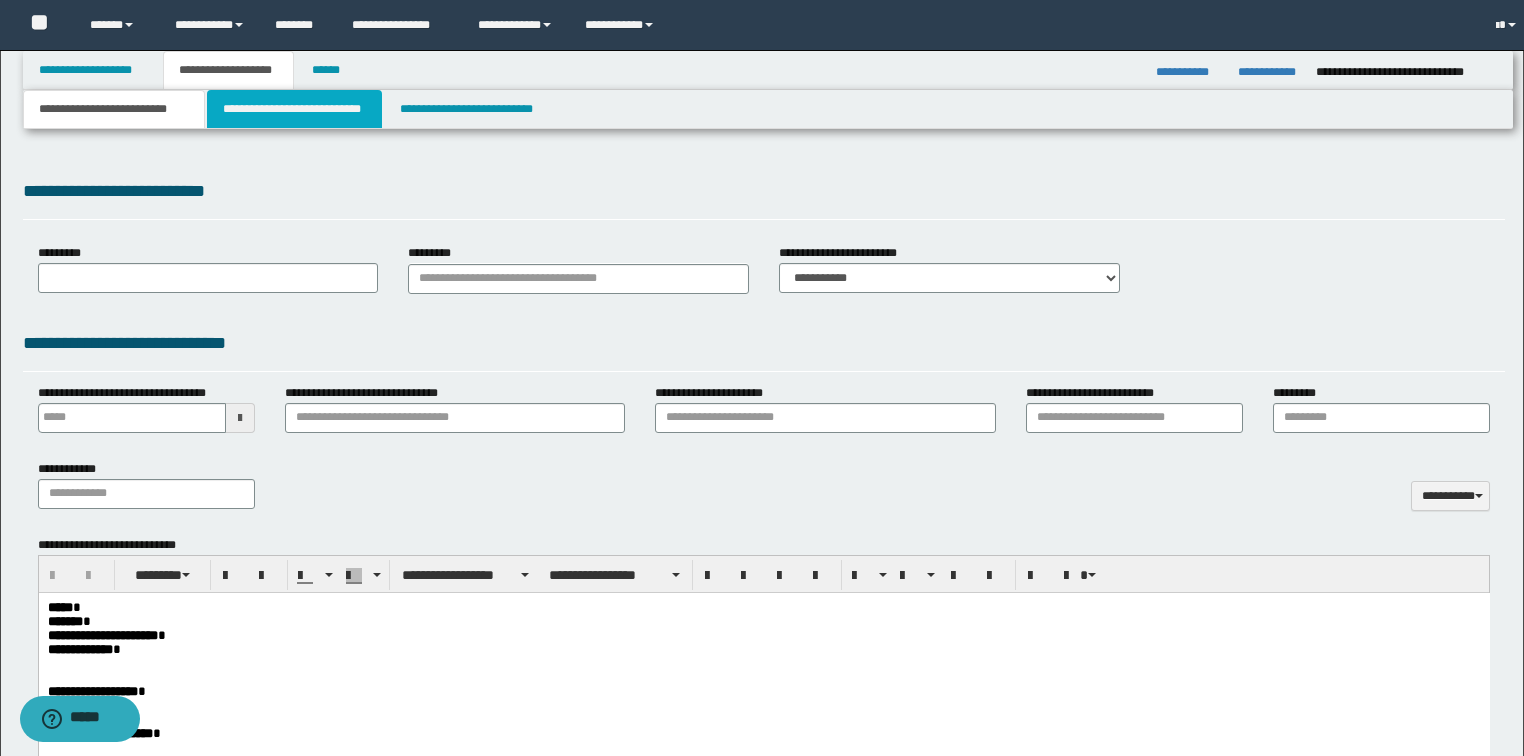 click on "**********" at bounding box center [294, 109] 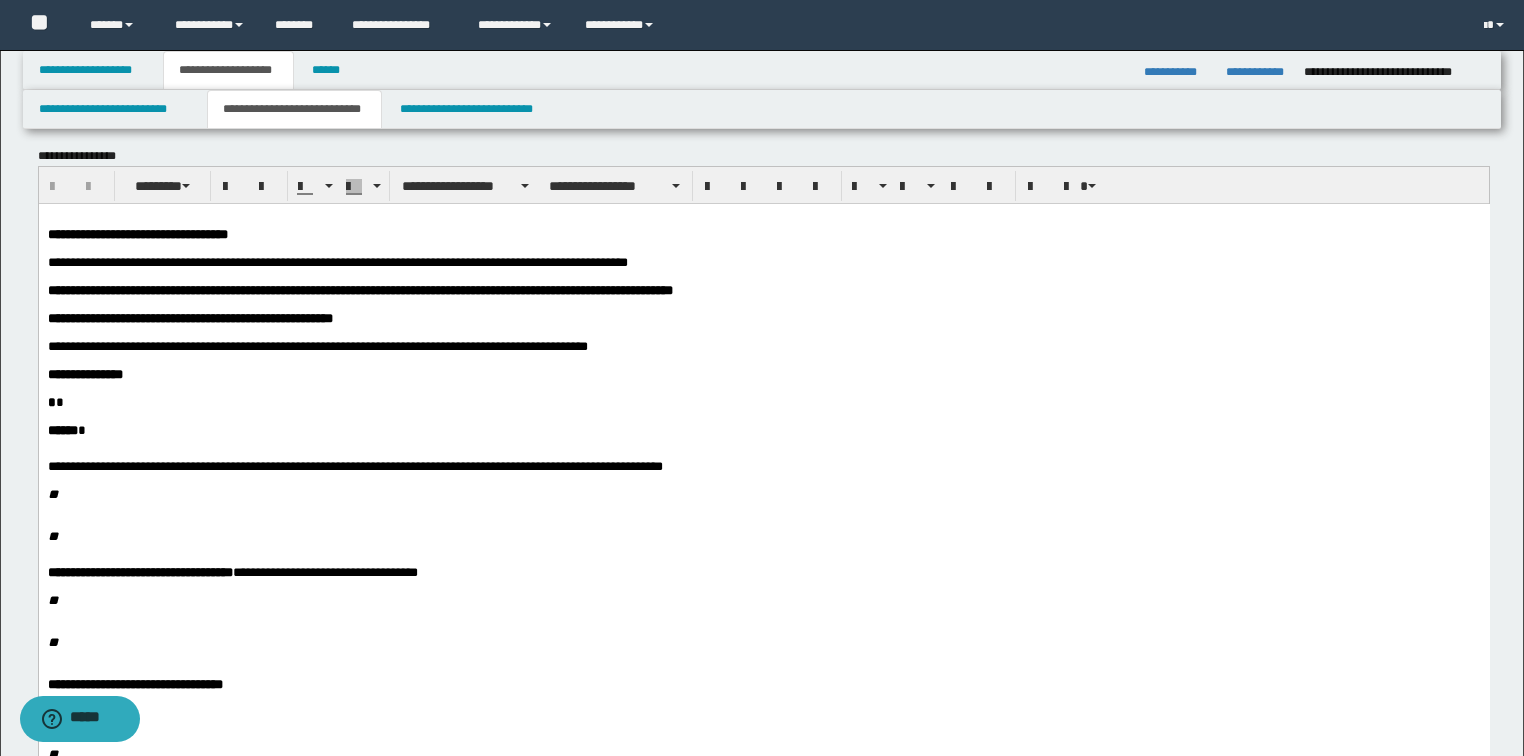 scroll, scrollTop: 0, scrollLeft: 0, axis: both 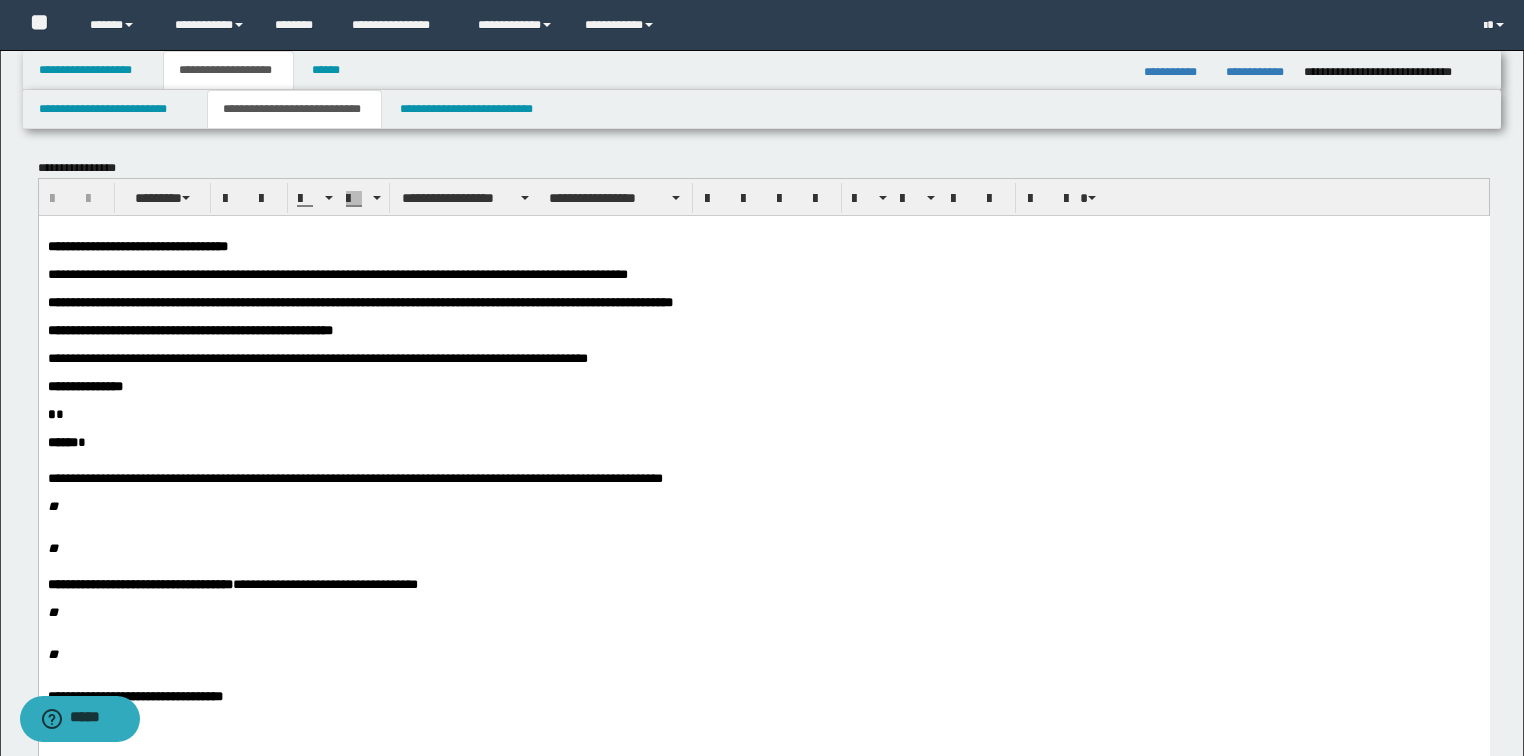 click on "**********" at bounding box center (337, 273) 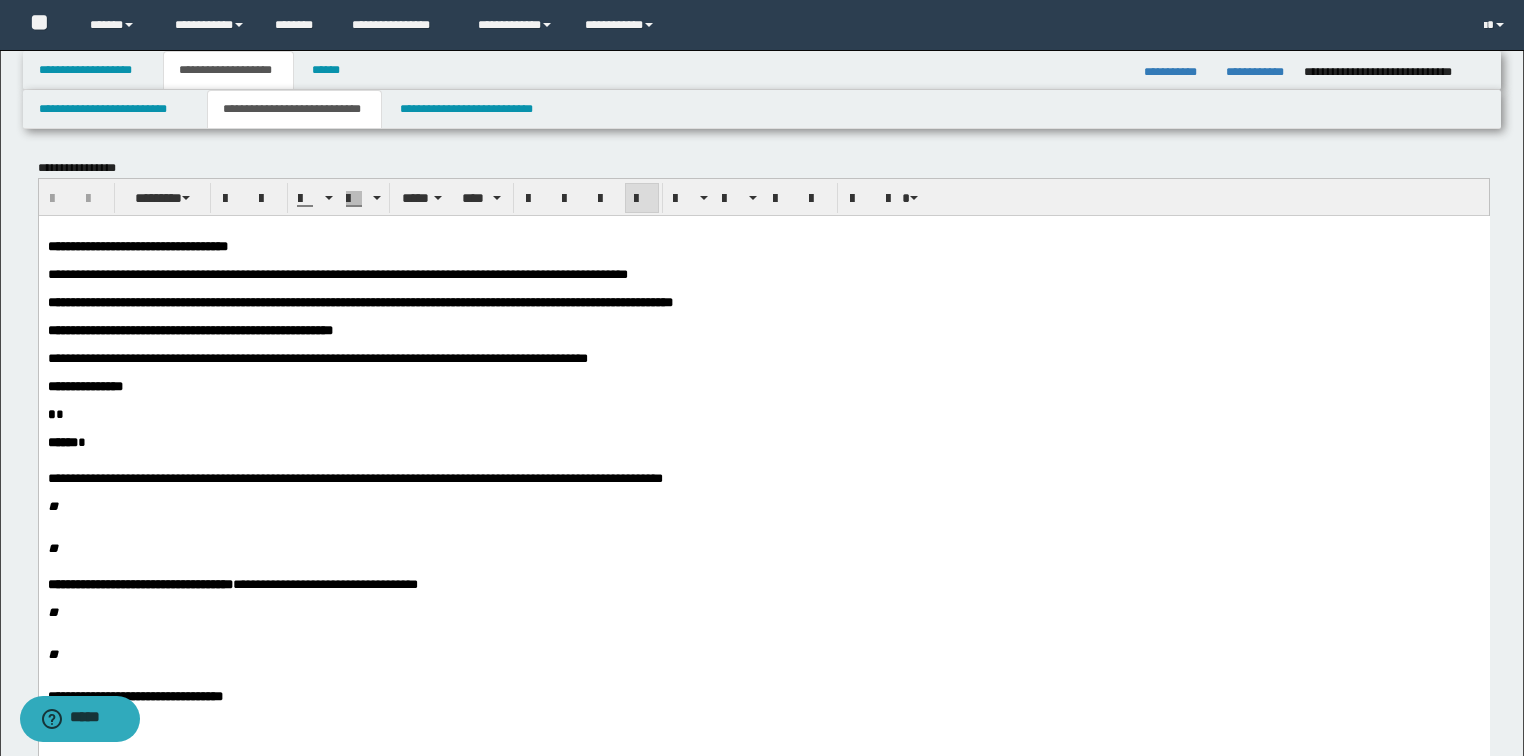type 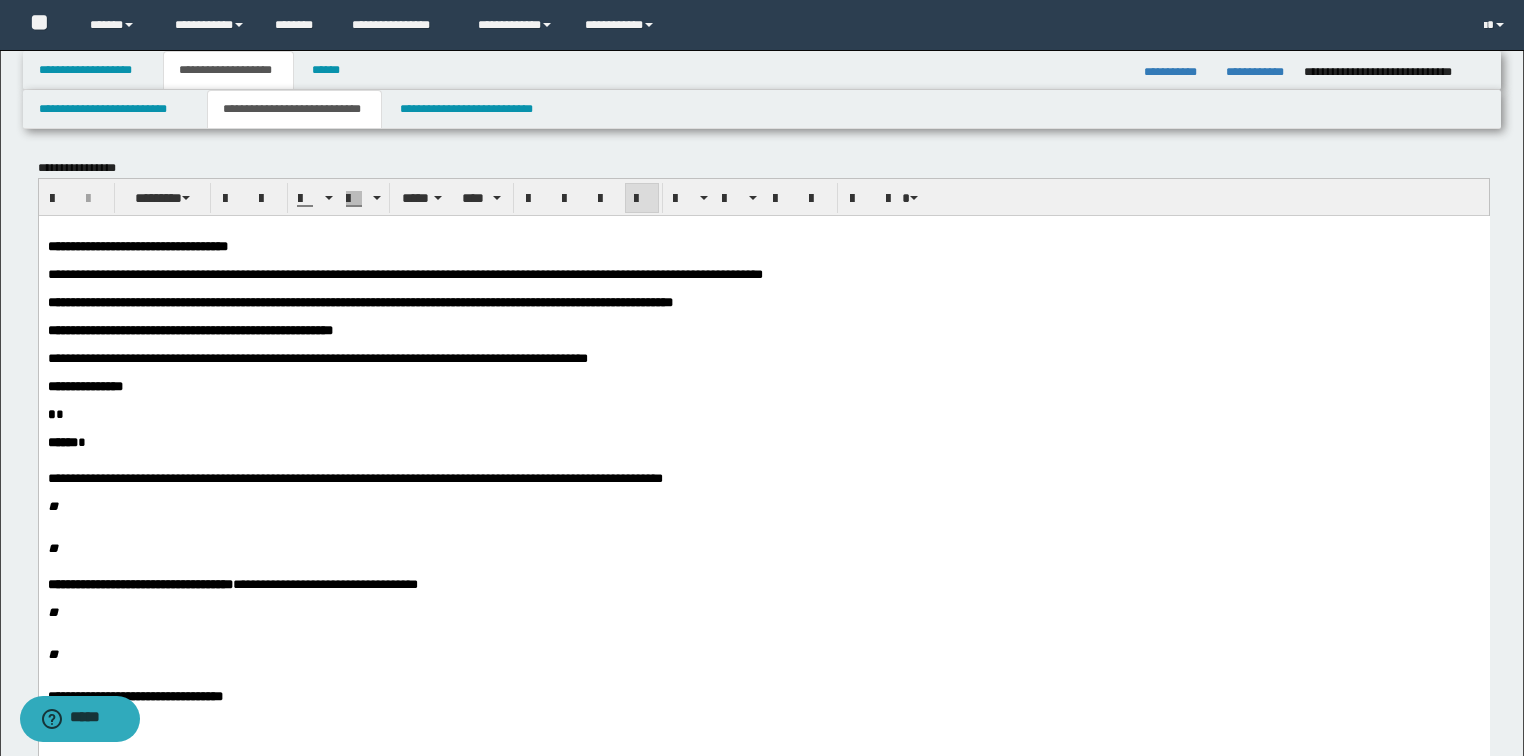 click on "**********" at bounding box center (404, 273) 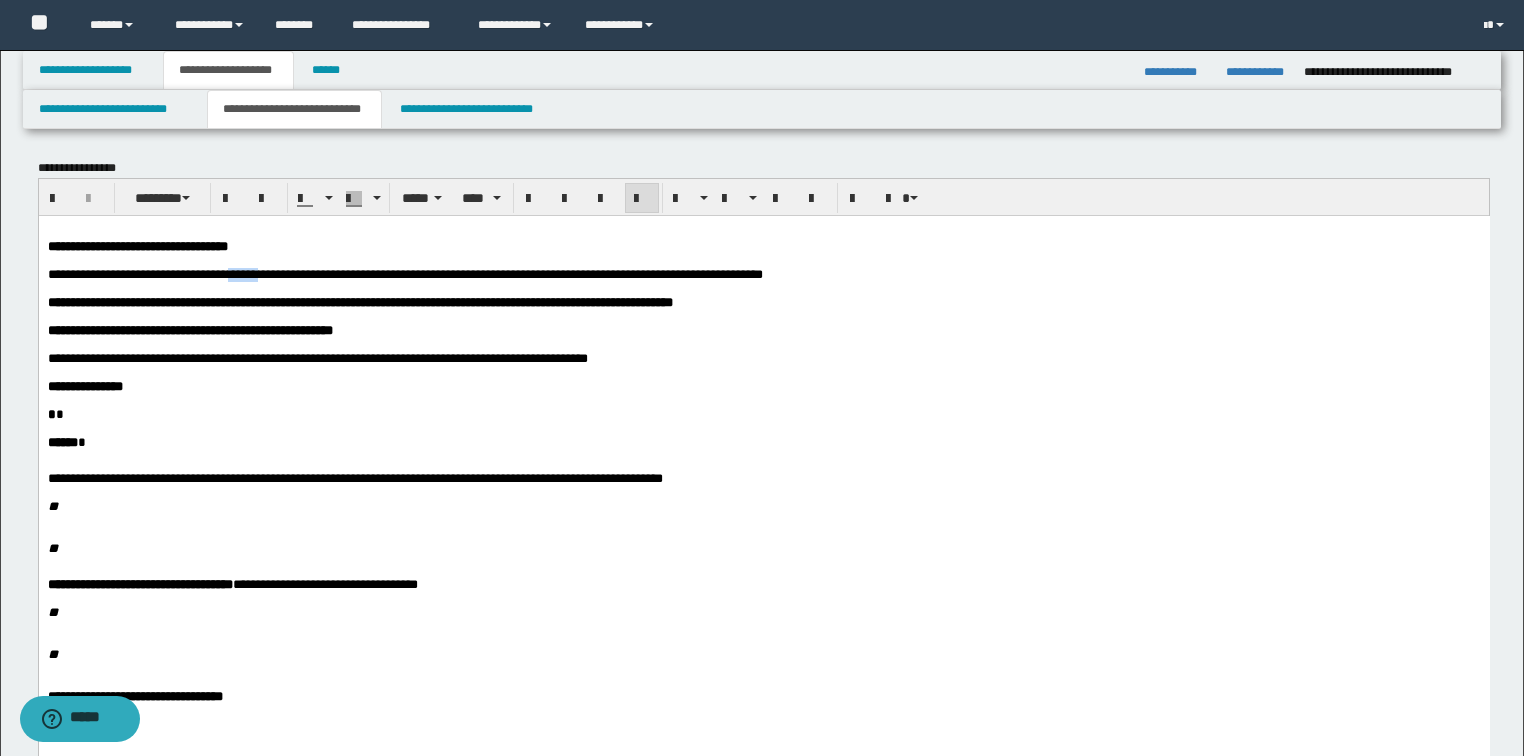 click on "**********" at bounding box center (404, 273) 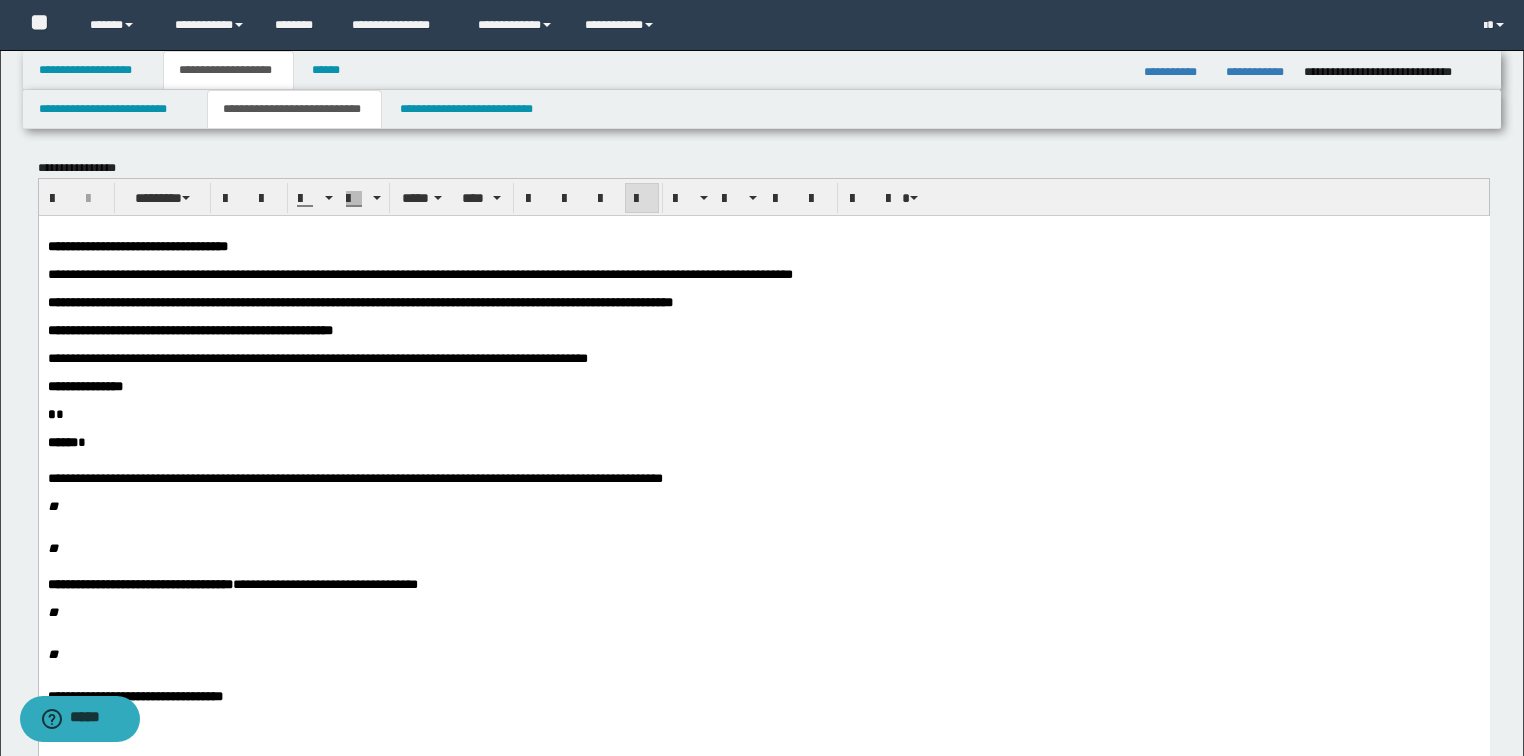 click on "**********" at bounding box center (419, 273) 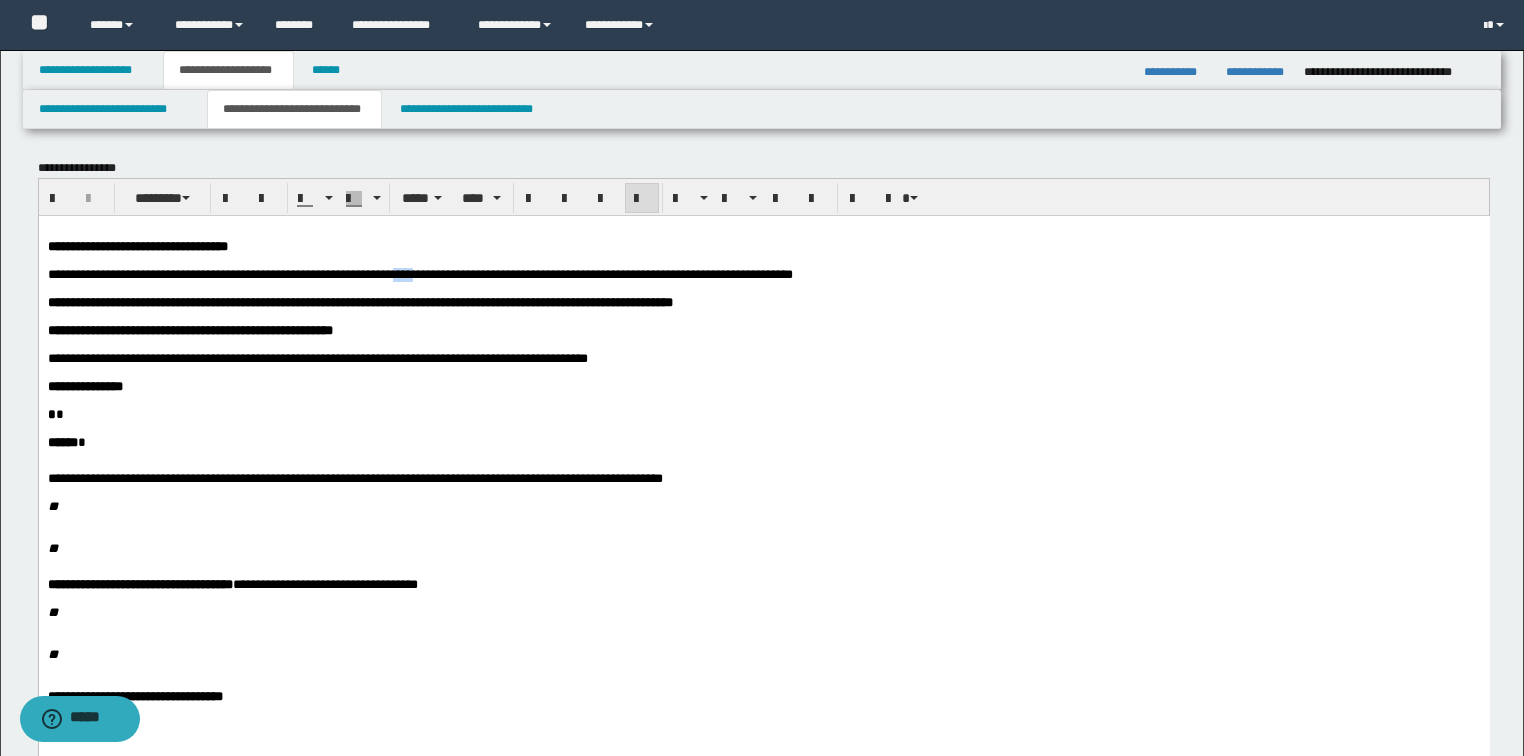 click on "**********" at bounding box center [419, 273] 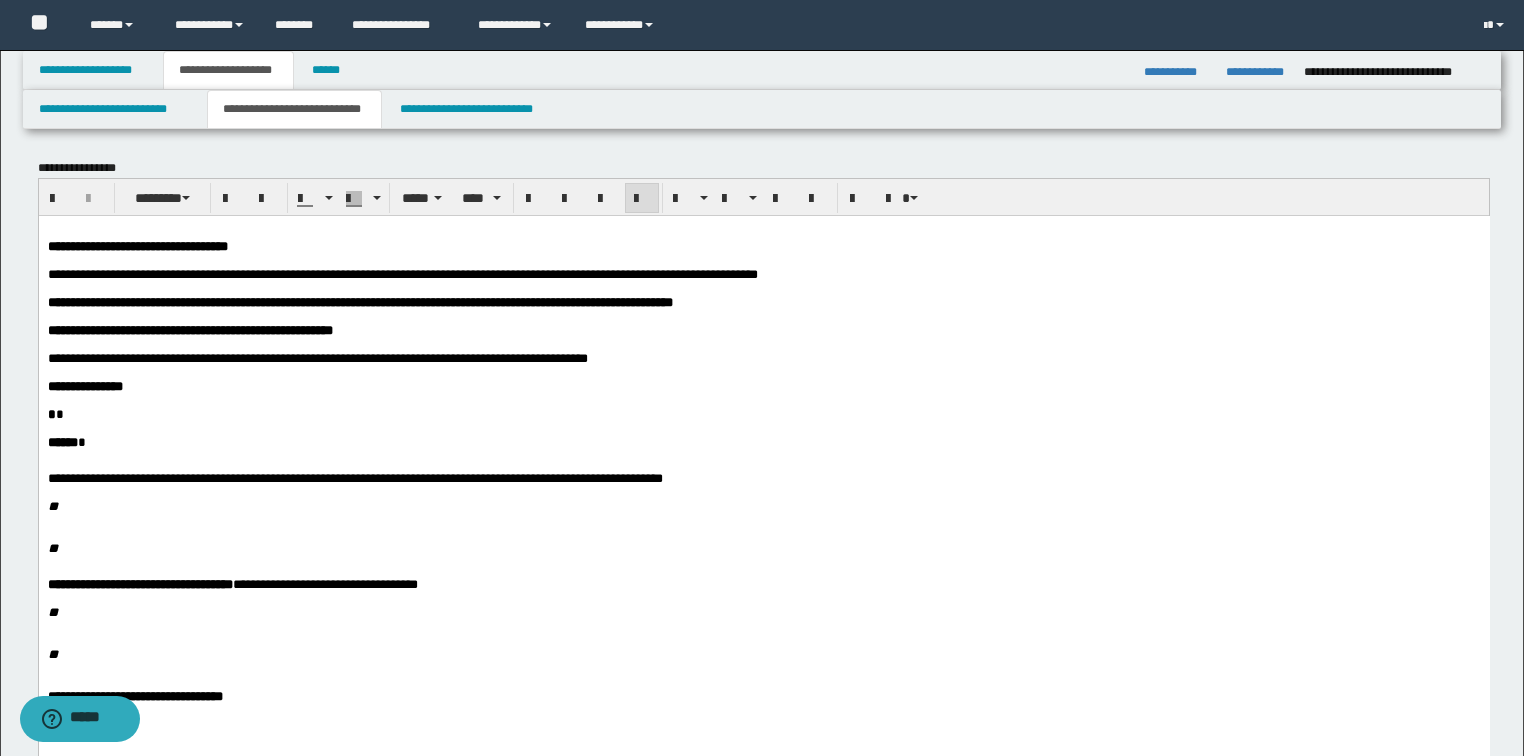 click on "**********" at bounding box center [402, 273] 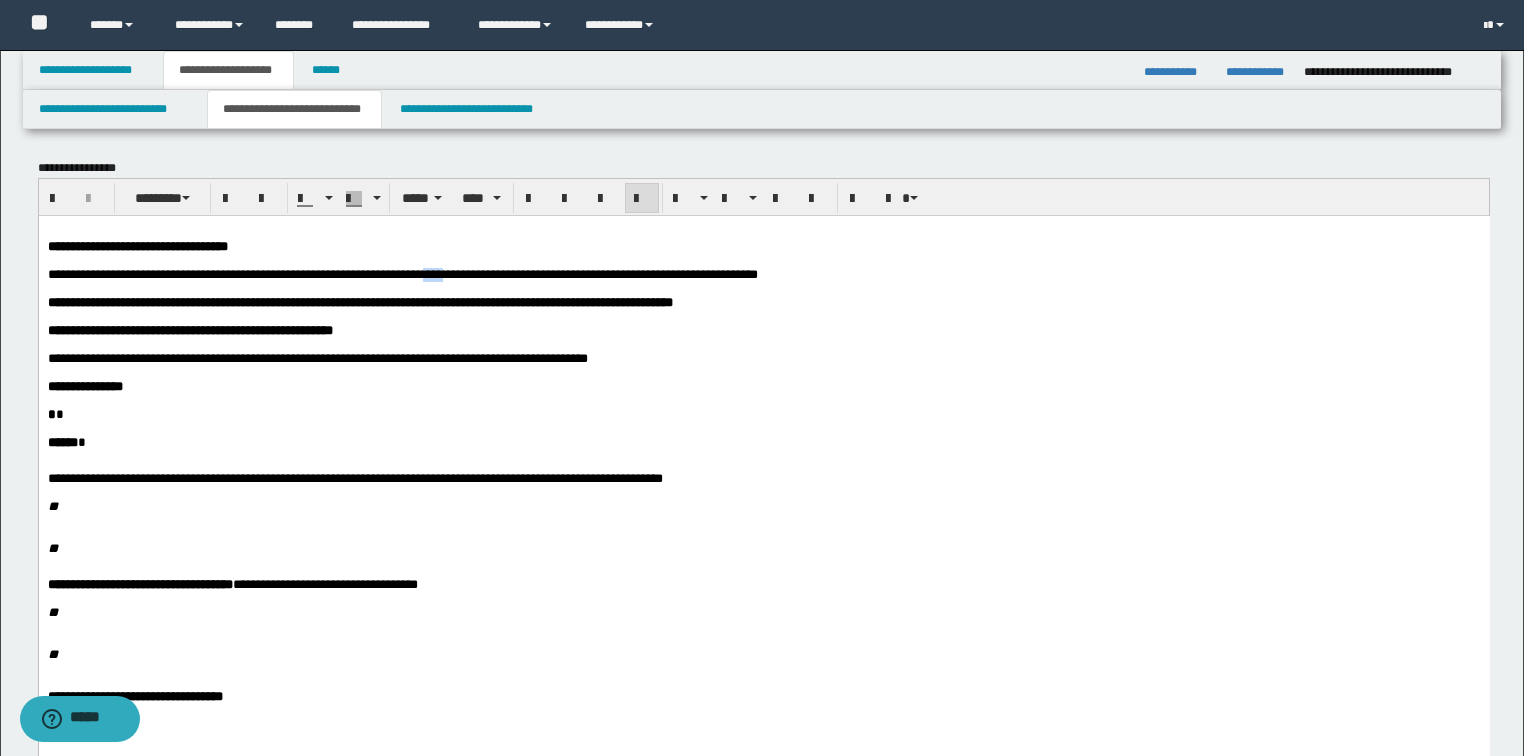 click on "**********" at bounding box center (402, 273) 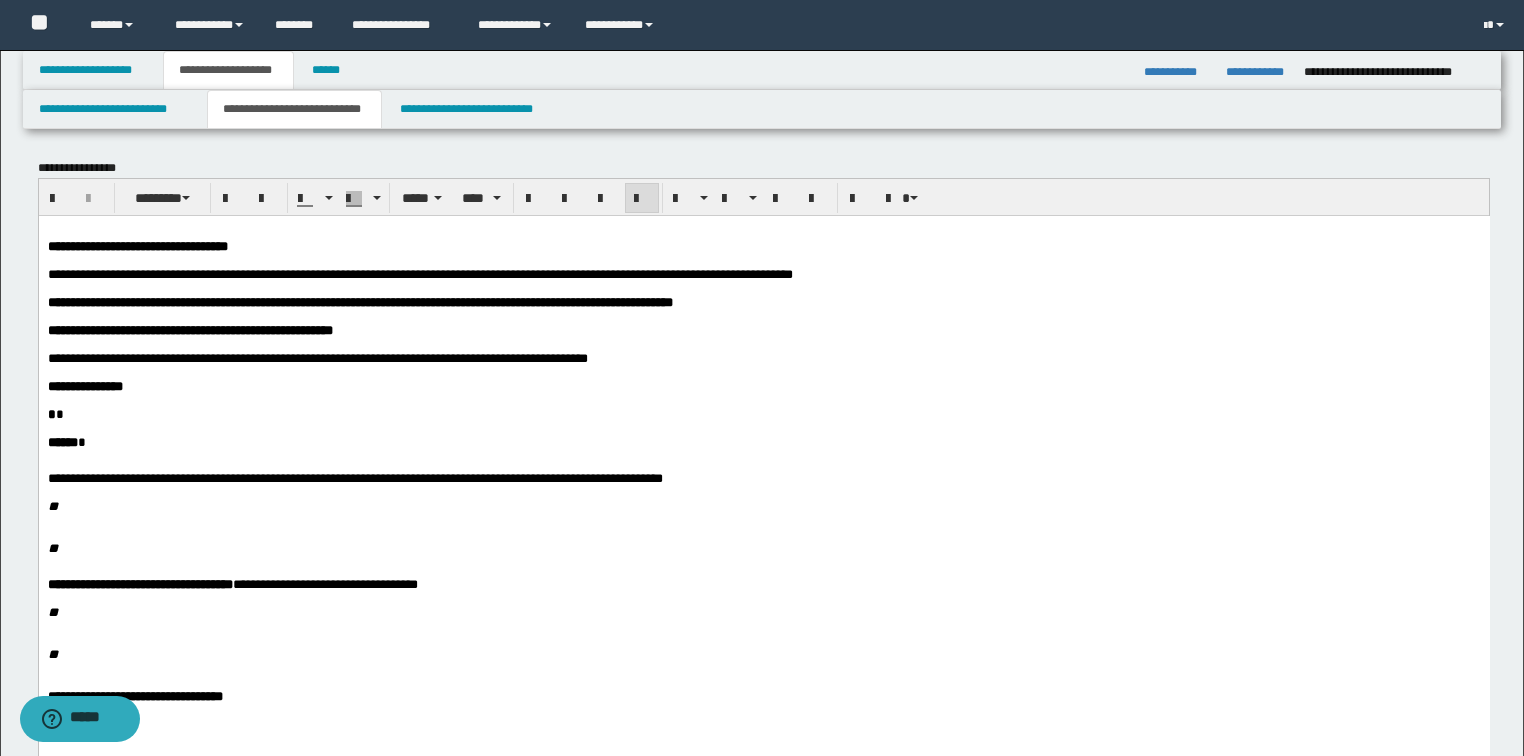click on "**********" at bounding box center [419, 273] 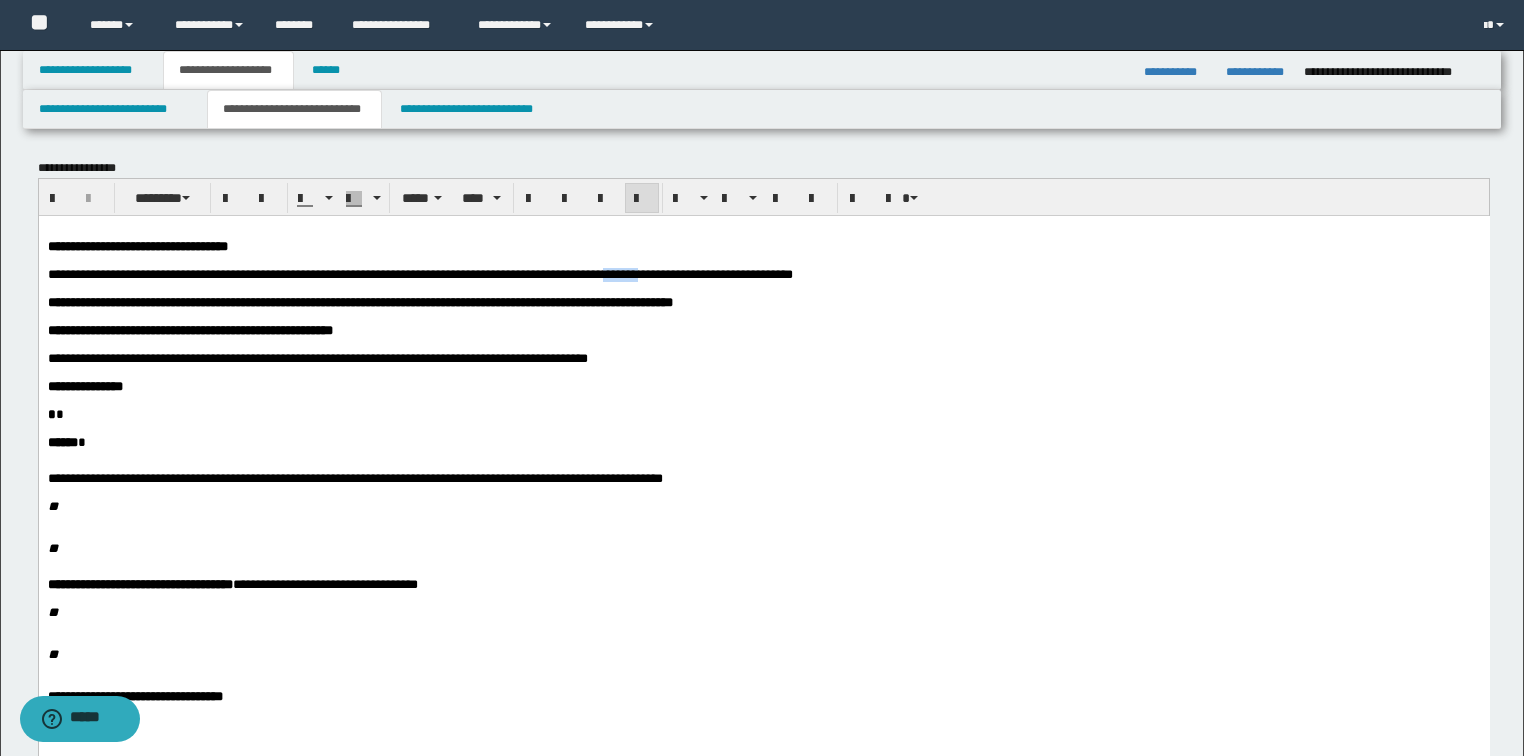 click on "**********" at bounding box center [419, 273] 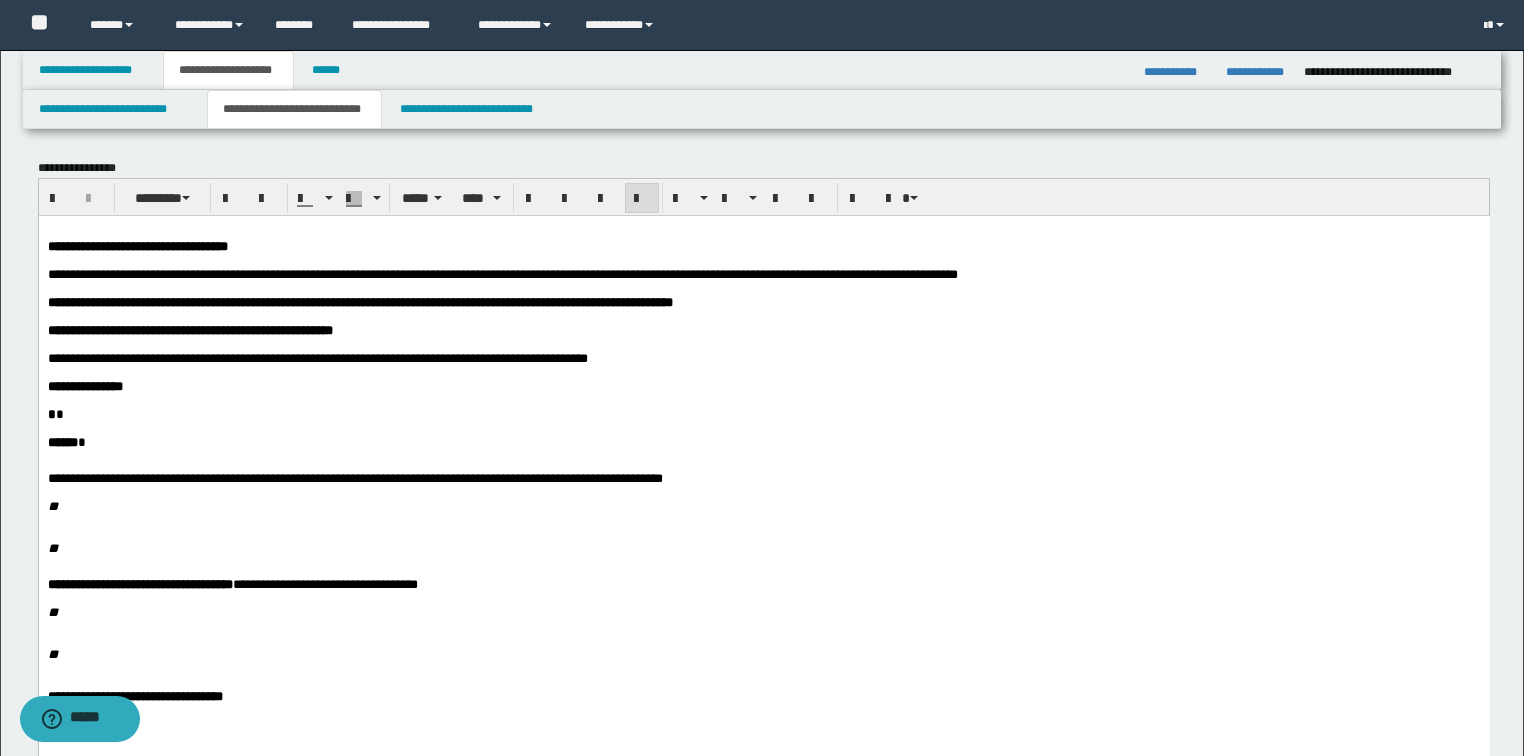 click on "**********" at bounding box center [502, 273] 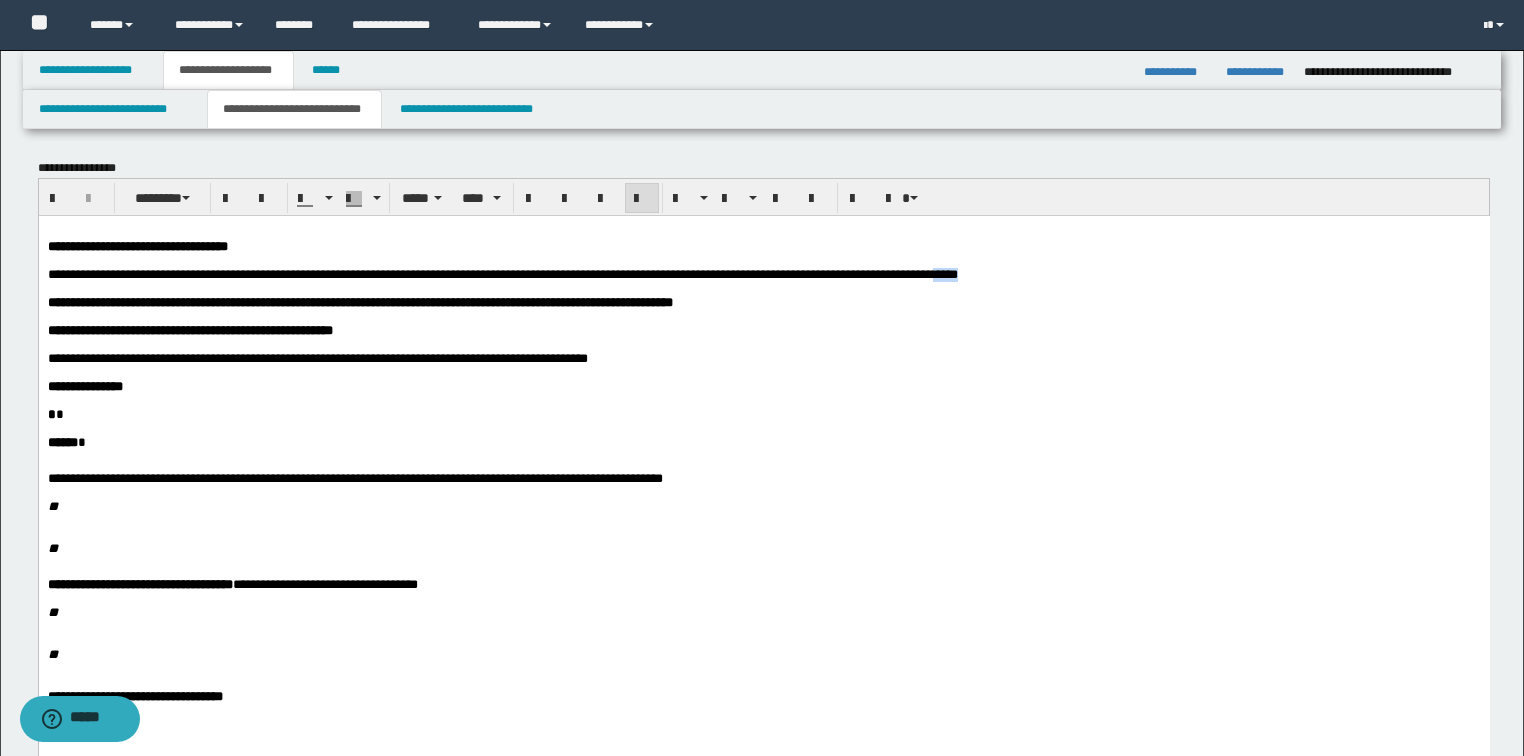 click on "**********" at bounding box center (502, 273) 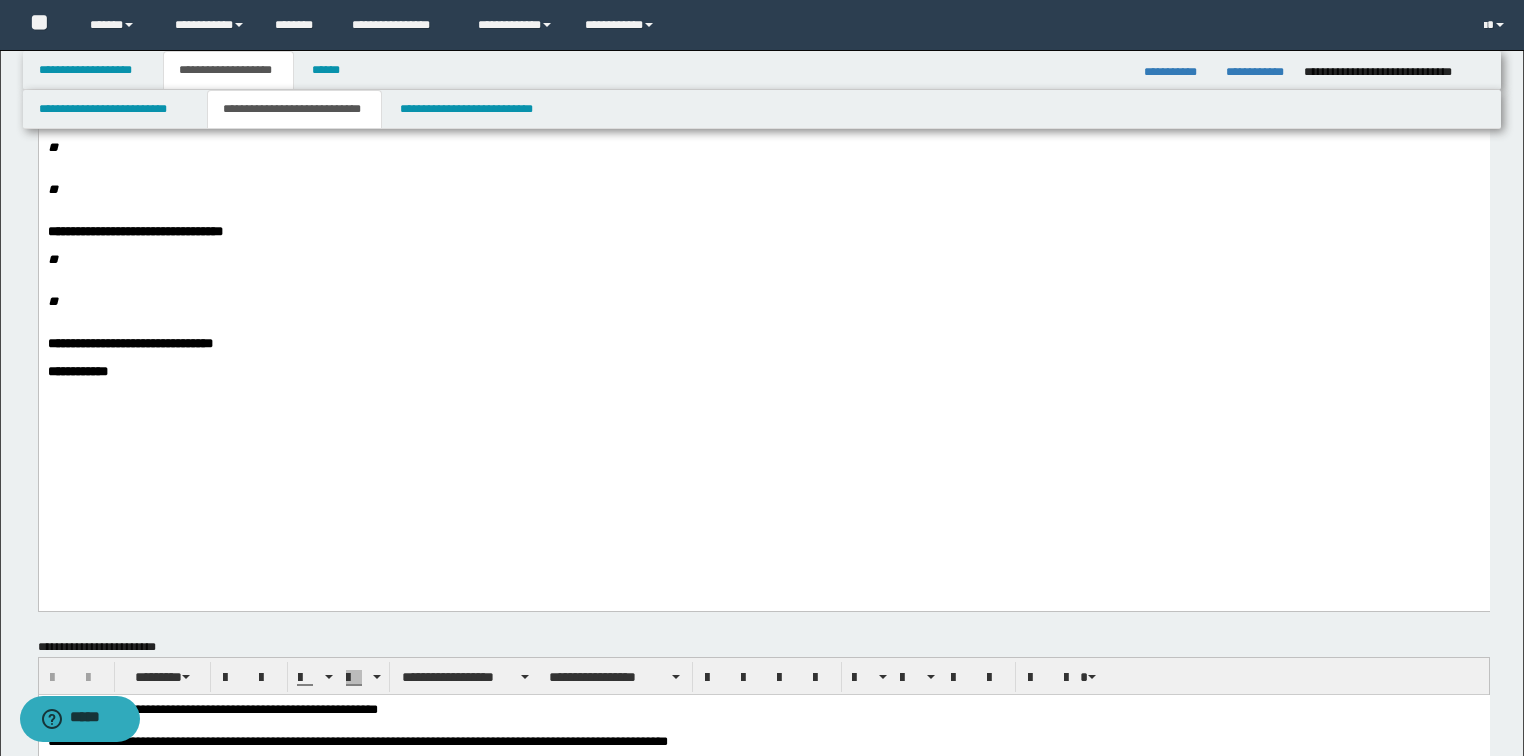 scroll, scrollTop: 560, scrollLeft: 0, axis: vertical 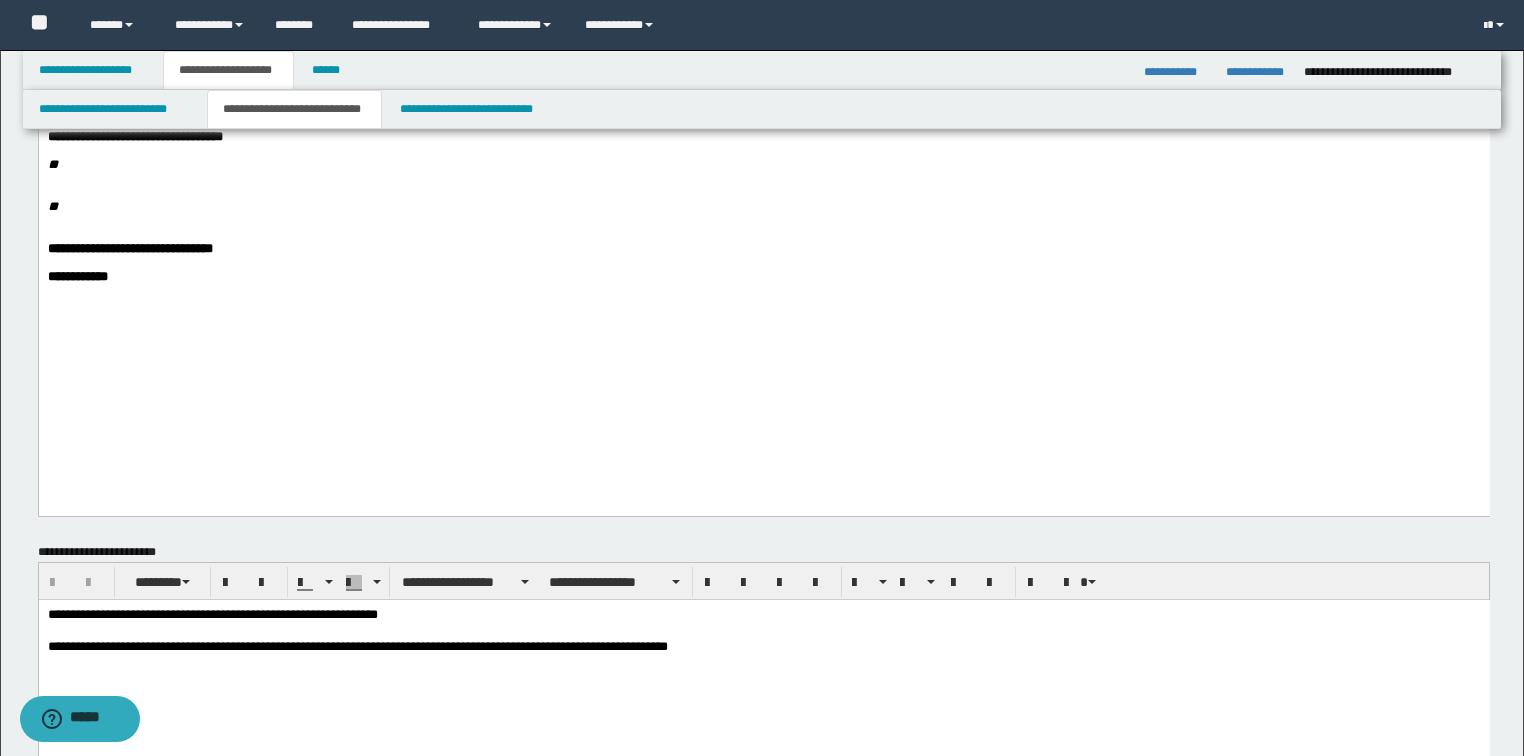 click on "**********" at bounding box center [77, 276] 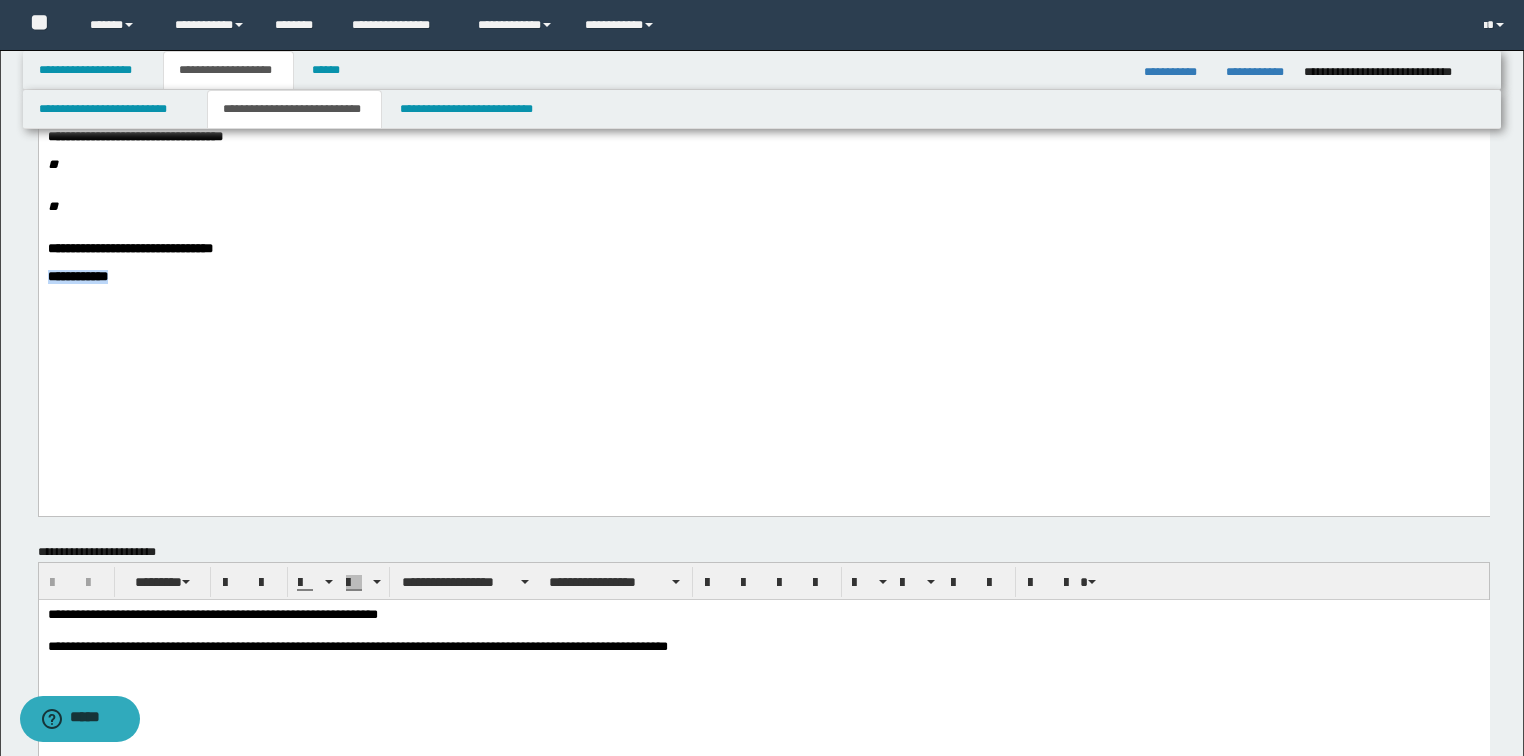 click on "**********" at bounding box center (77, 276) 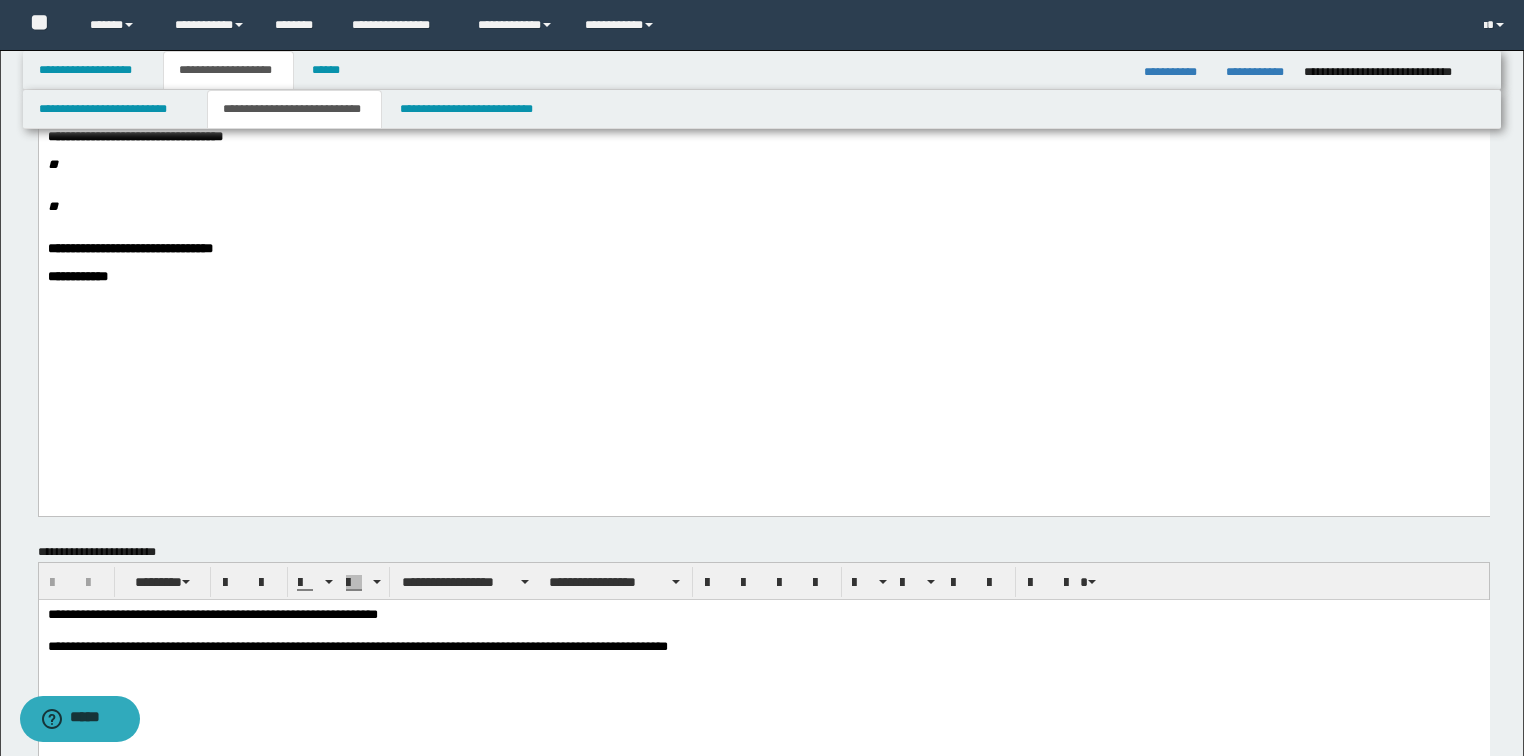 click at bounding box center (787, 291) 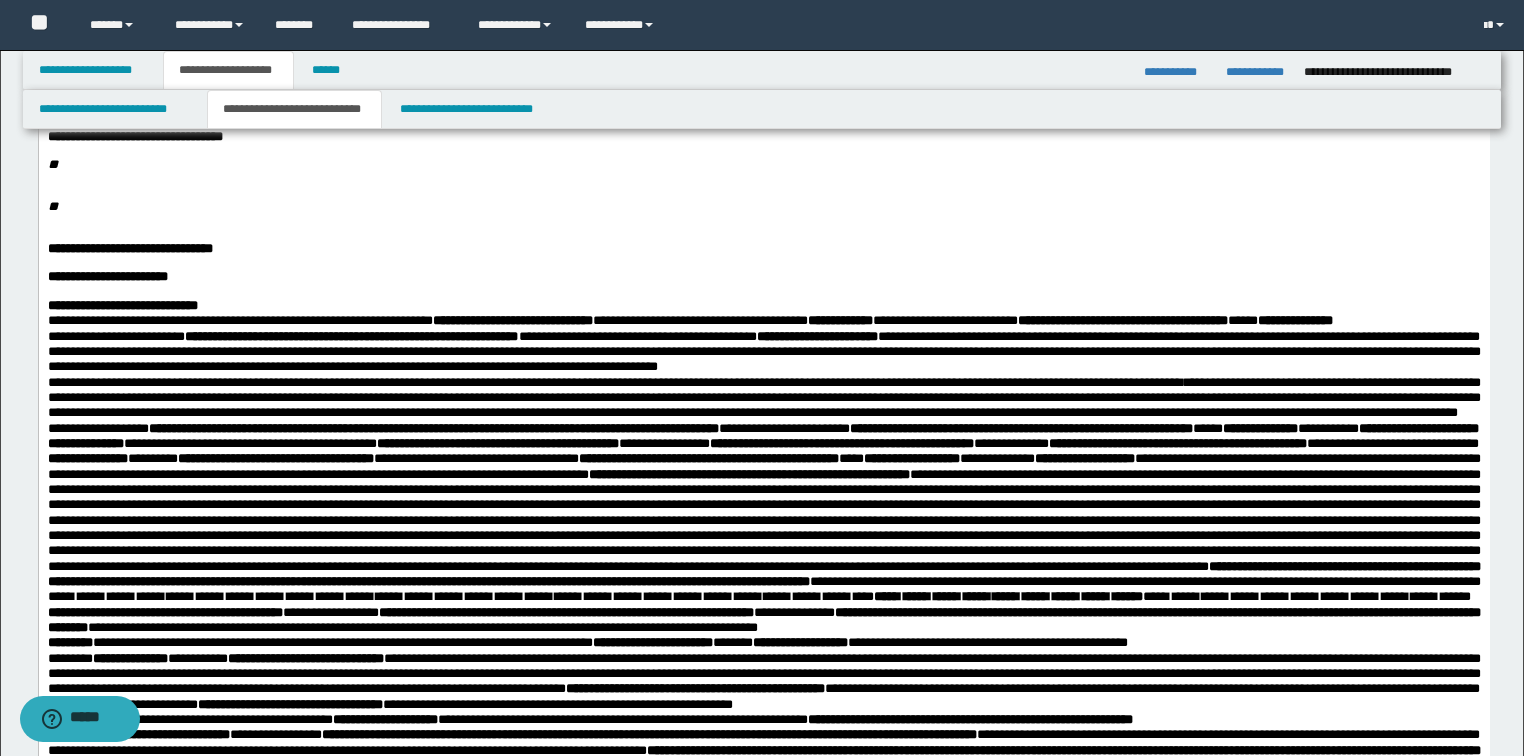click on "**********" at bounding box center (122, 305) 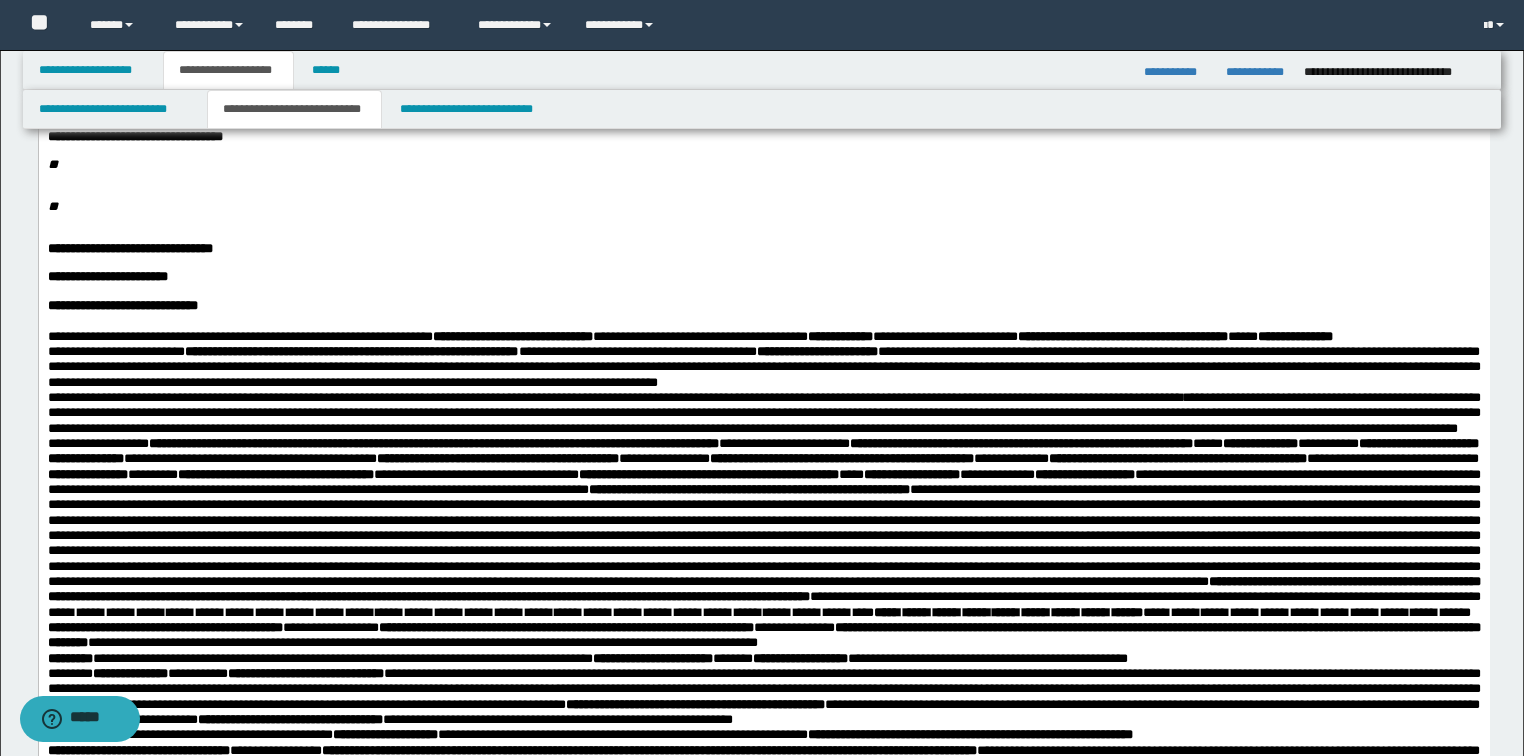 click on "**********" at bounding box center [763, 336] 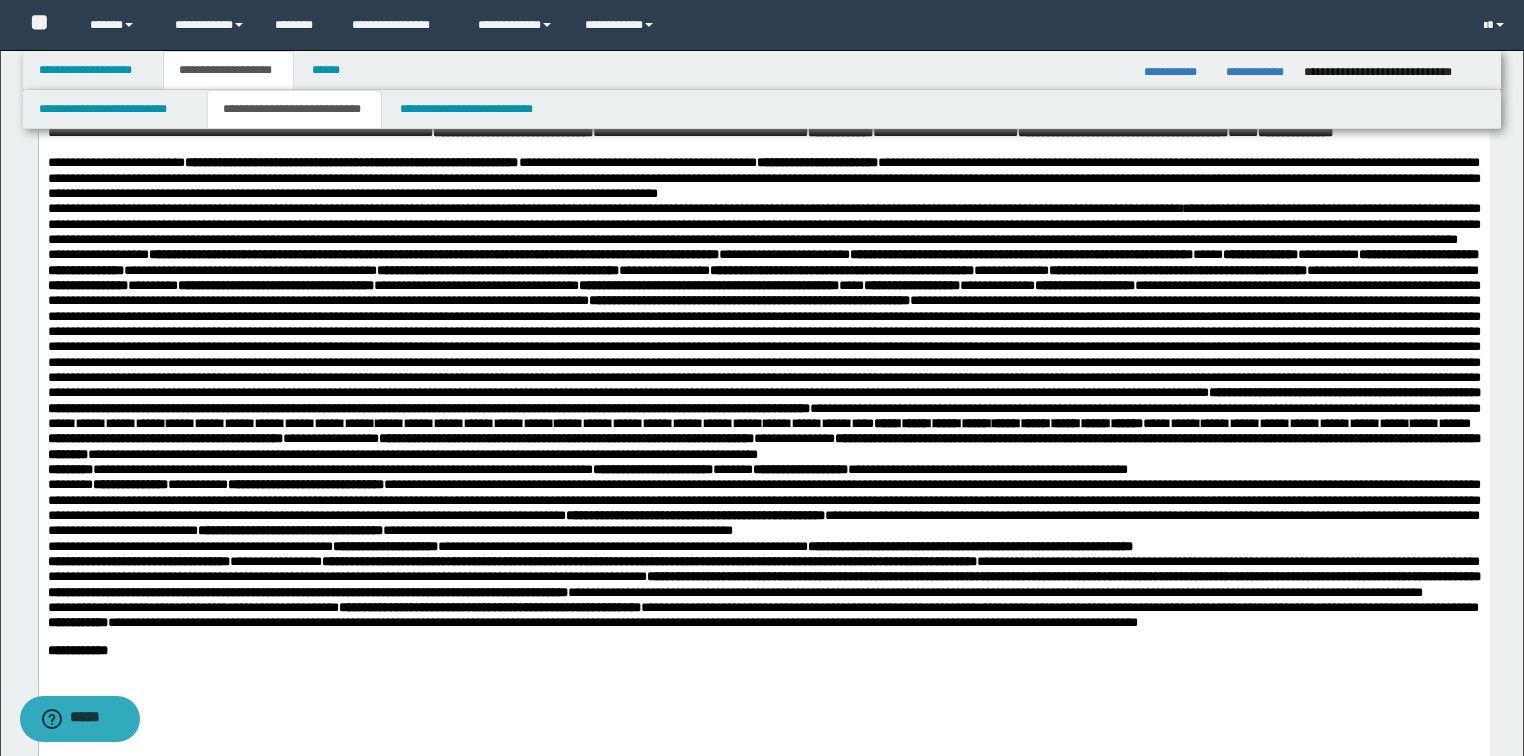 scroll, scrollTop: 800, scrollLeft: 0, axis: vertical 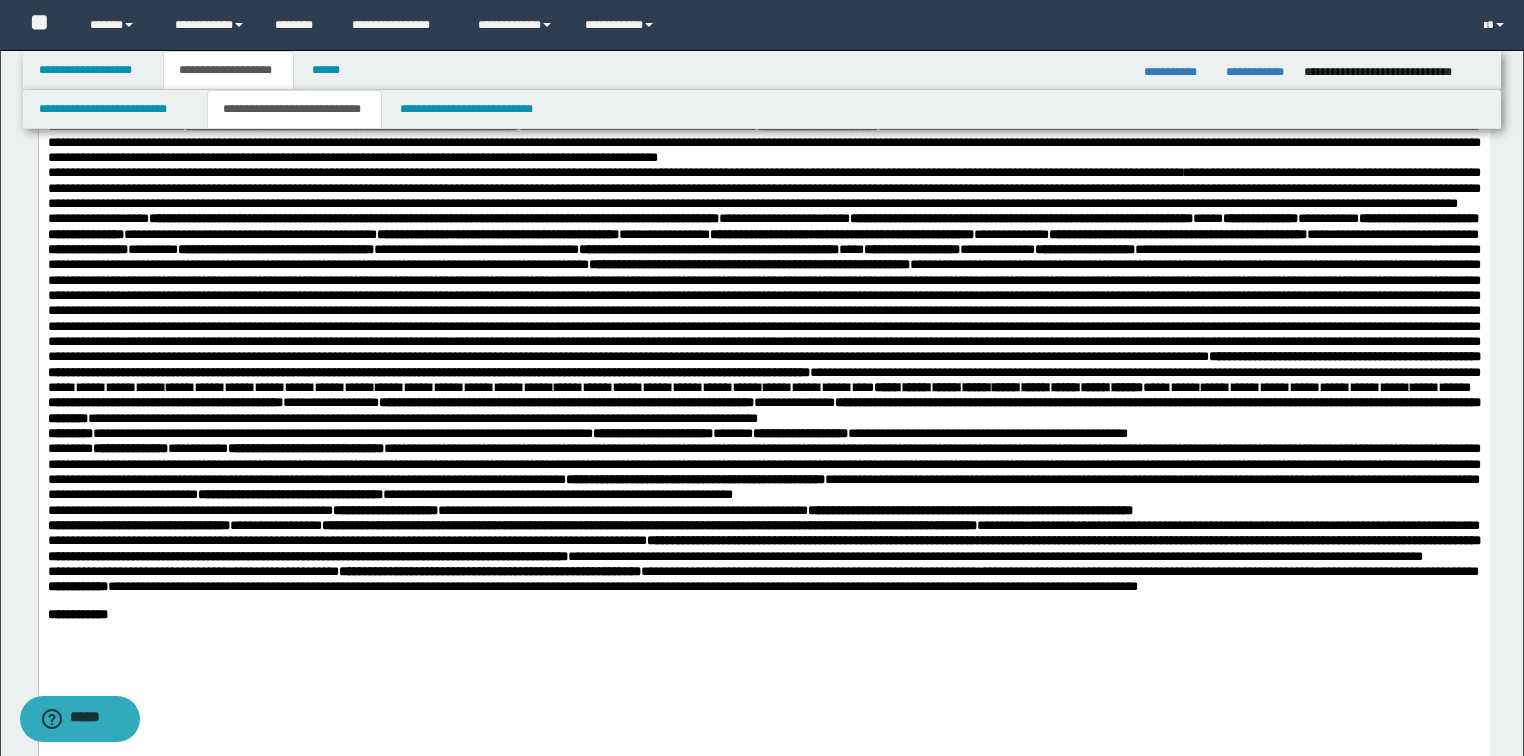 click on "**********" at bounding box center [763, 188] 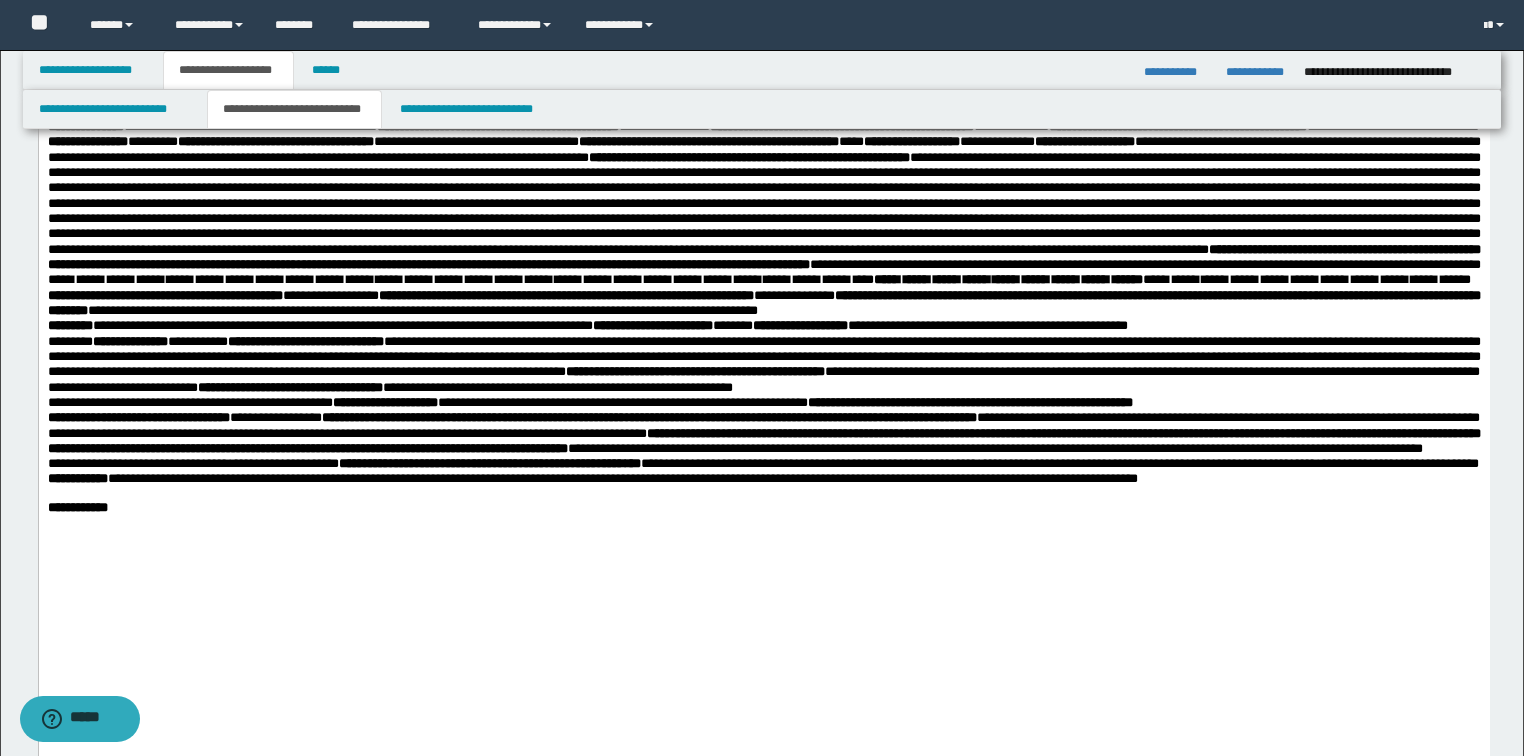 scroll, scrollTop: 960, scrollLeft: 0, axis: vertical 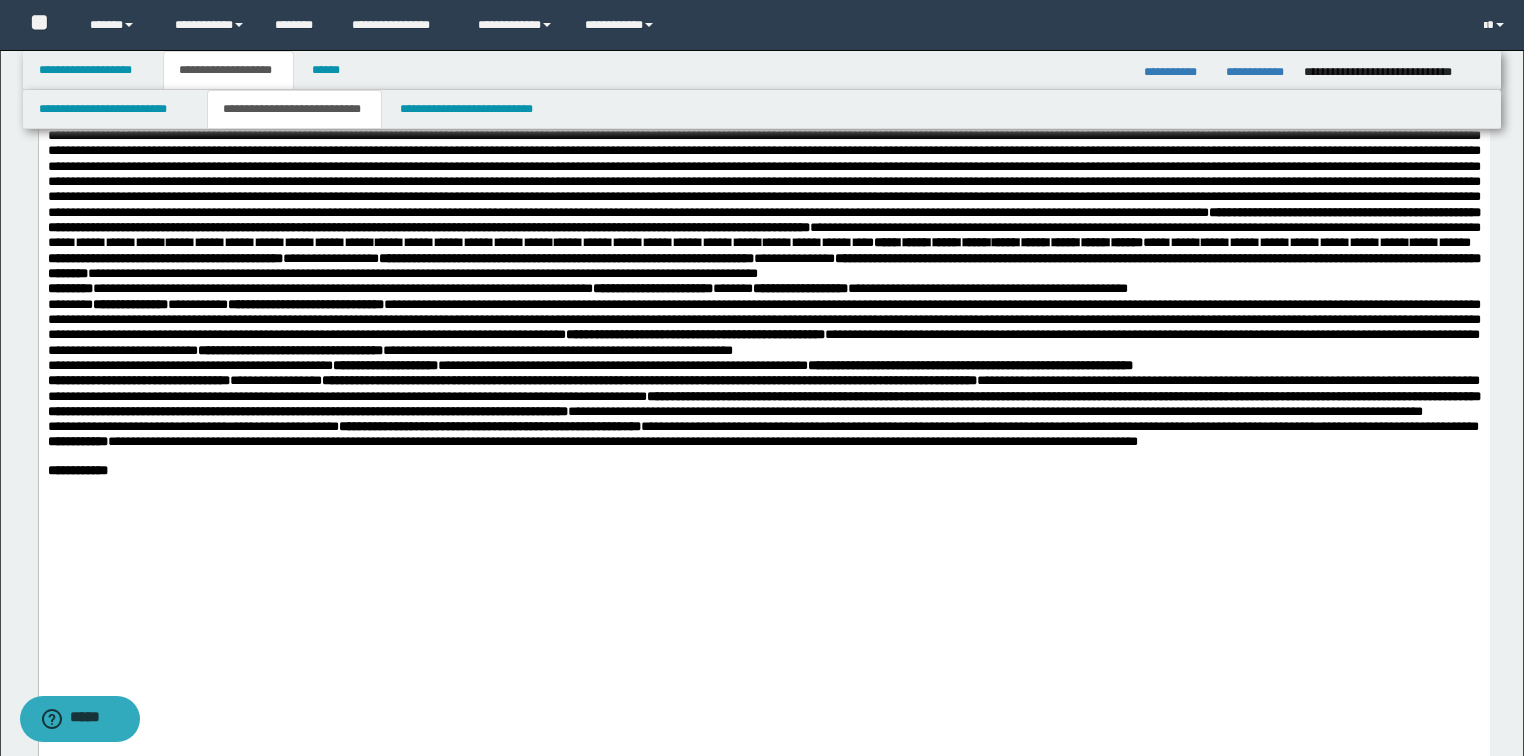 click on "**********" at bounding box center [763, 174] 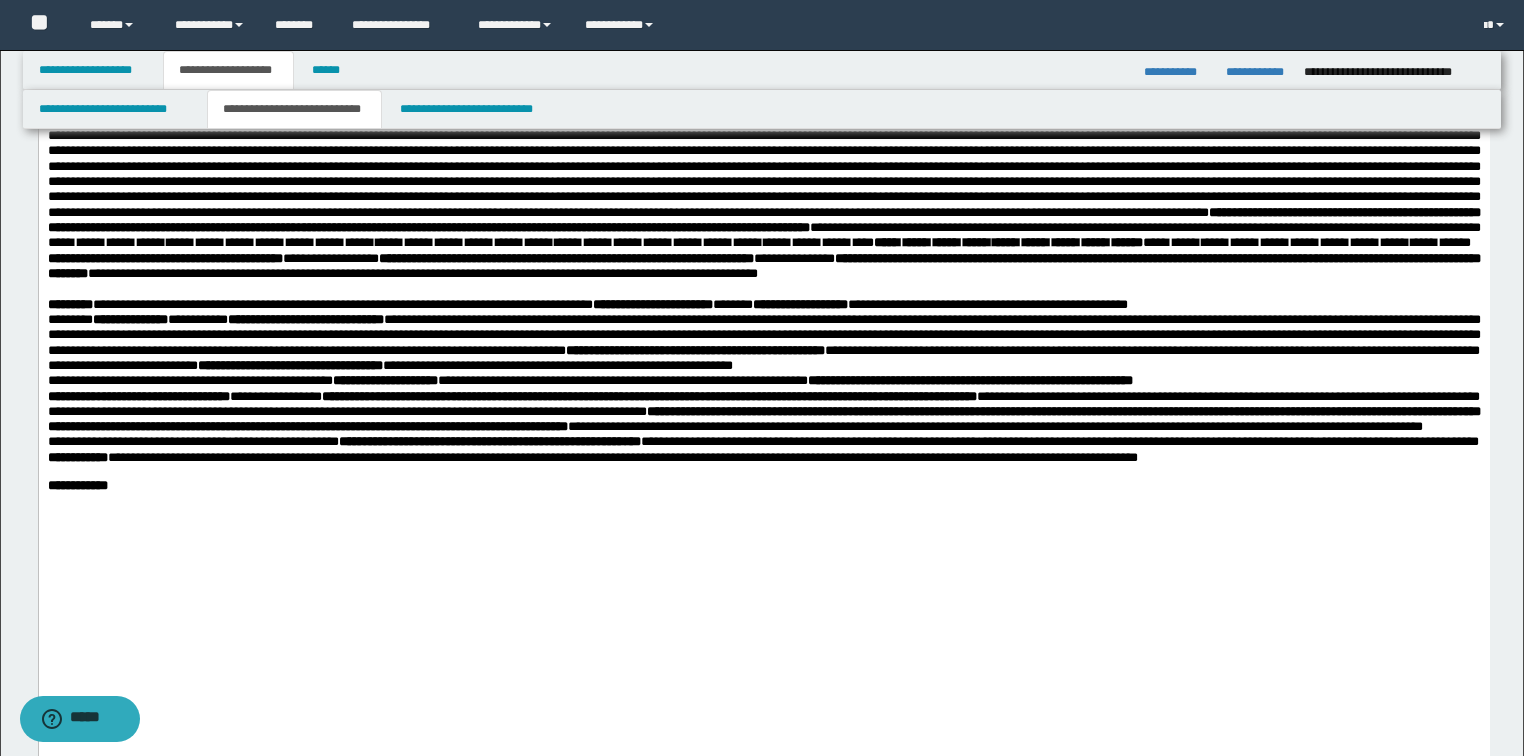 click on "**********" at bounding box center [763, -78] 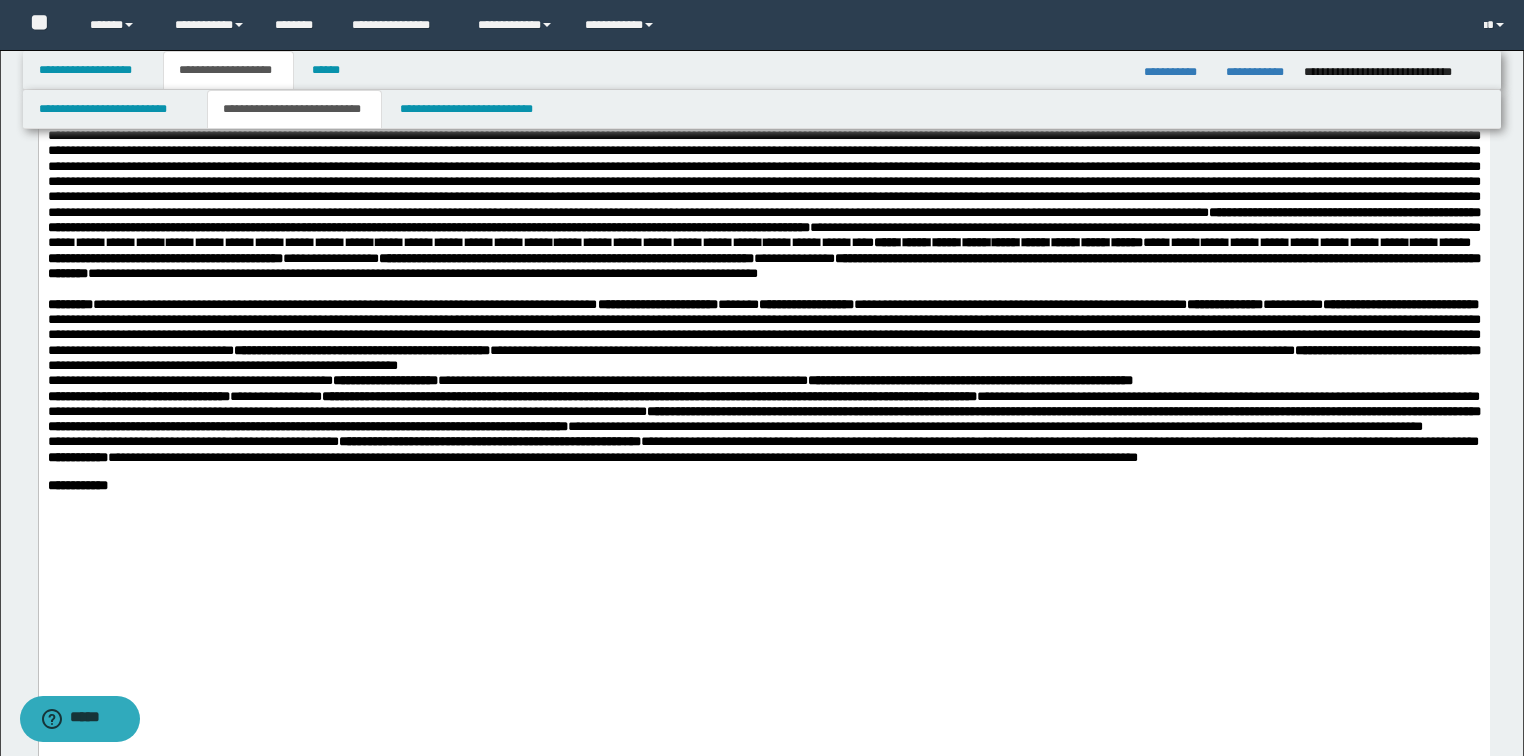 click on "**********" at bounding box center [763, -78] 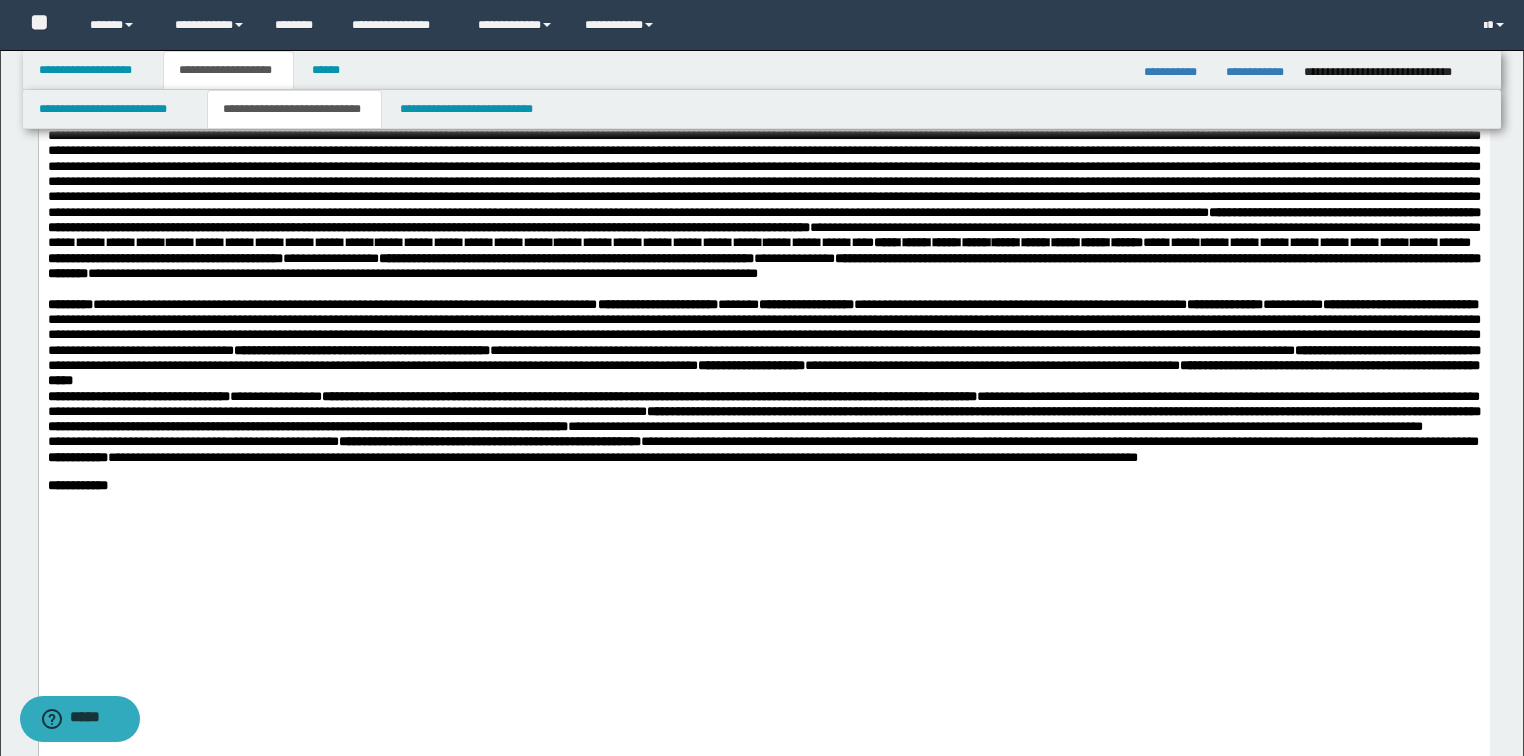 click on "**********" at bounding box center (763, 343) 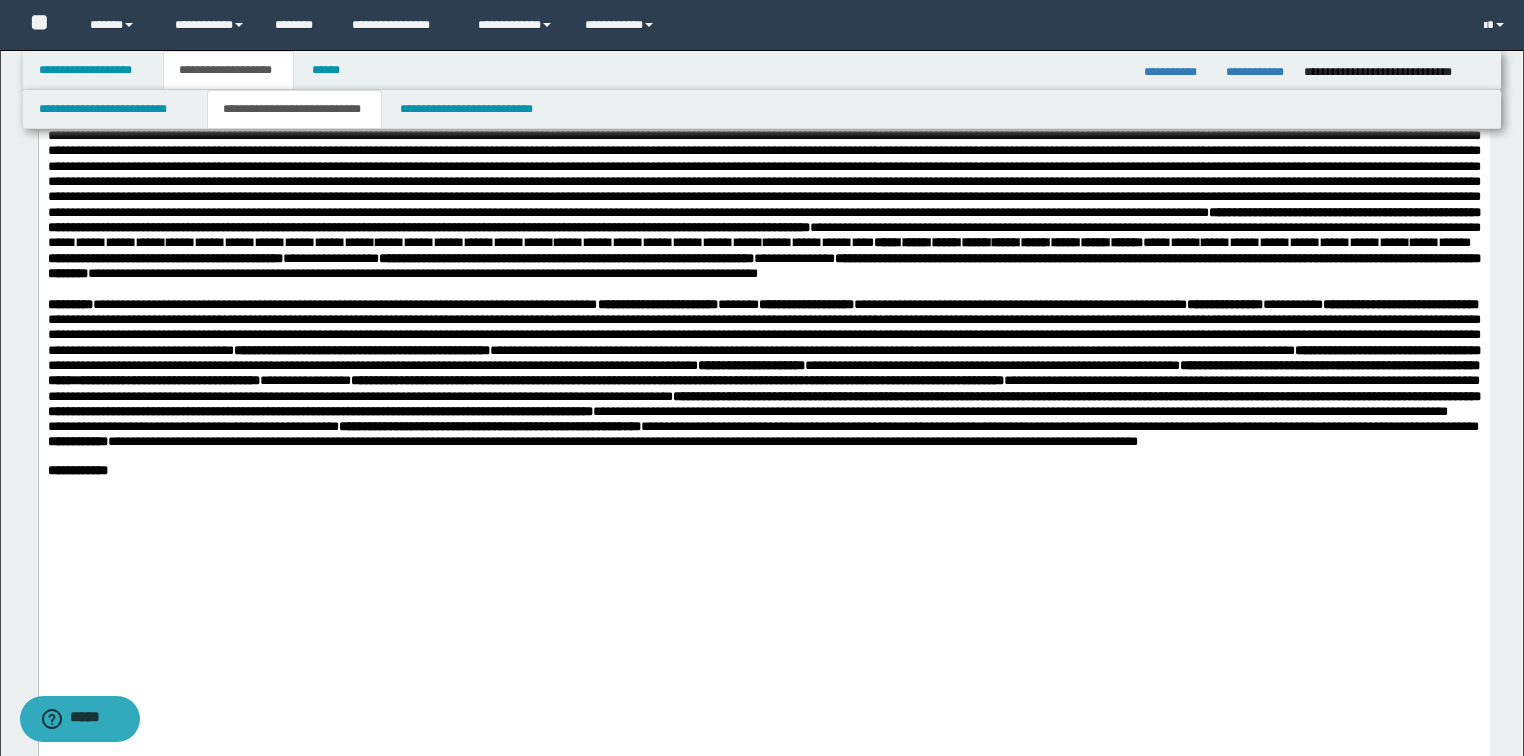 click on "**********" at bounding box center [763, -85] 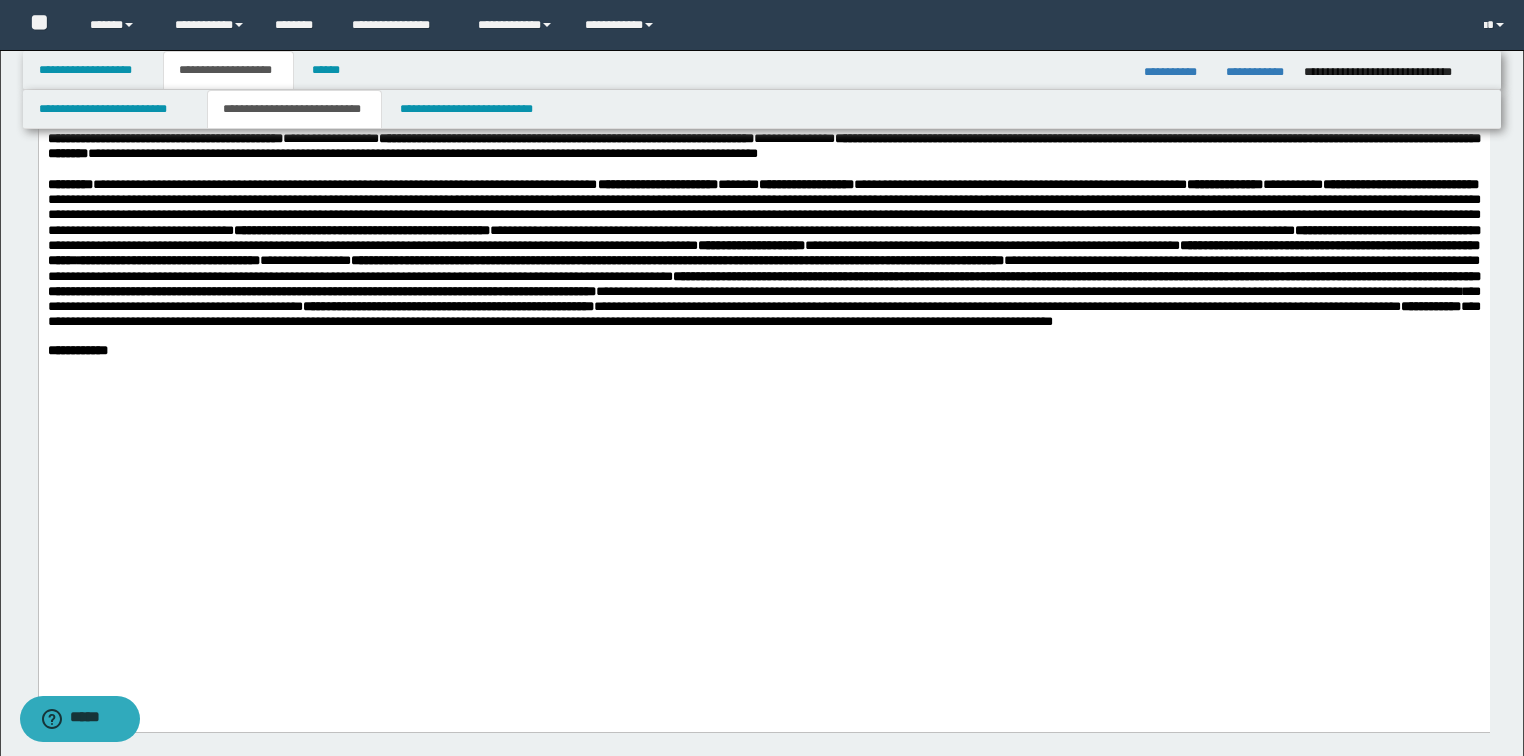 scroll, scrollTop: 1120, scrollLeft: 0, axis: vertical 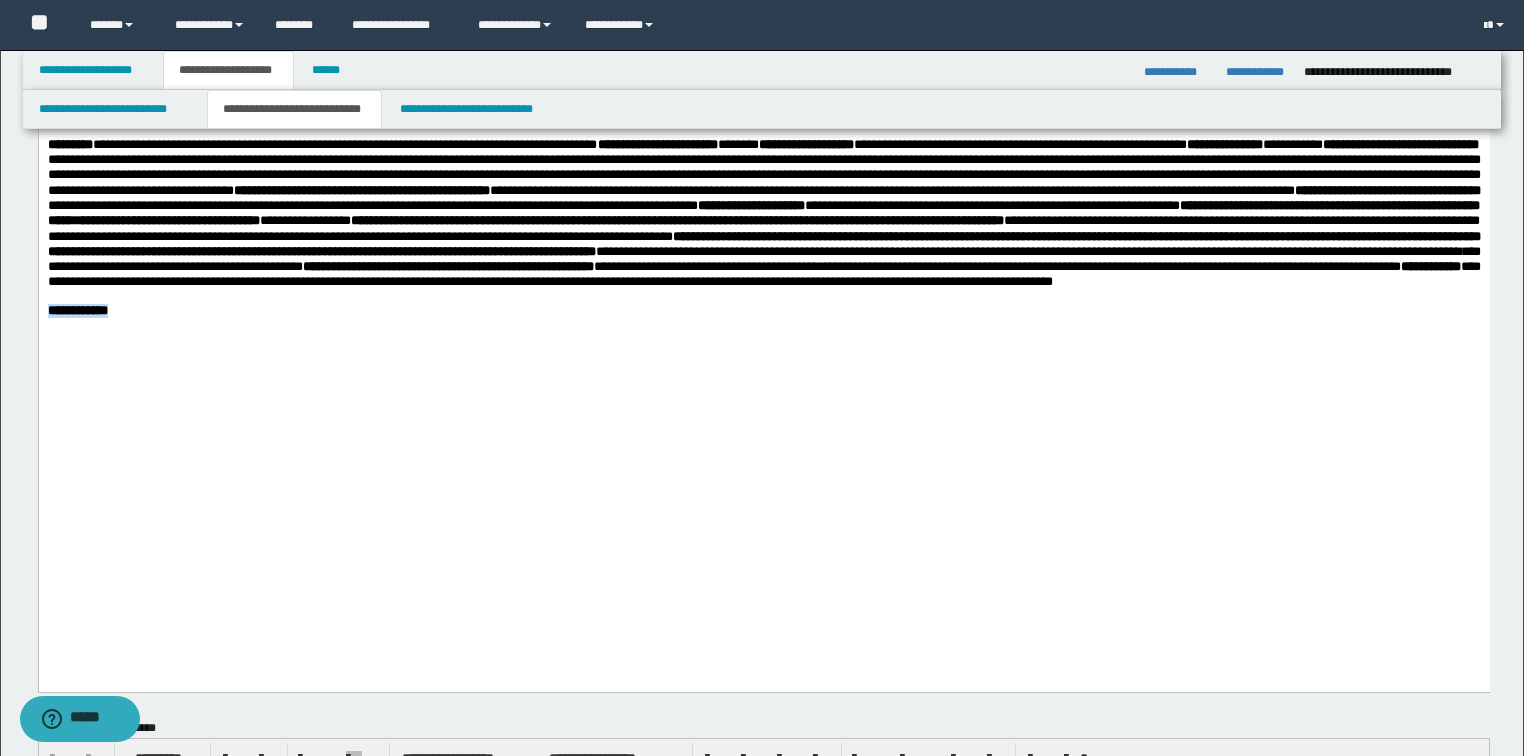 drag, startPoint x: 148, startPoint y: 538, endPoint x: -1, endPoint y: 538, distance: 149 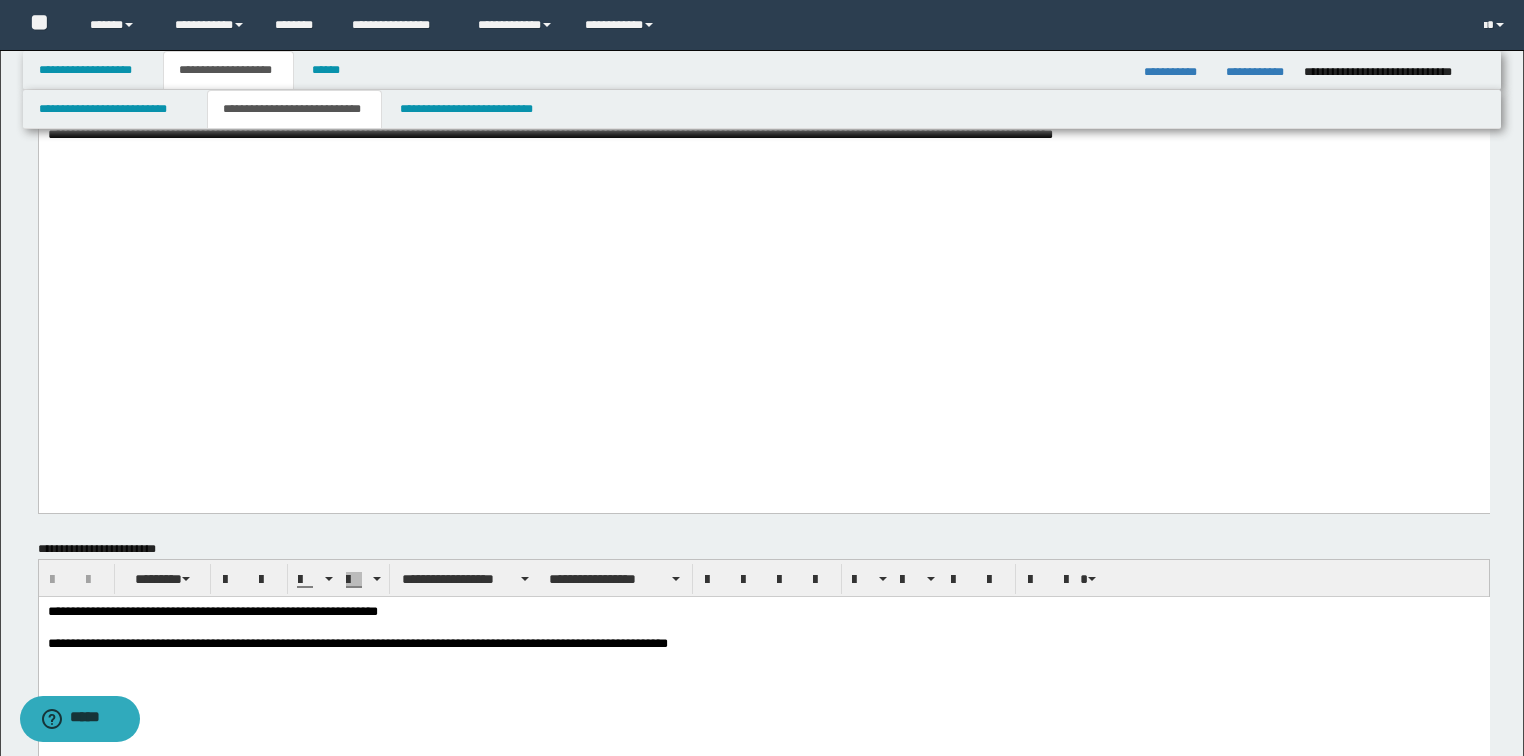 scroll, scrollTop: 1280, scrollLeft: 0, axis: vertical 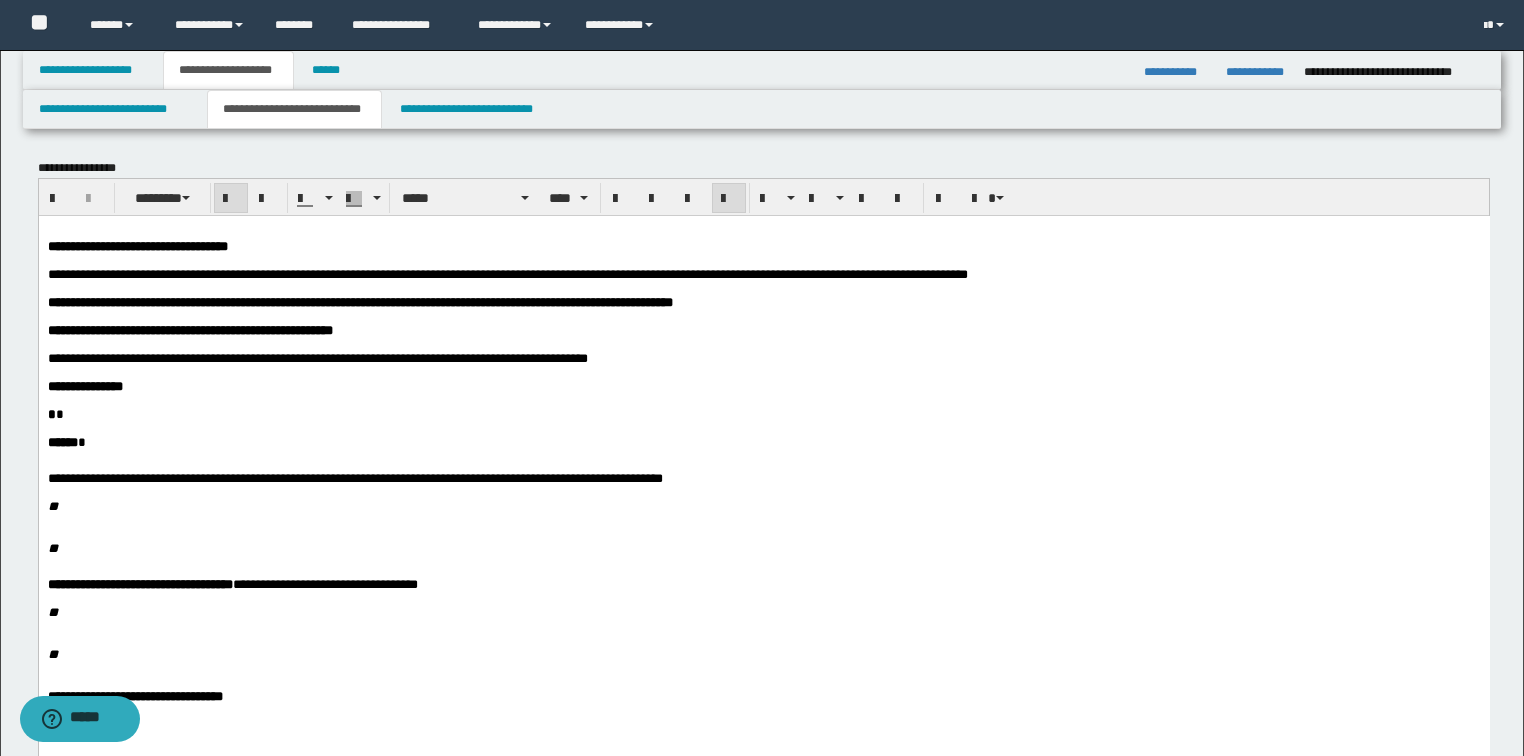 click on "**********" at bounding box center (359, 301) 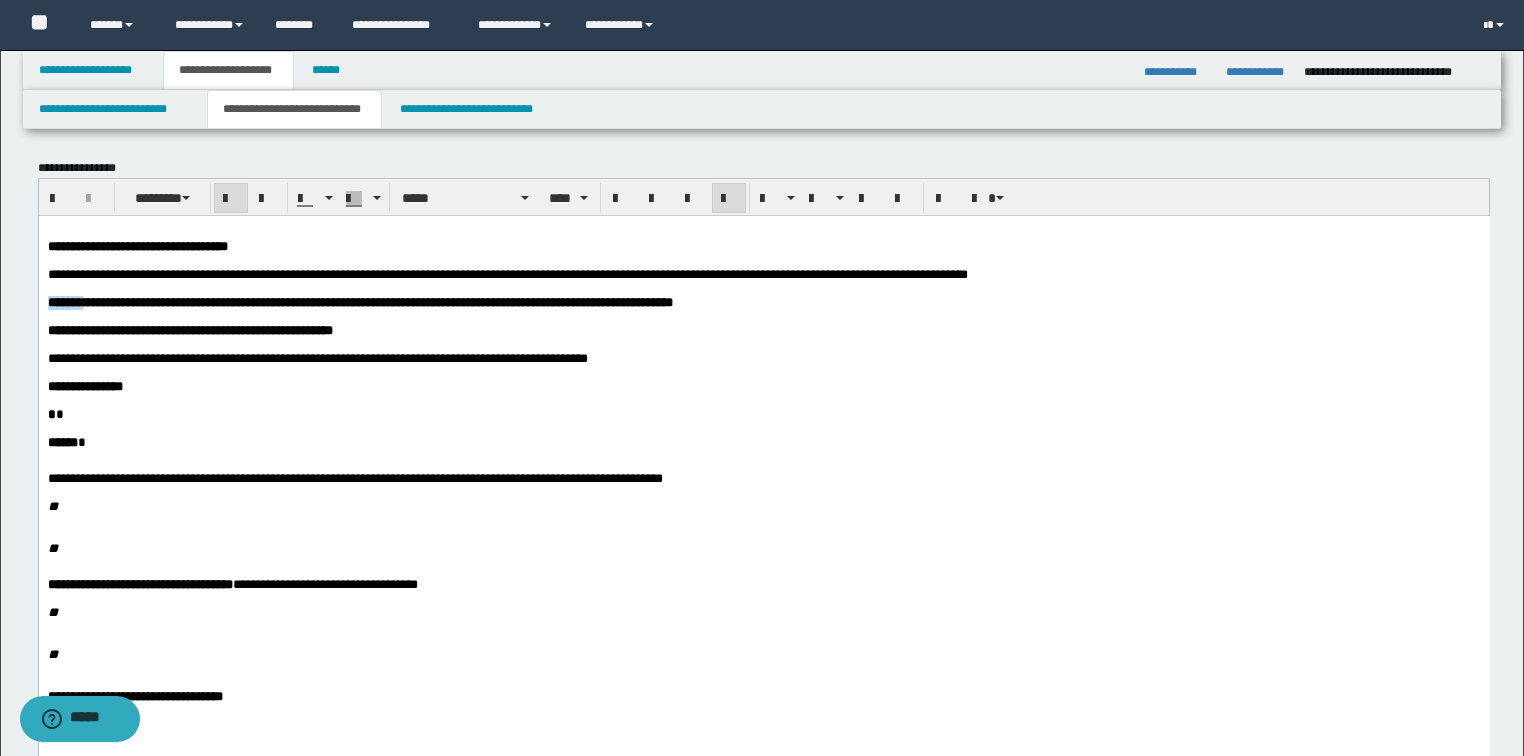 click on "**********" at bounding box center [359, 301] 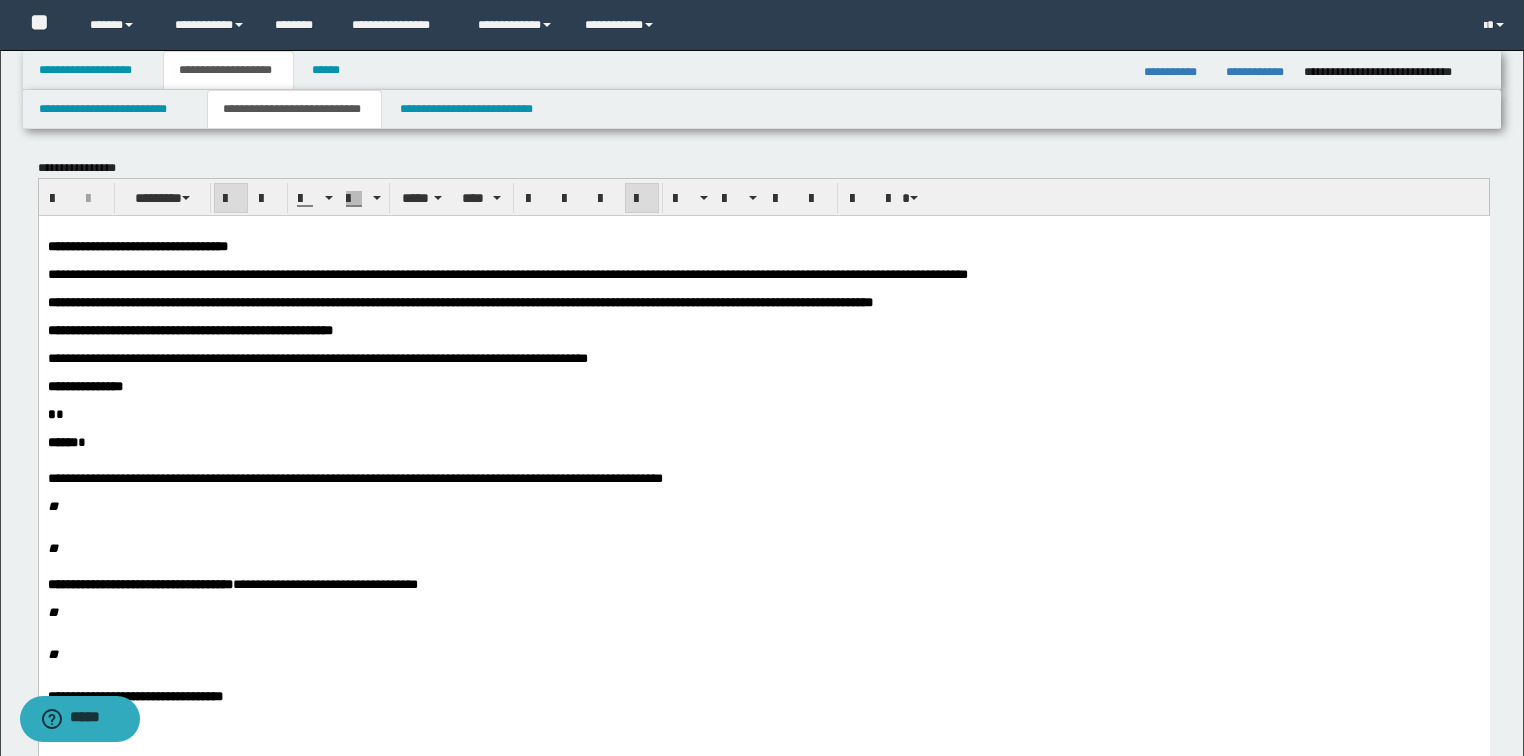 click on "**********" at bounding box center (459, 301) 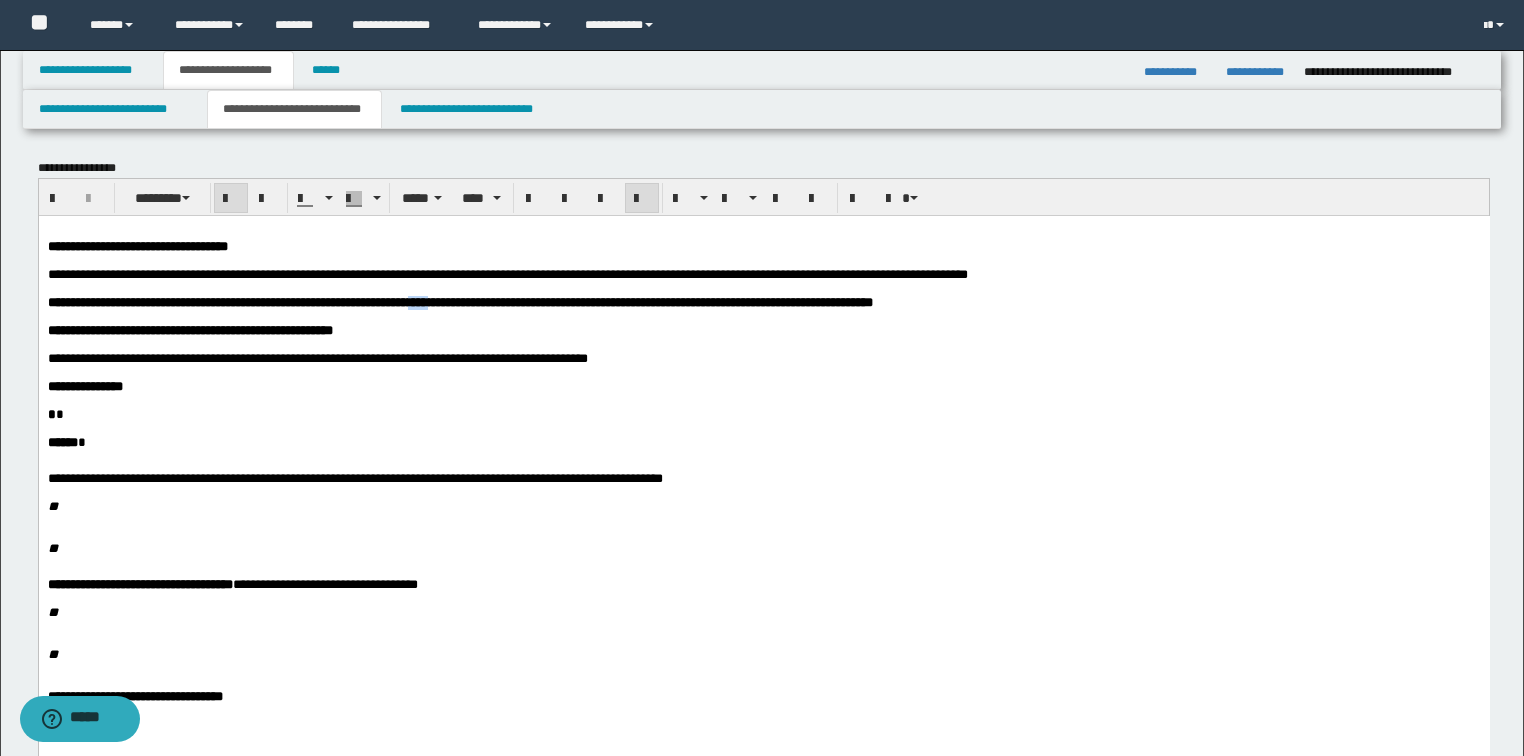 click on "**********" at bounding box center (459, 301) 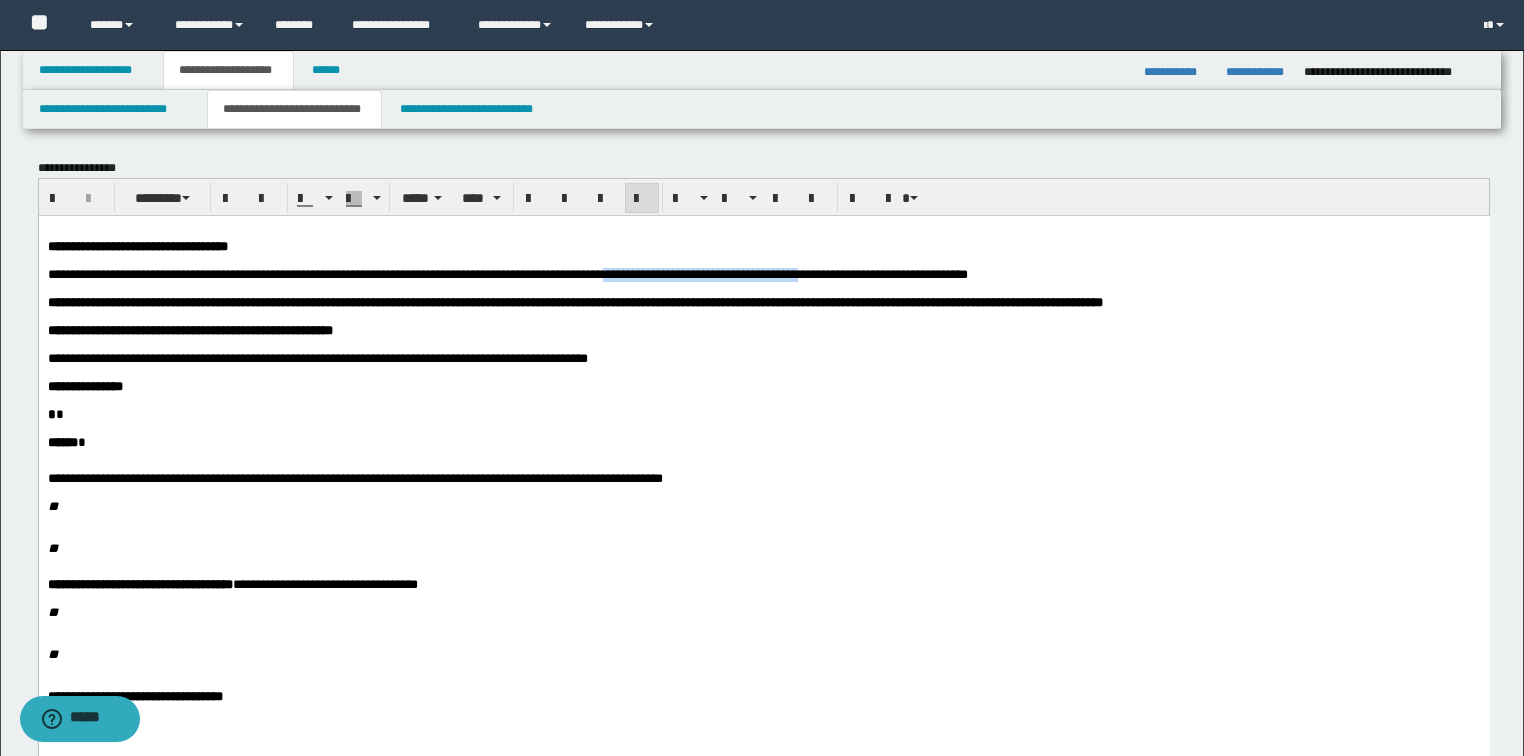 drag, startPoint x: 721, startPoint y: 275, endPoint x: 958, endPoint y: 279, distance: 237.03375 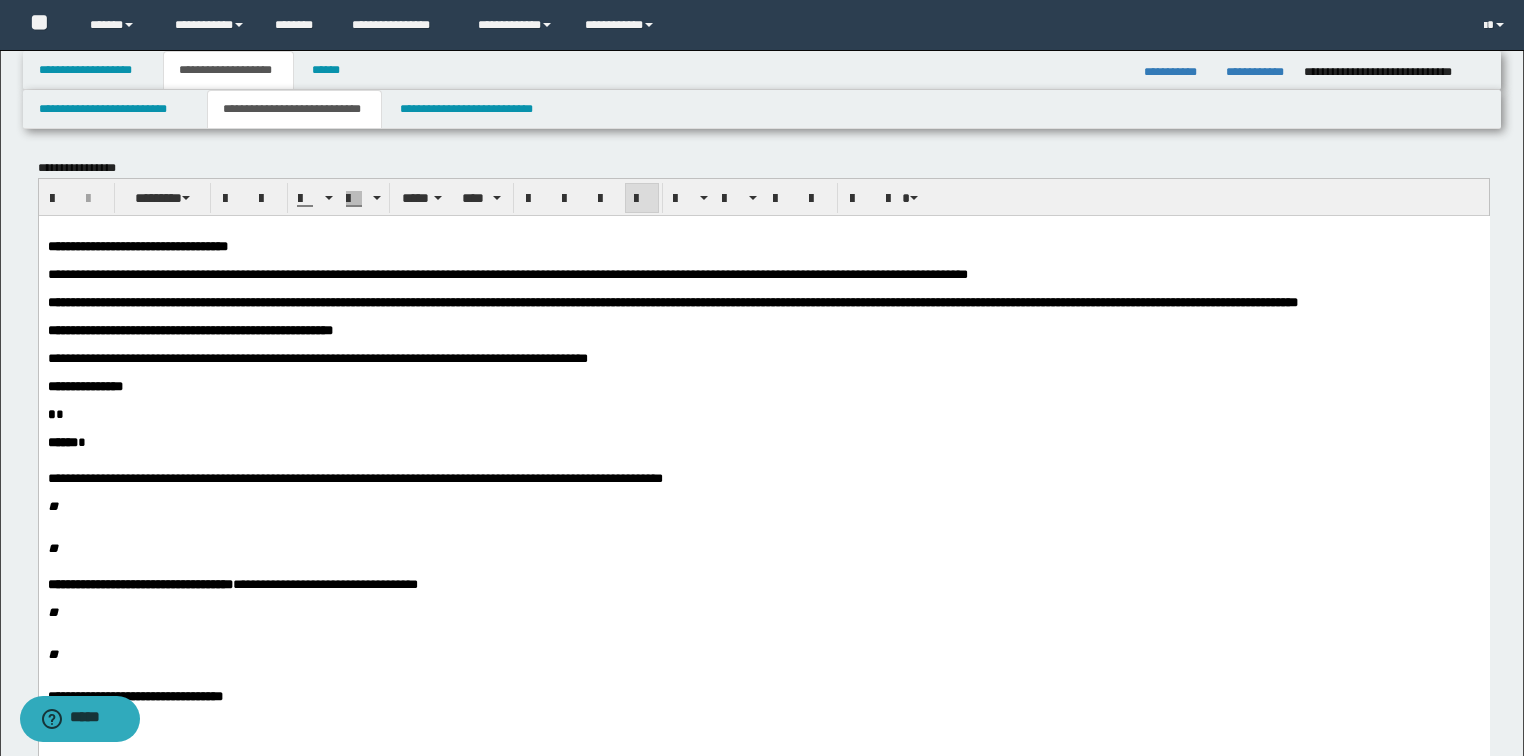 click on "**********" at bounding box center (317, 357) 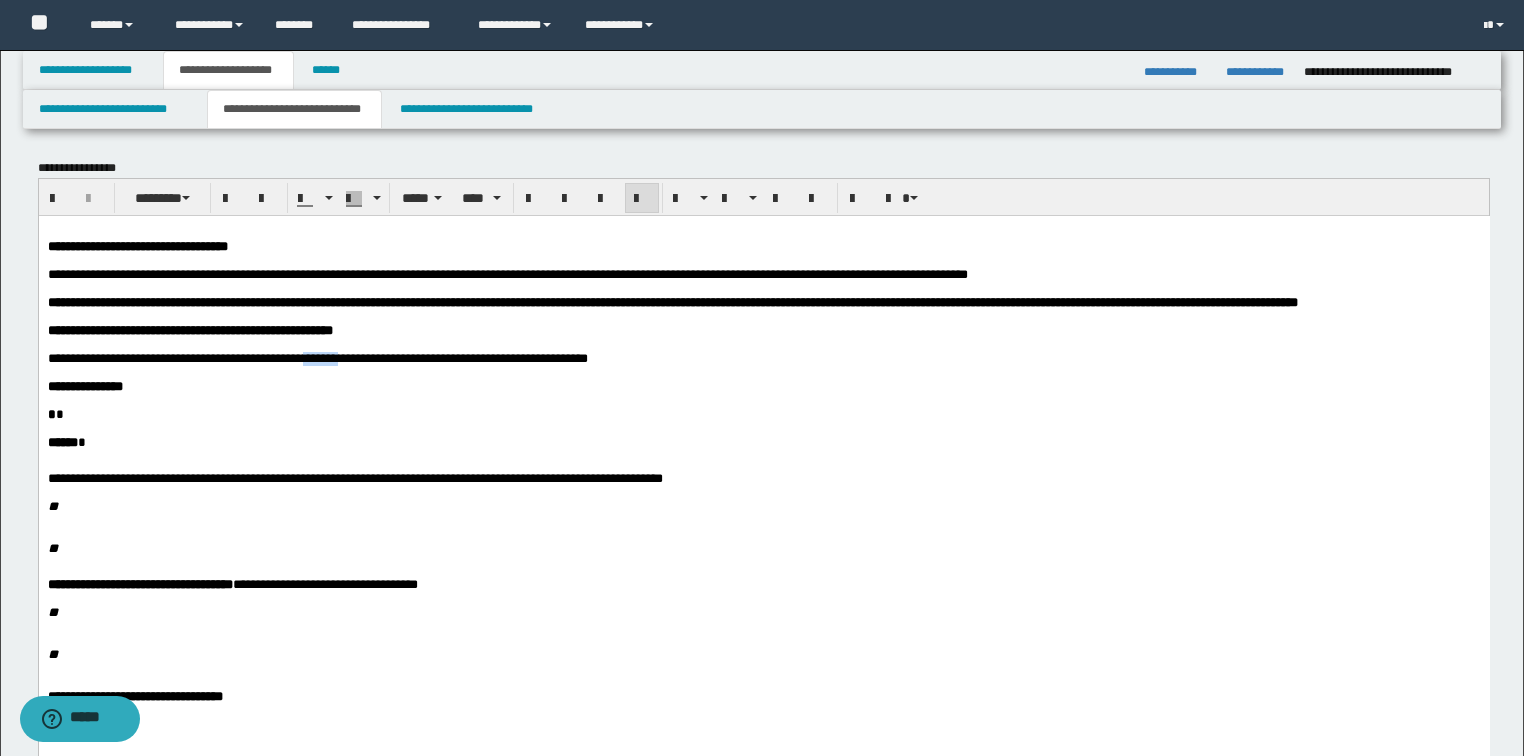 click on "**********" at bounding box center [317, 357] 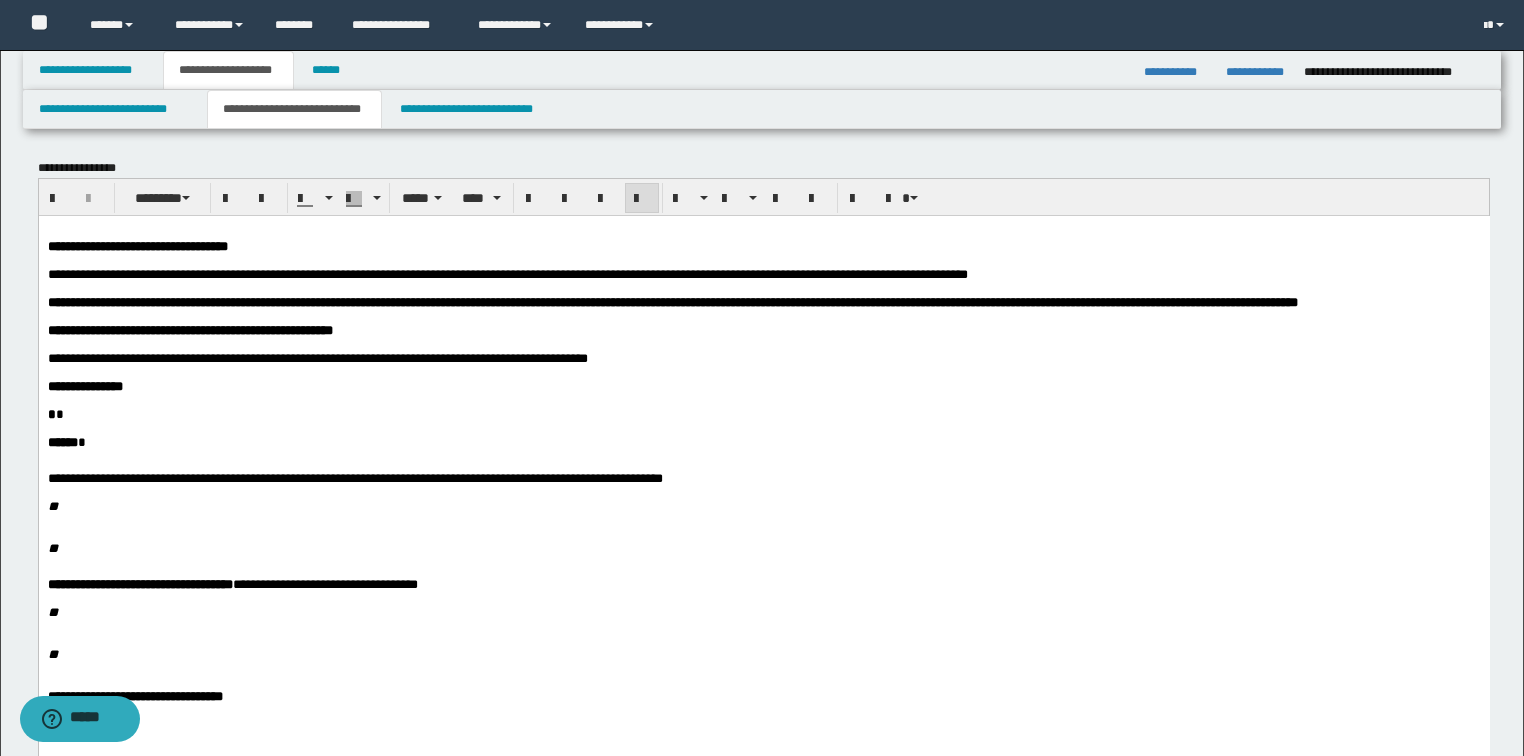 click on "**********" at bounding box center [317, 357] 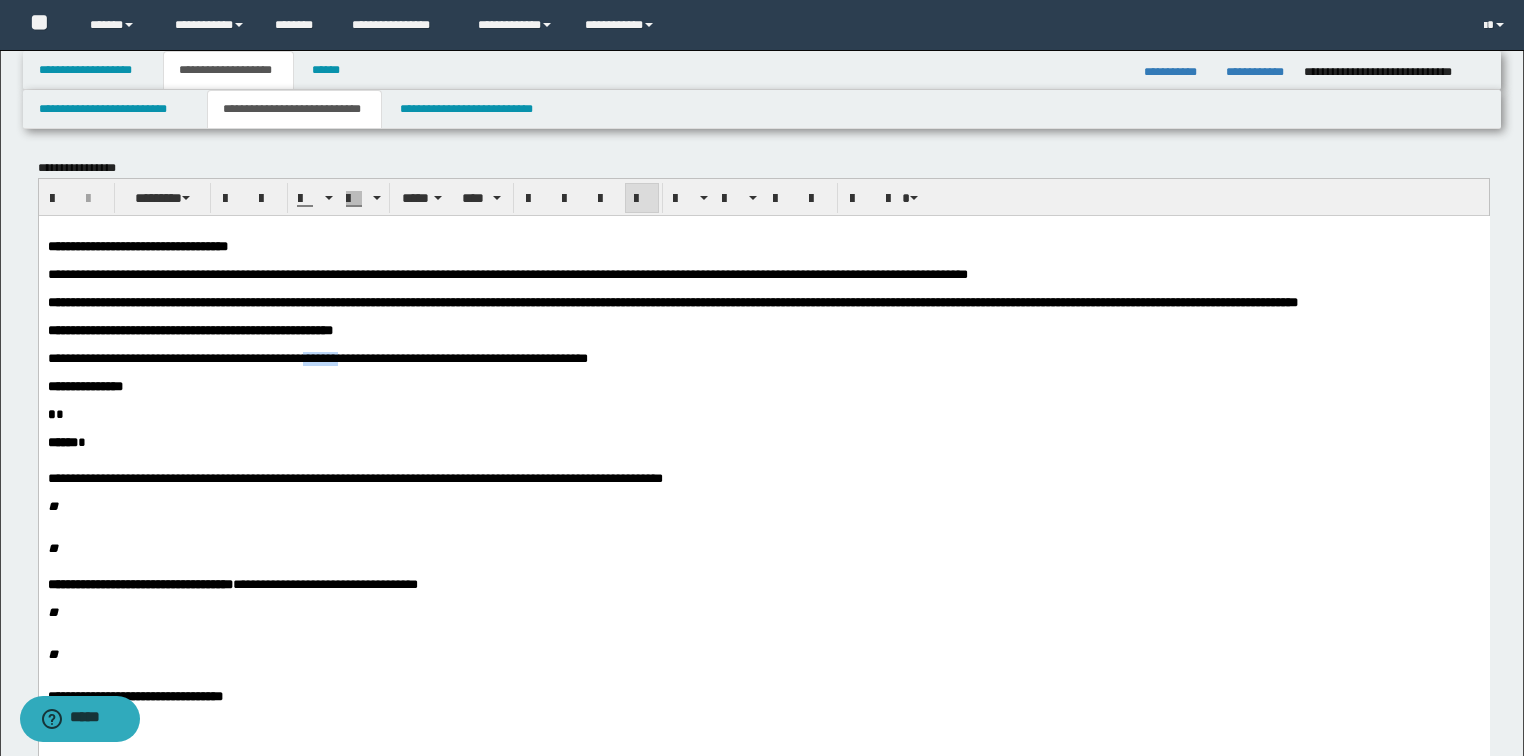 click on "**********" at bounding box center [317, 357] 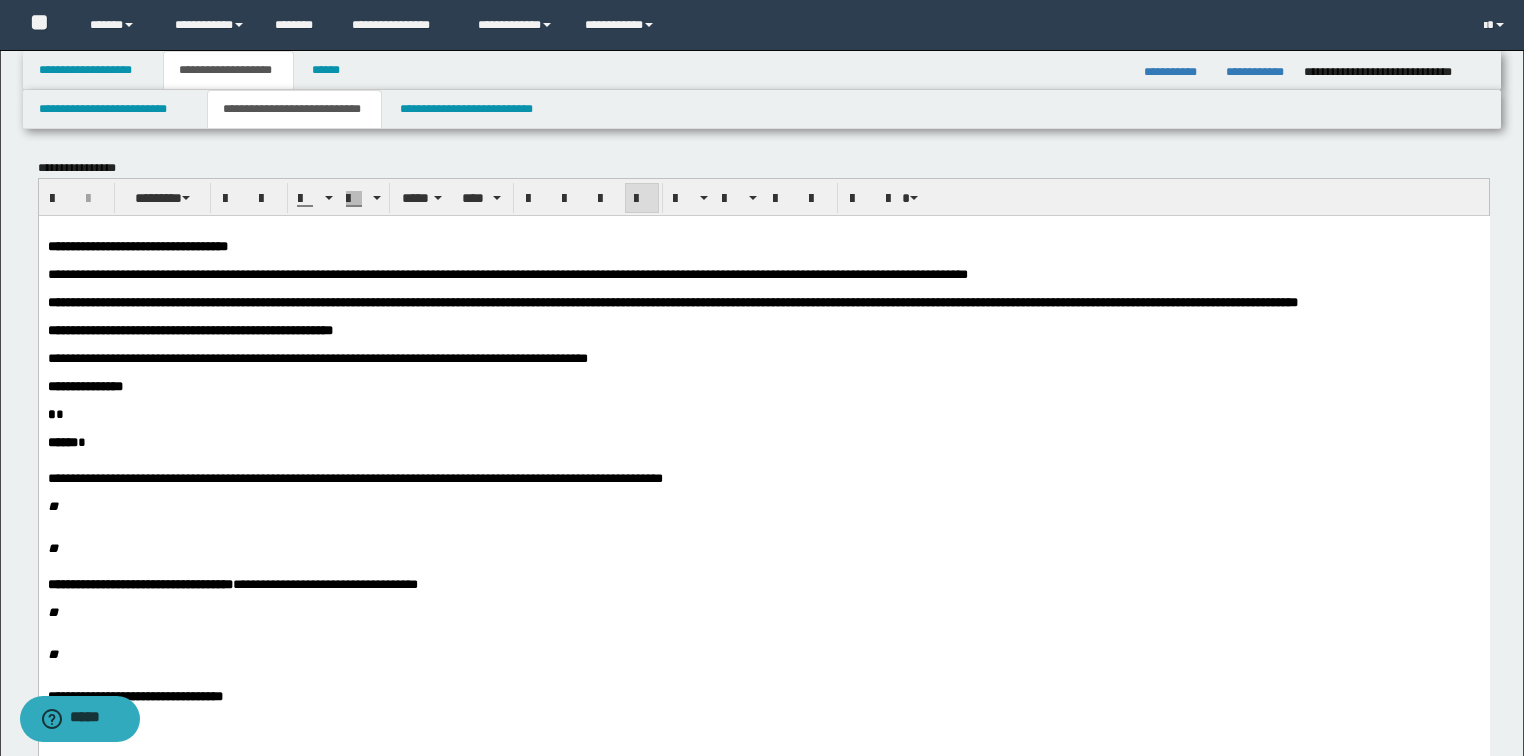 click on "**********" at bounding box center (317, 357) 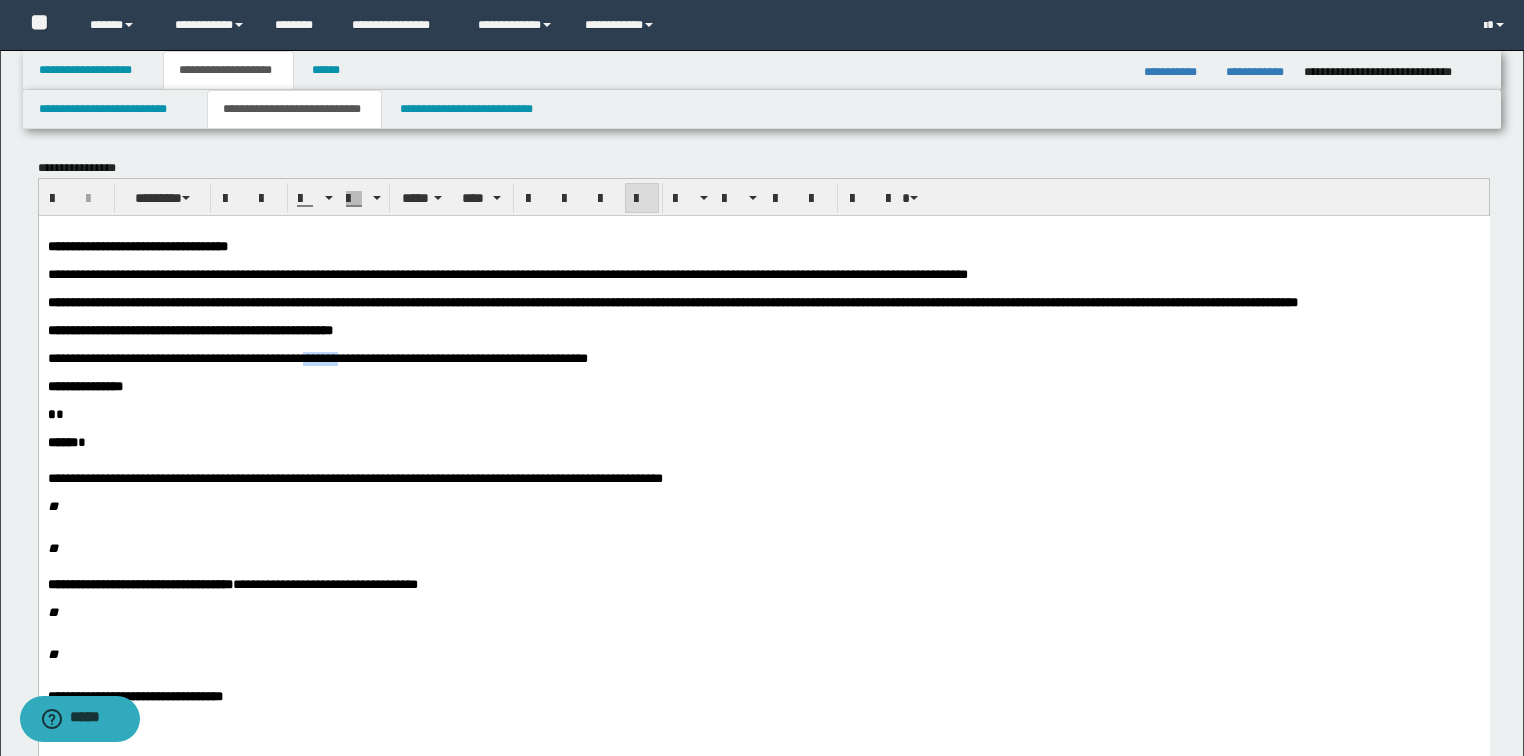 click on "**********" at bounding box center (317, 357) 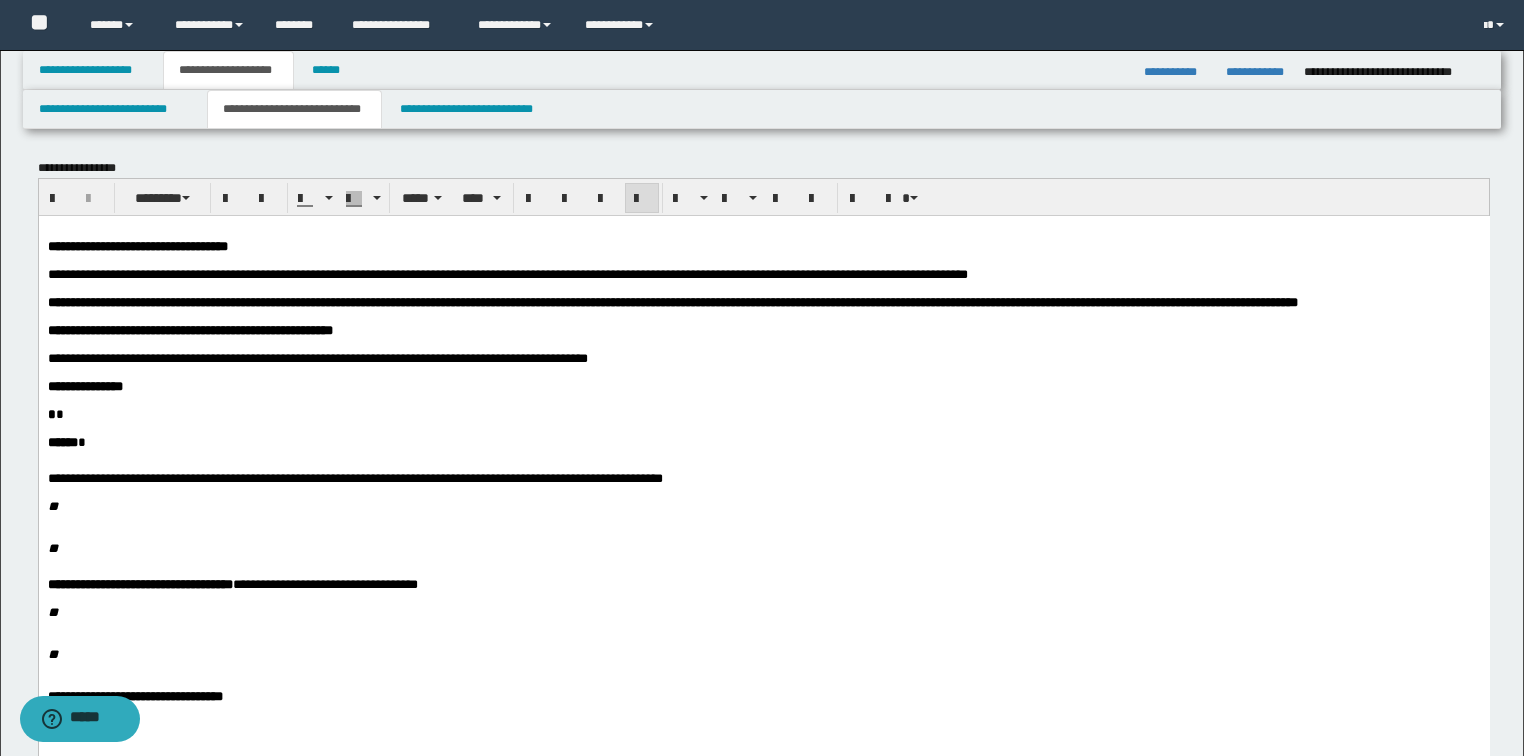 click on "**********" at bounding box center (763, 478) 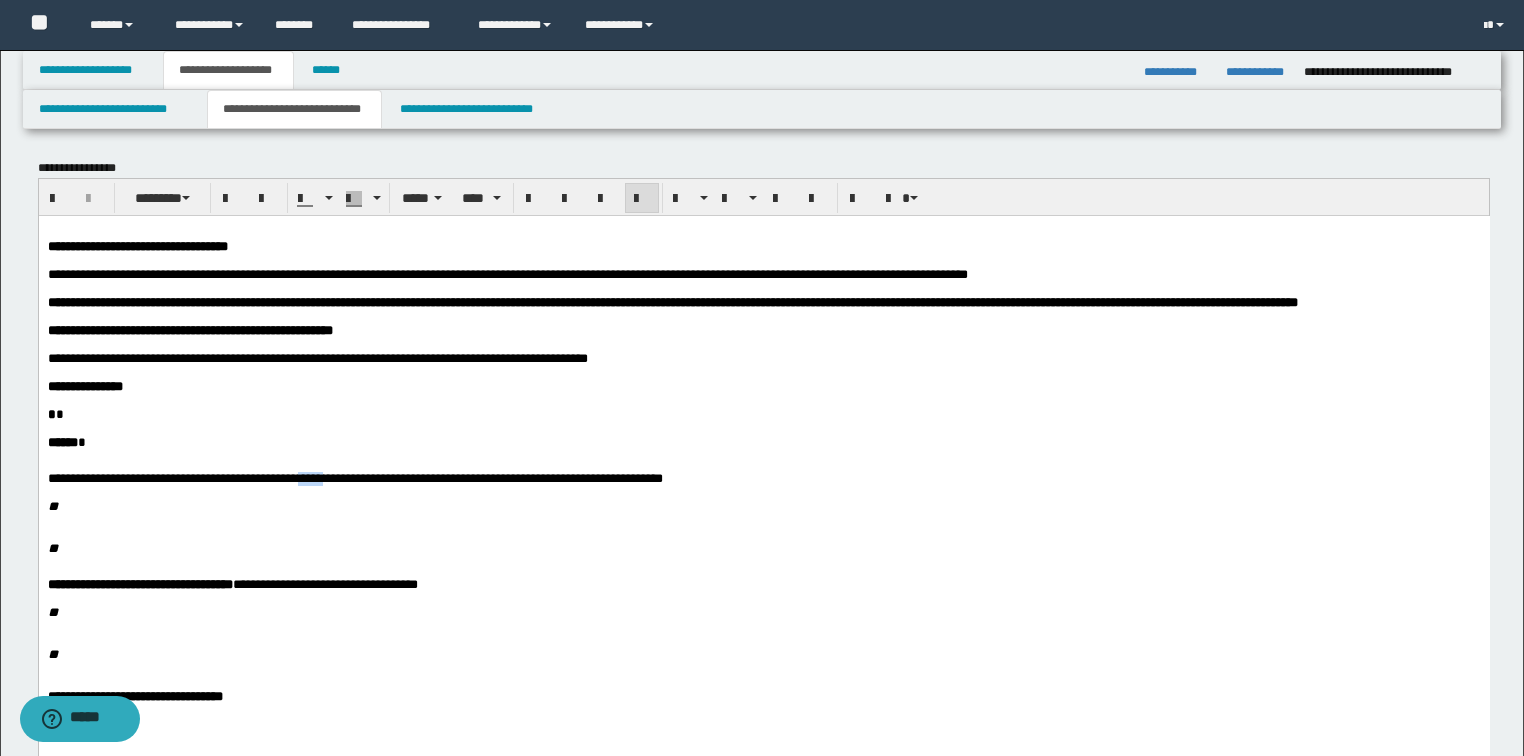 click on "**********" at bounding box center [763, 478] 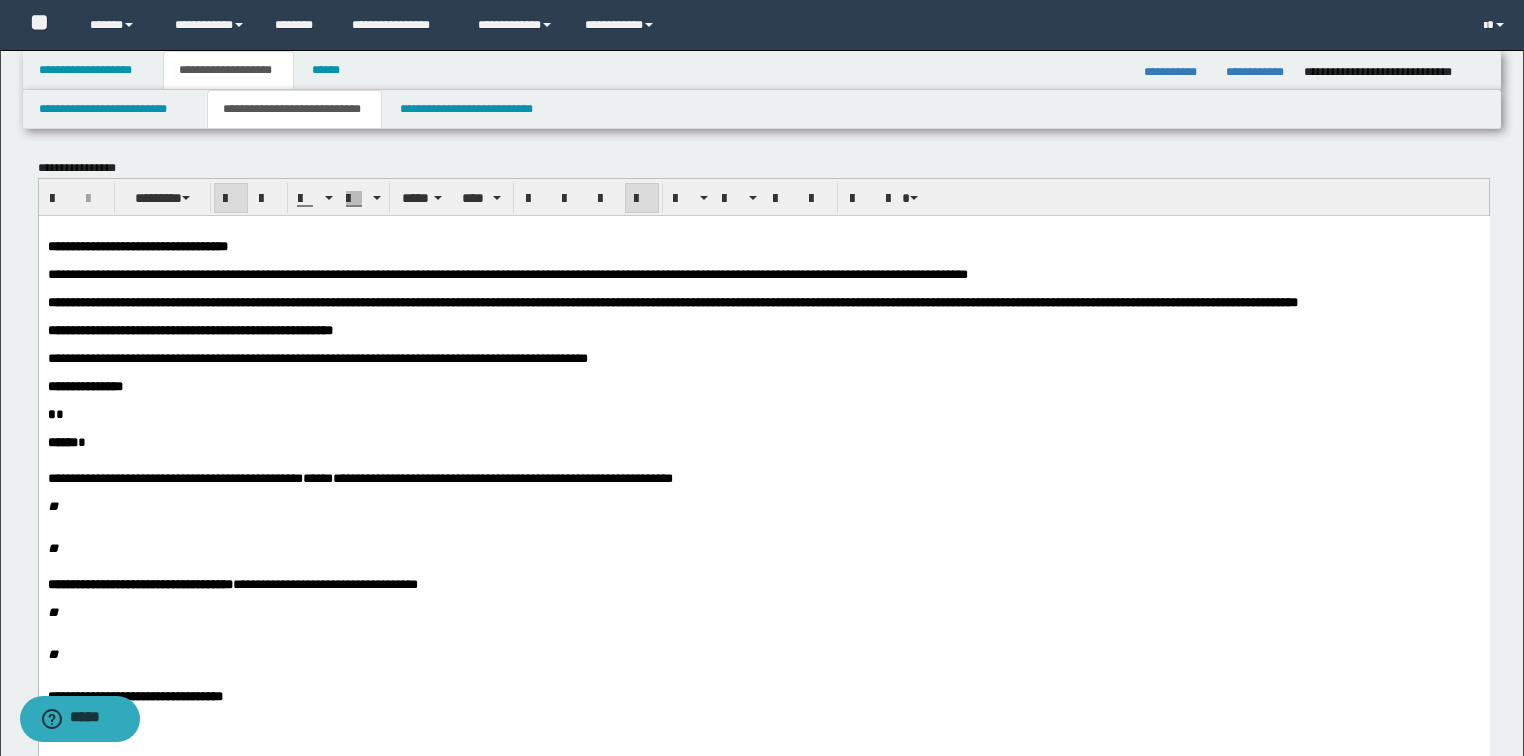 click on "**********" at bounding box center (672, 301) 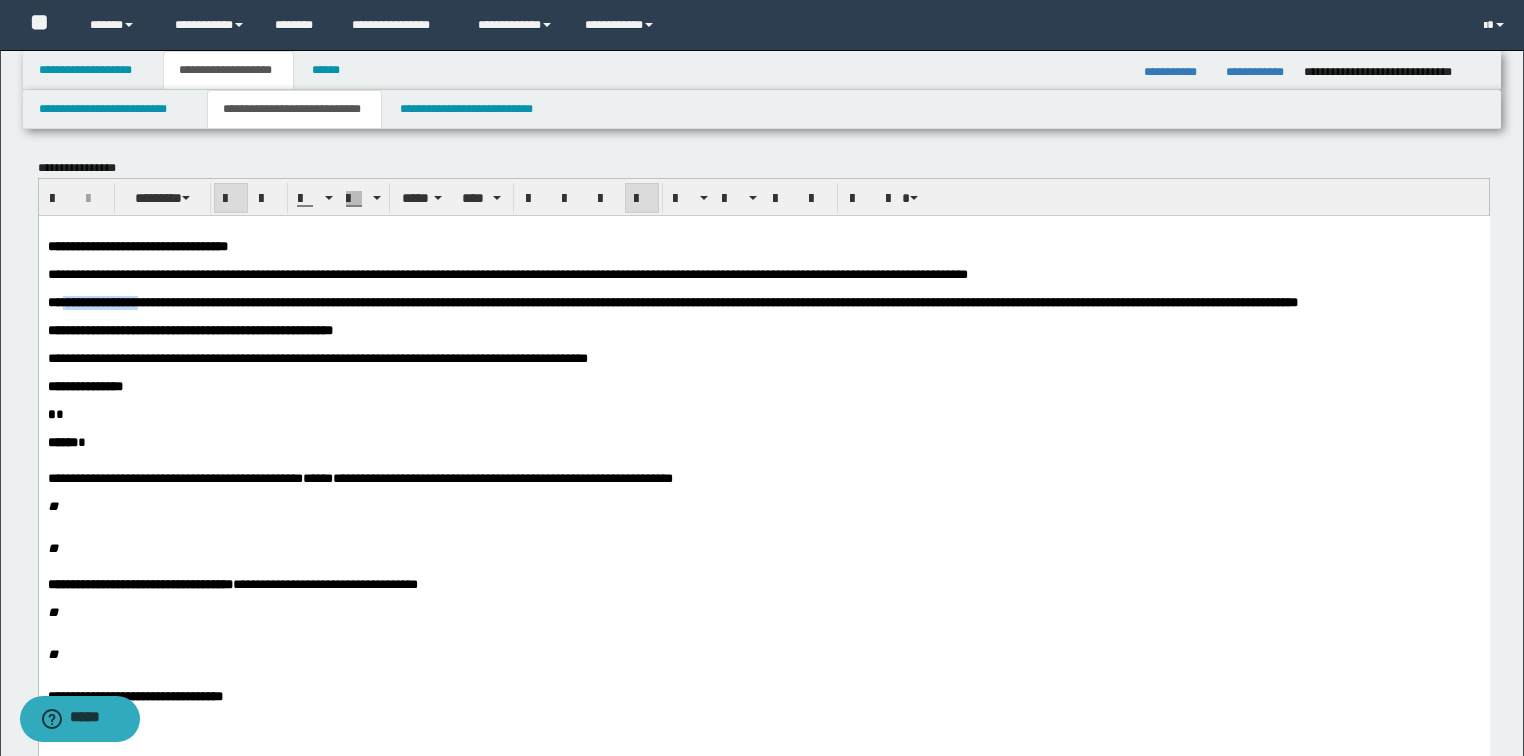 click on "**********" at bounding box center [672, 301] 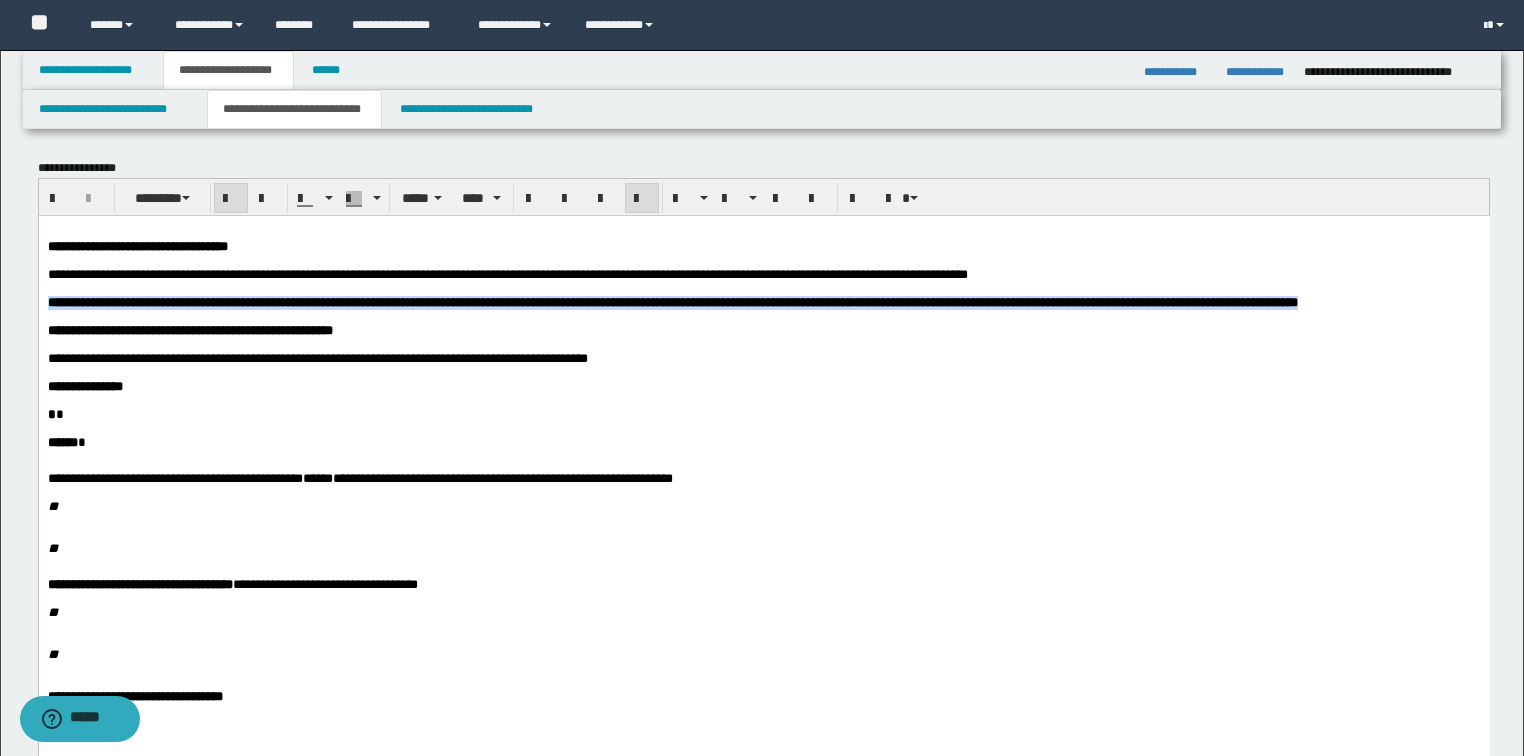 click on "**********" at bounding box center [672, 301] 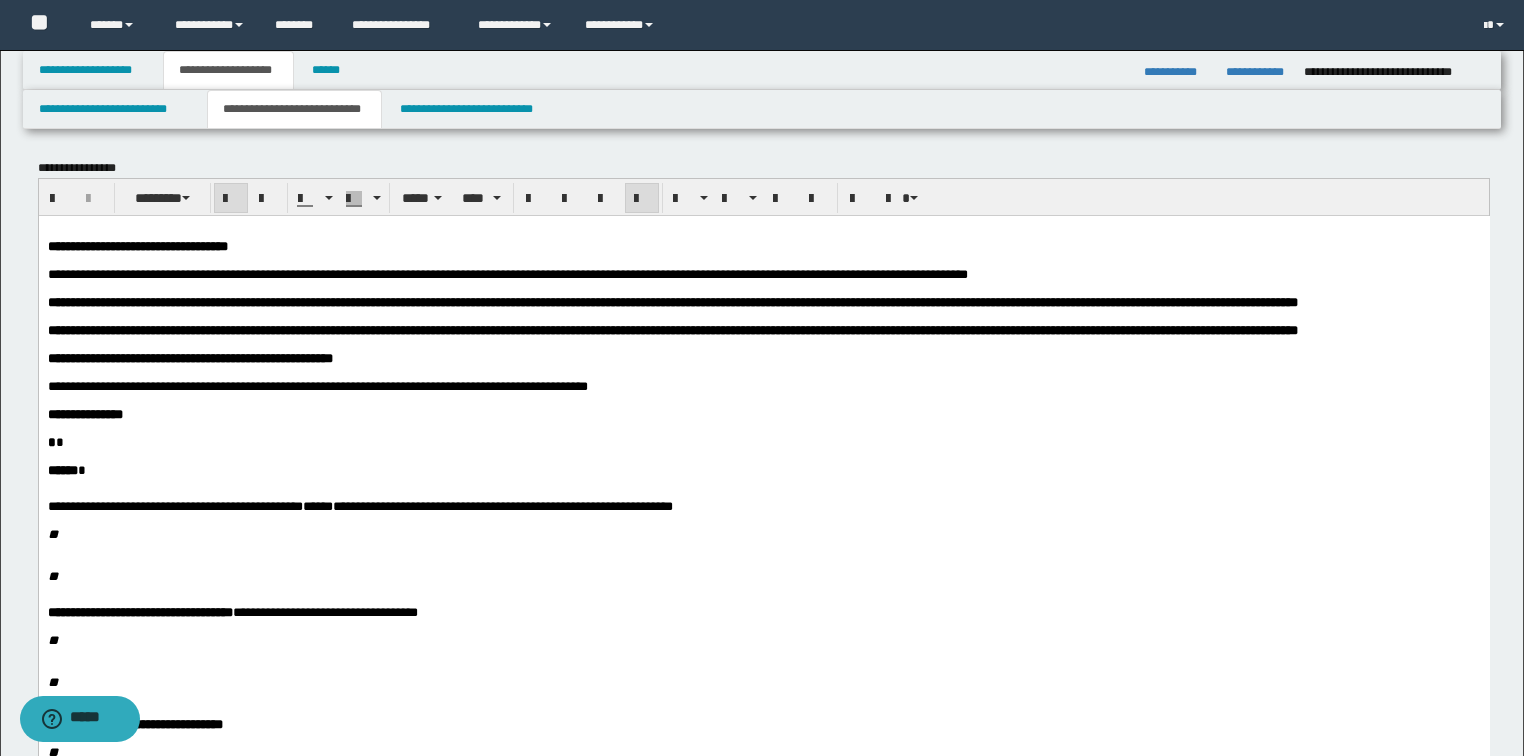 click on "**********" at bounding box center (763, 330) 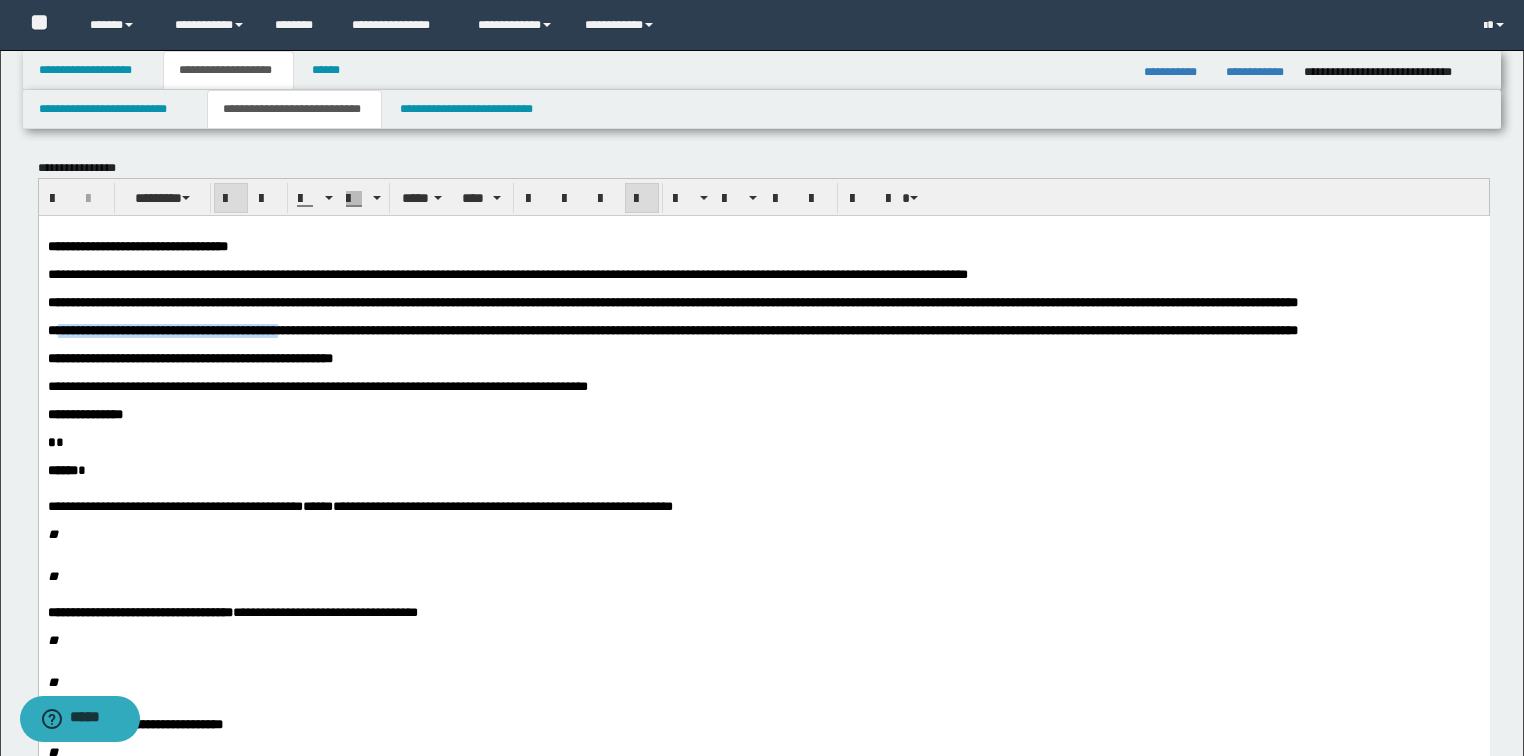 drag, startPoint x: 363, startPoint y: 362, endPoint x: 81, endPoint y: 377, distance: 282.39865 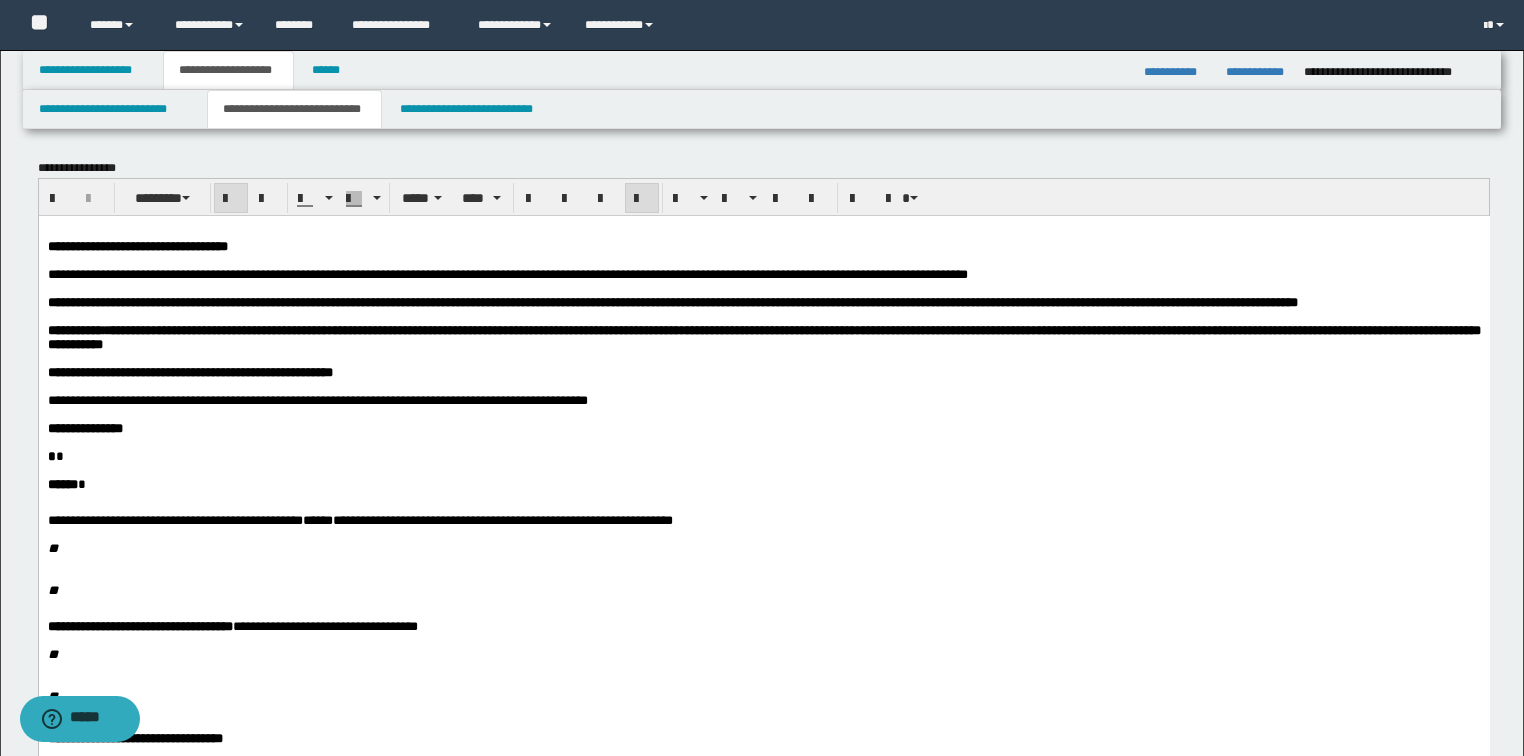 click on "**********" at bounding box center [763, 336] 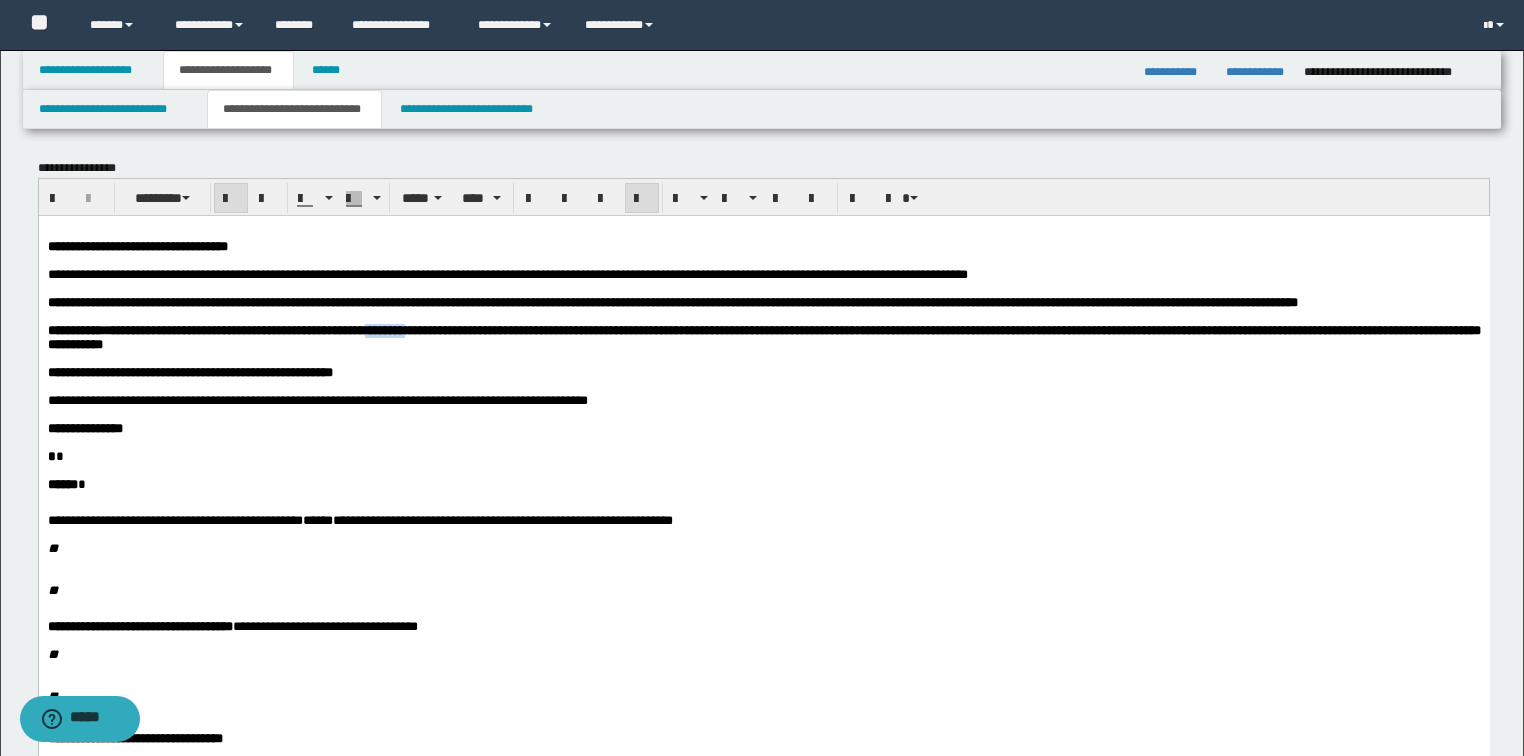 click on "**********" at bounding box center (763, 336) 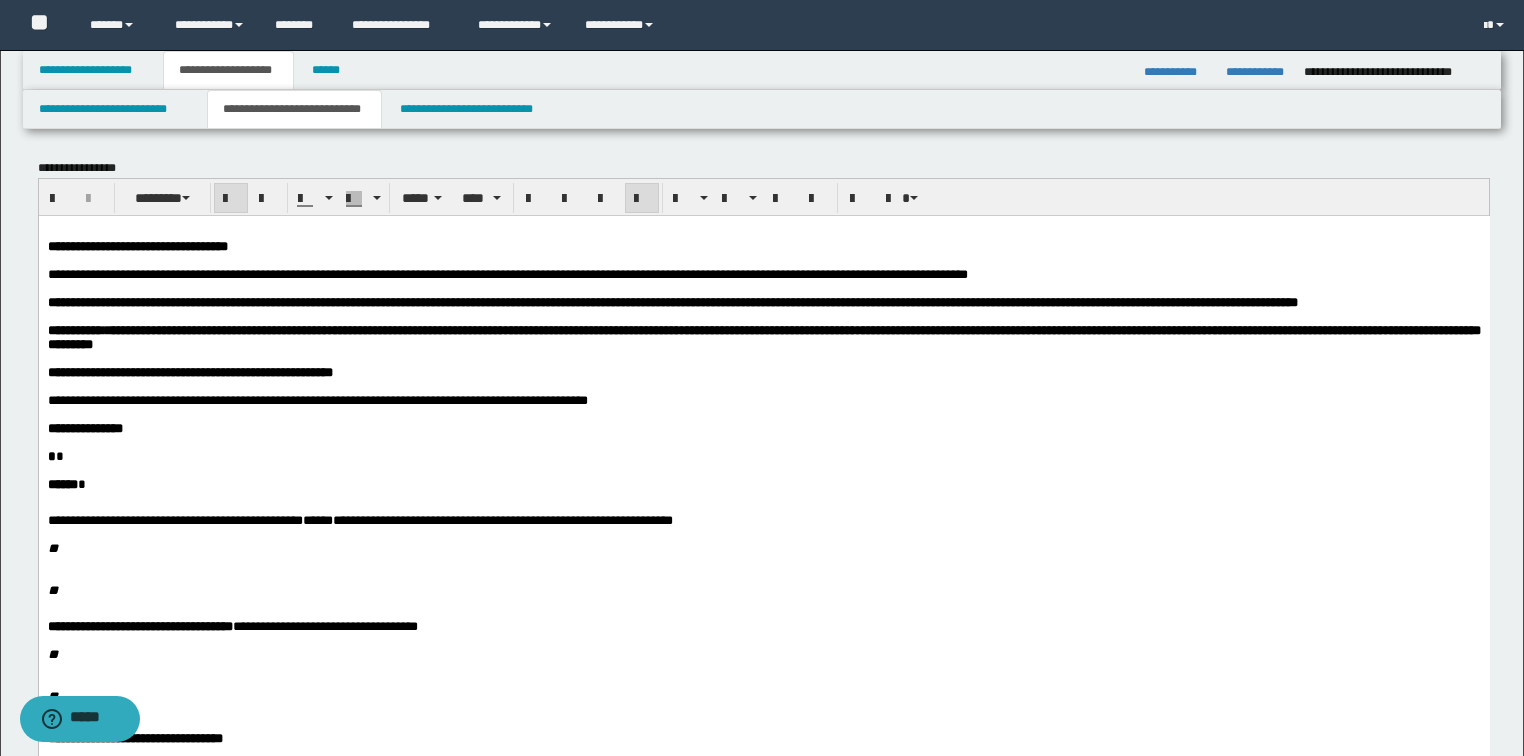 click on "**********" at bounding box center (763, 336) 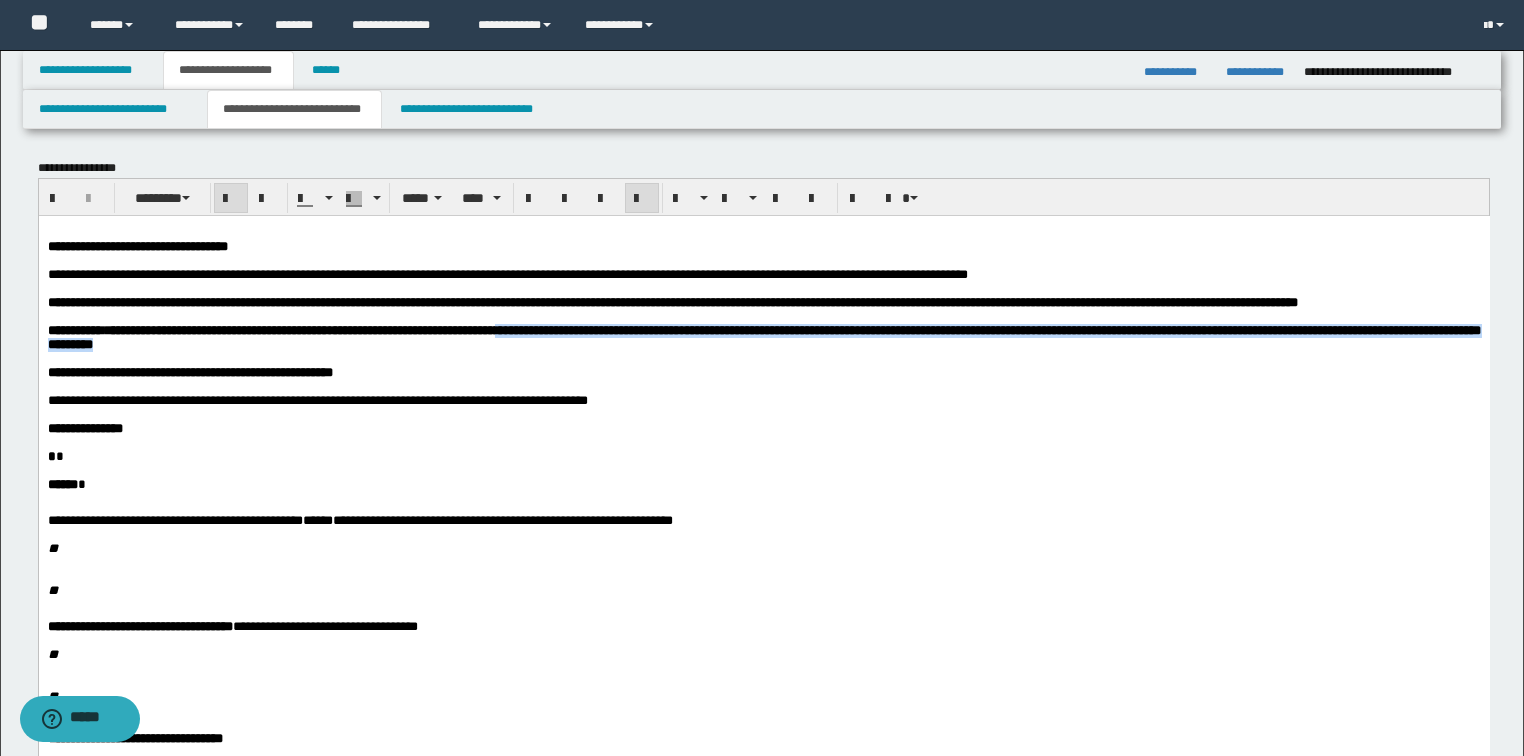 click on "**********" at bounding box center [763, 337] 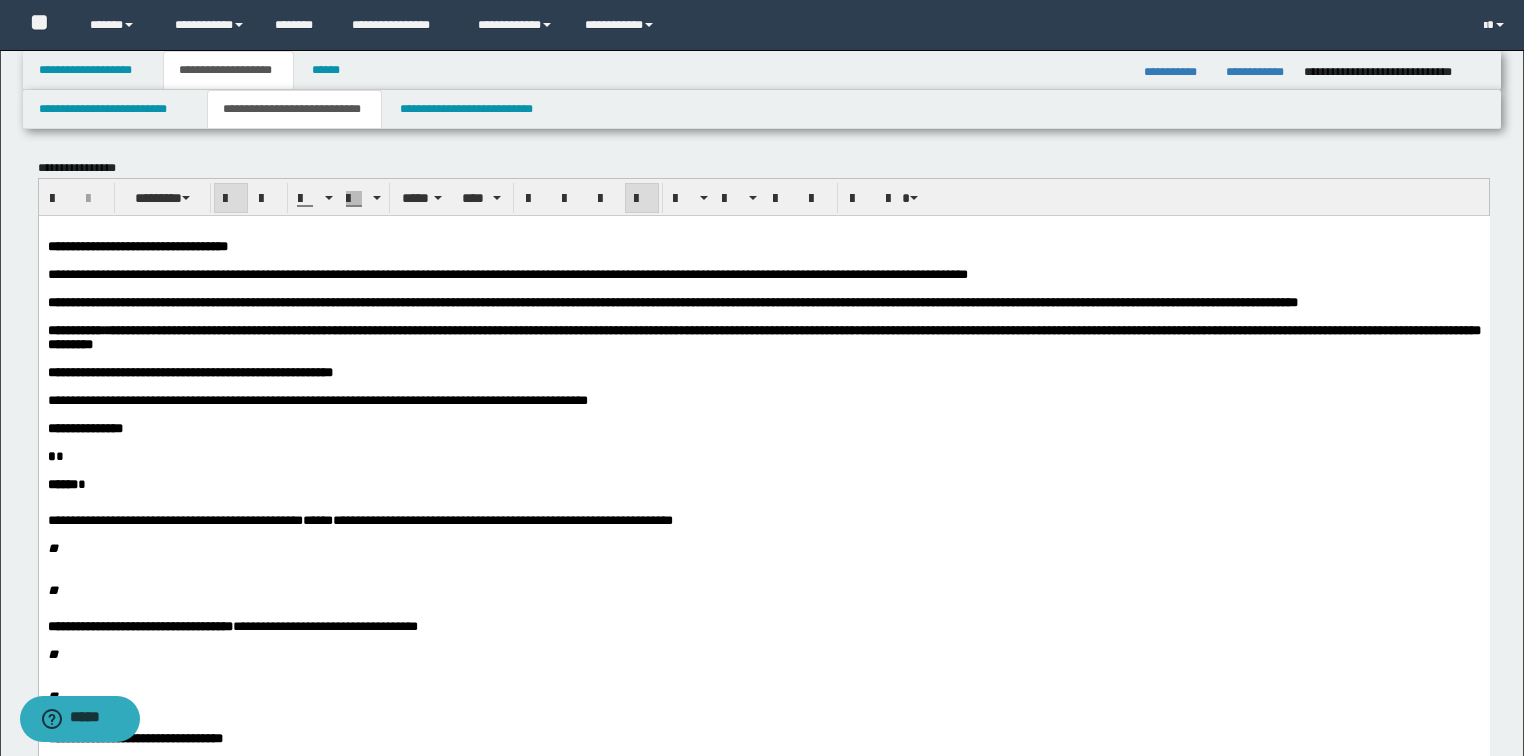 click on "**********" at bounding box center [763, 336] 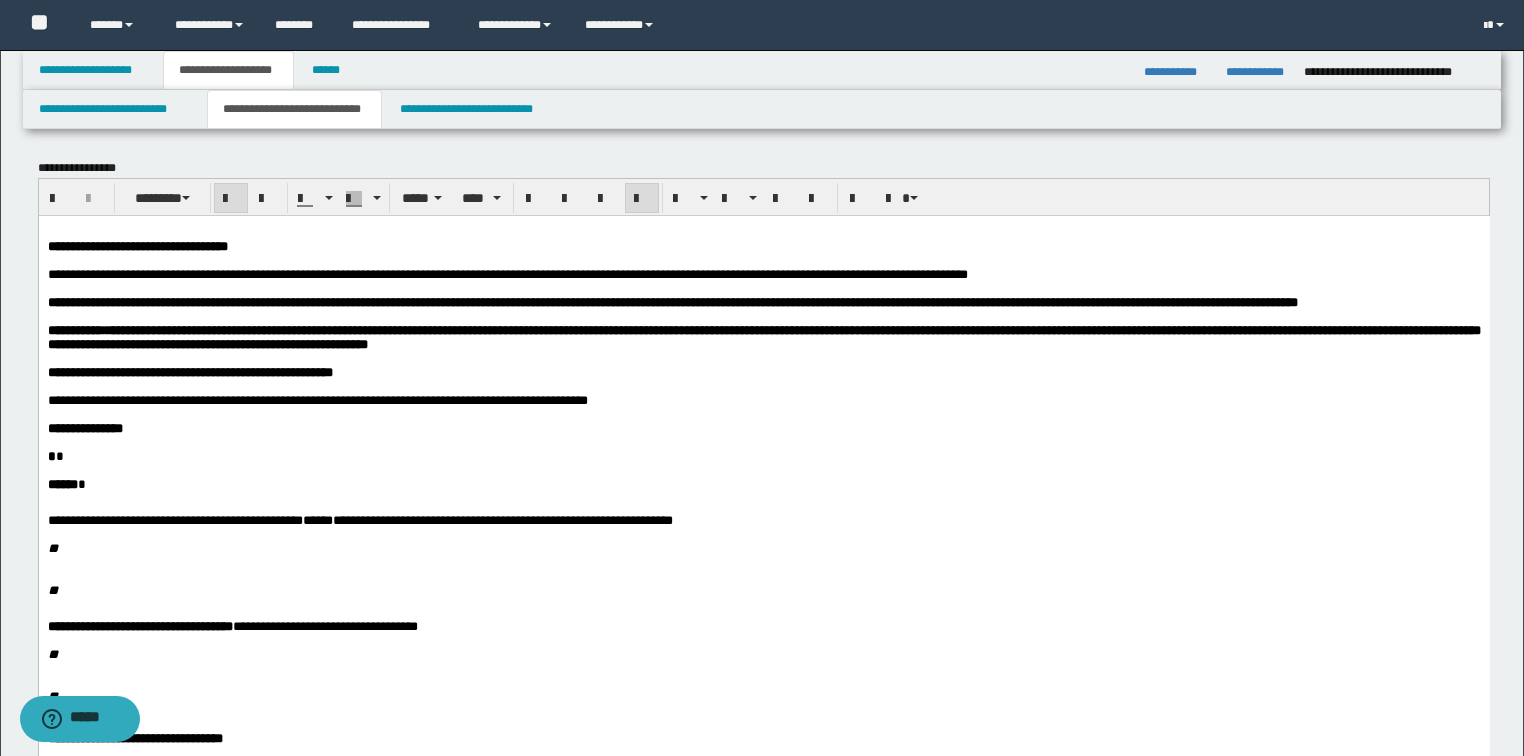 click on "**********" at bounding box center [763, 336] 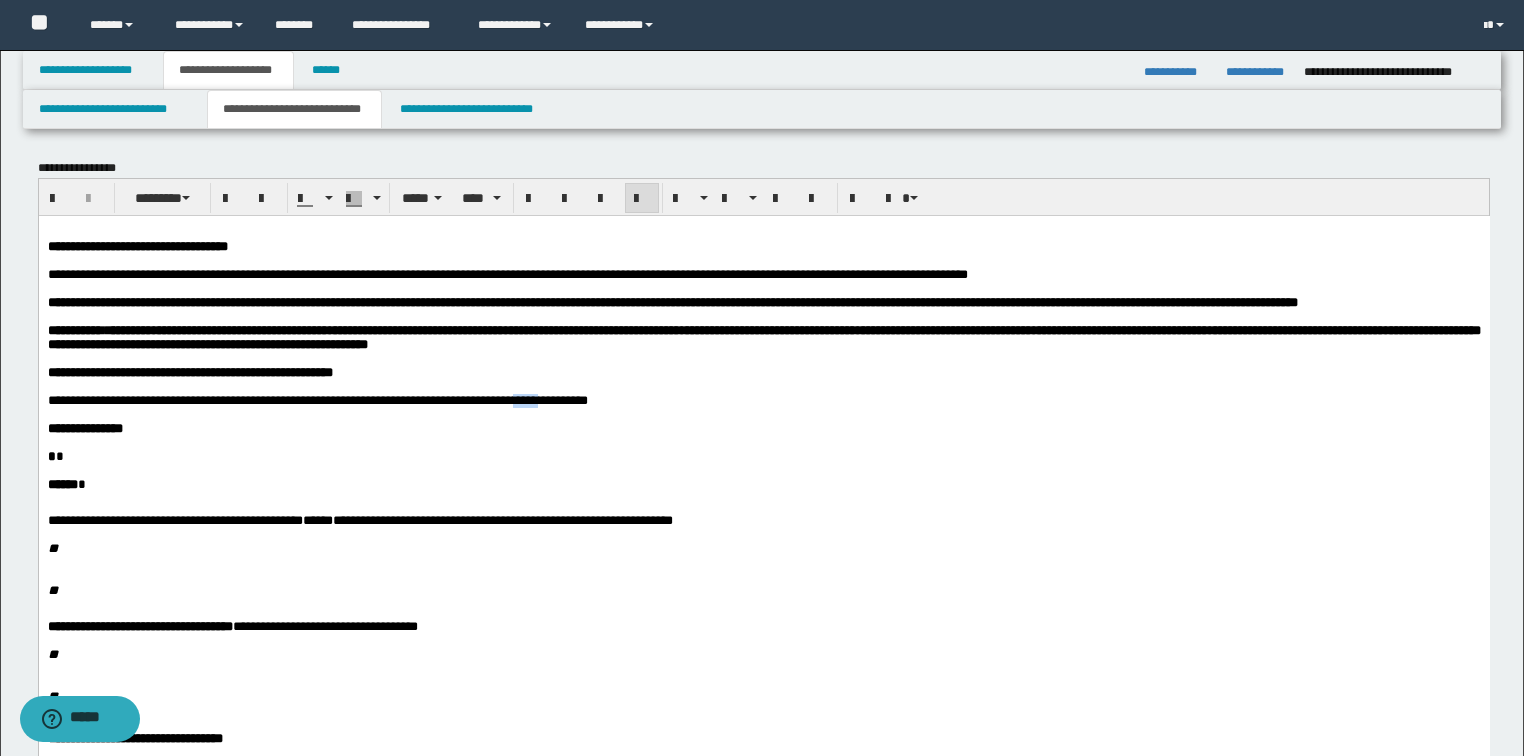click on "**********" at bounding box center [317, 399] 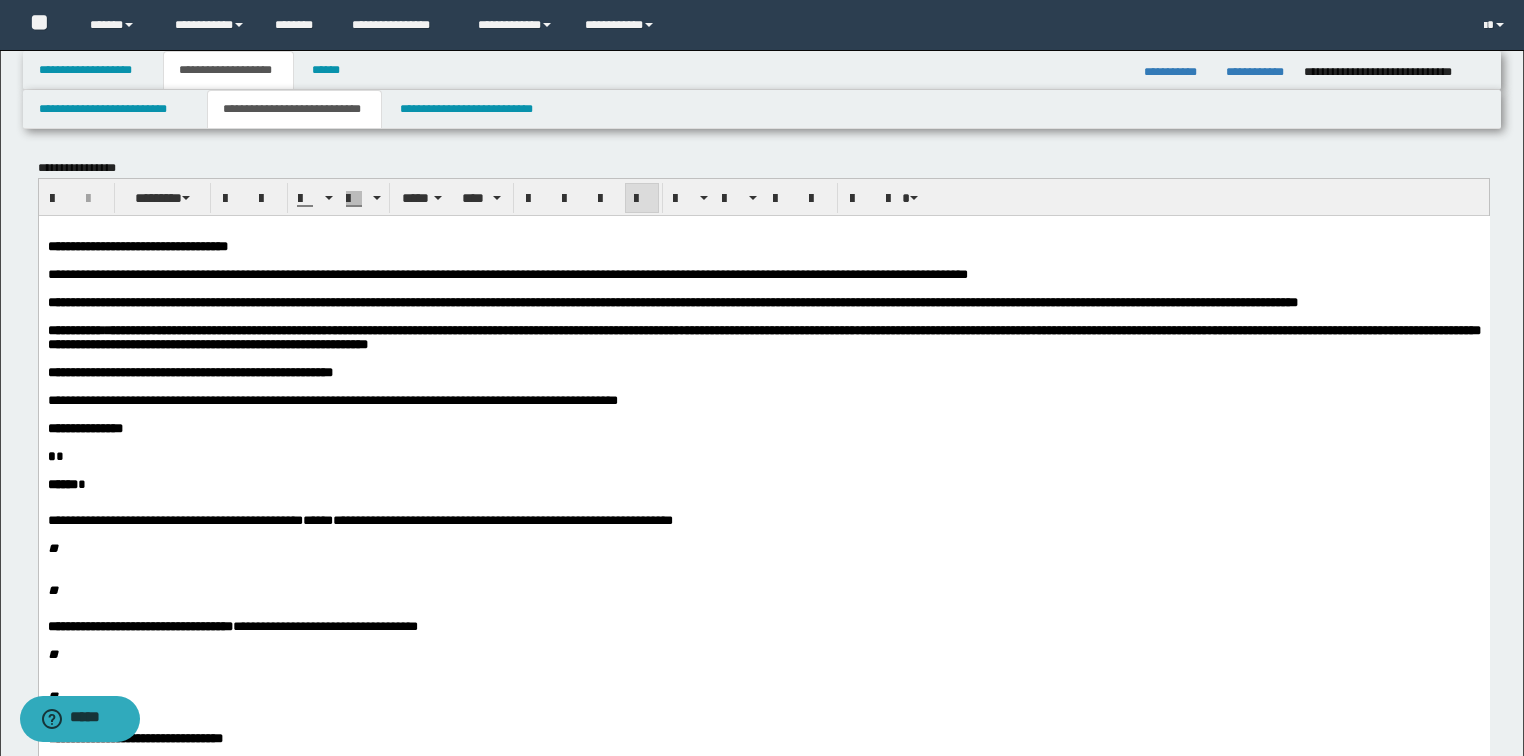 click on "**********" at bounding box center (332, 399) 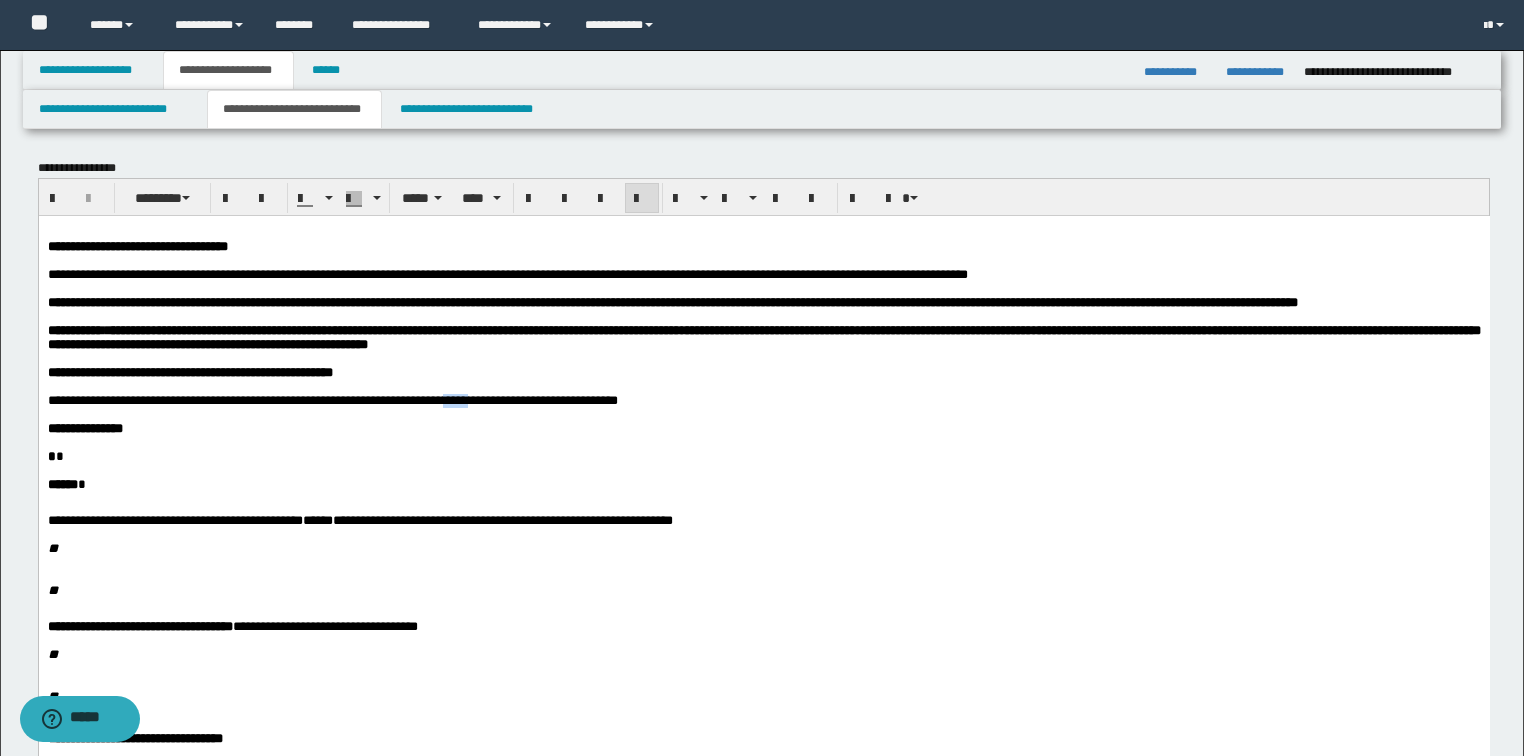 click on "**********" at bounding box center [332, 399] 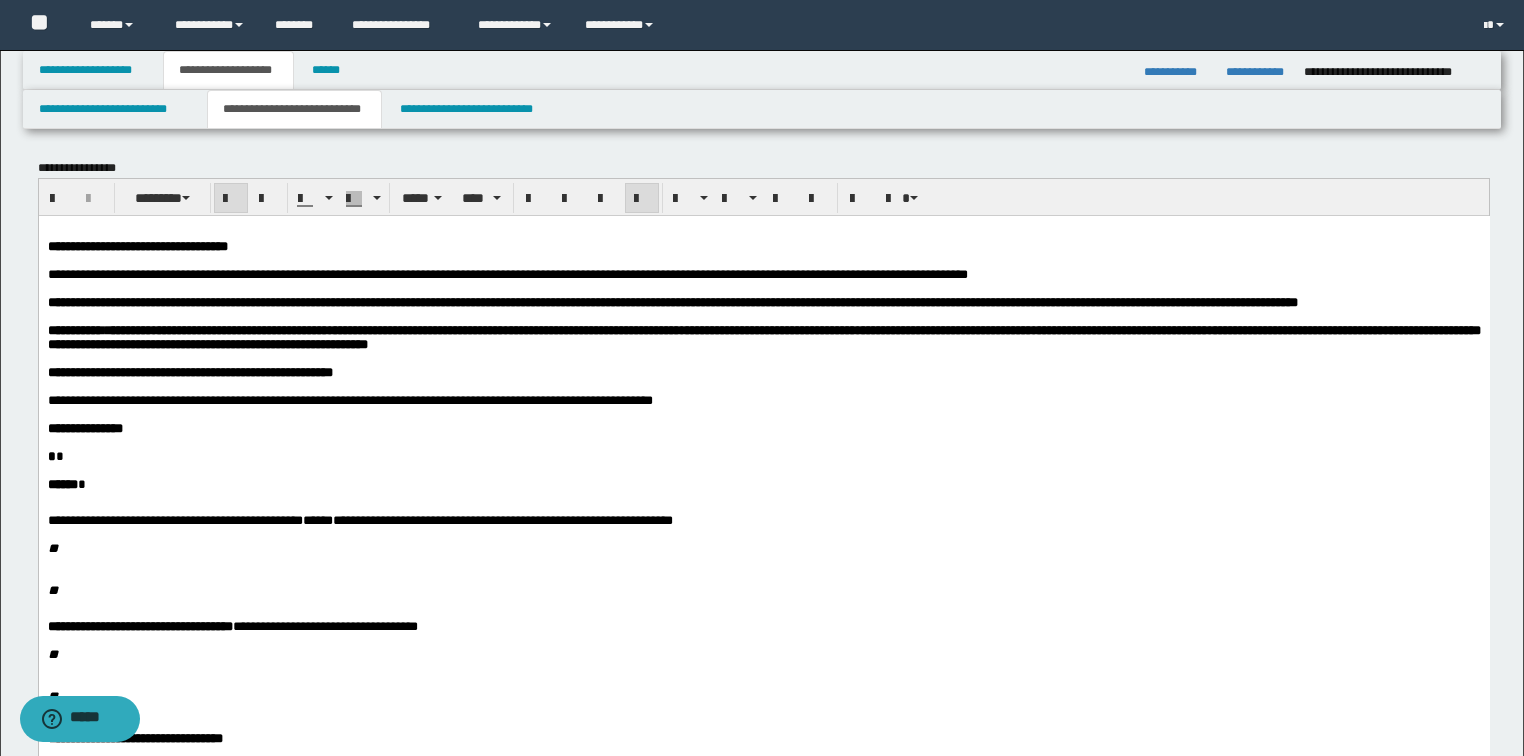 click at bounding box center (787, 442) 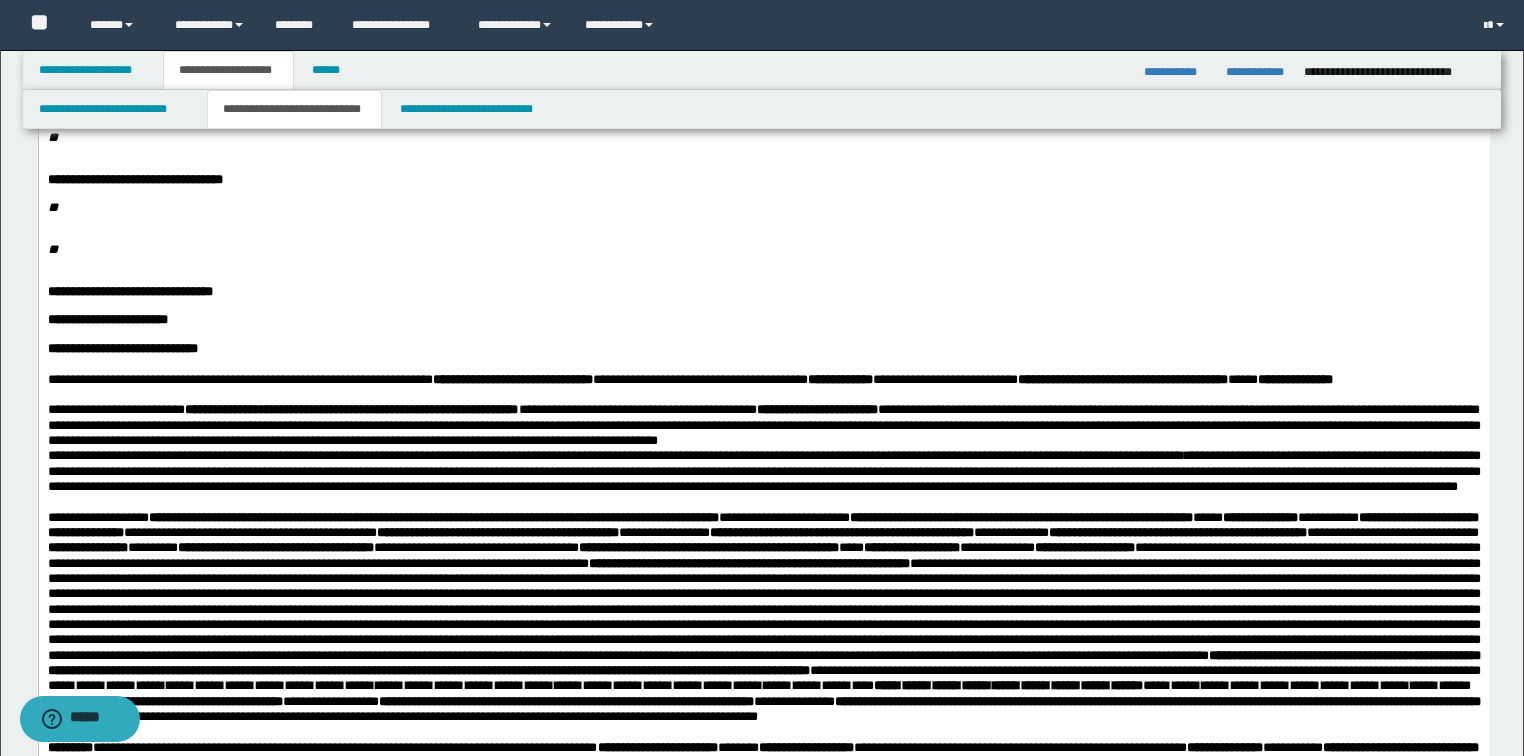 scroll, scrollTop: 560, scrollLeft: 0, axis: vertical 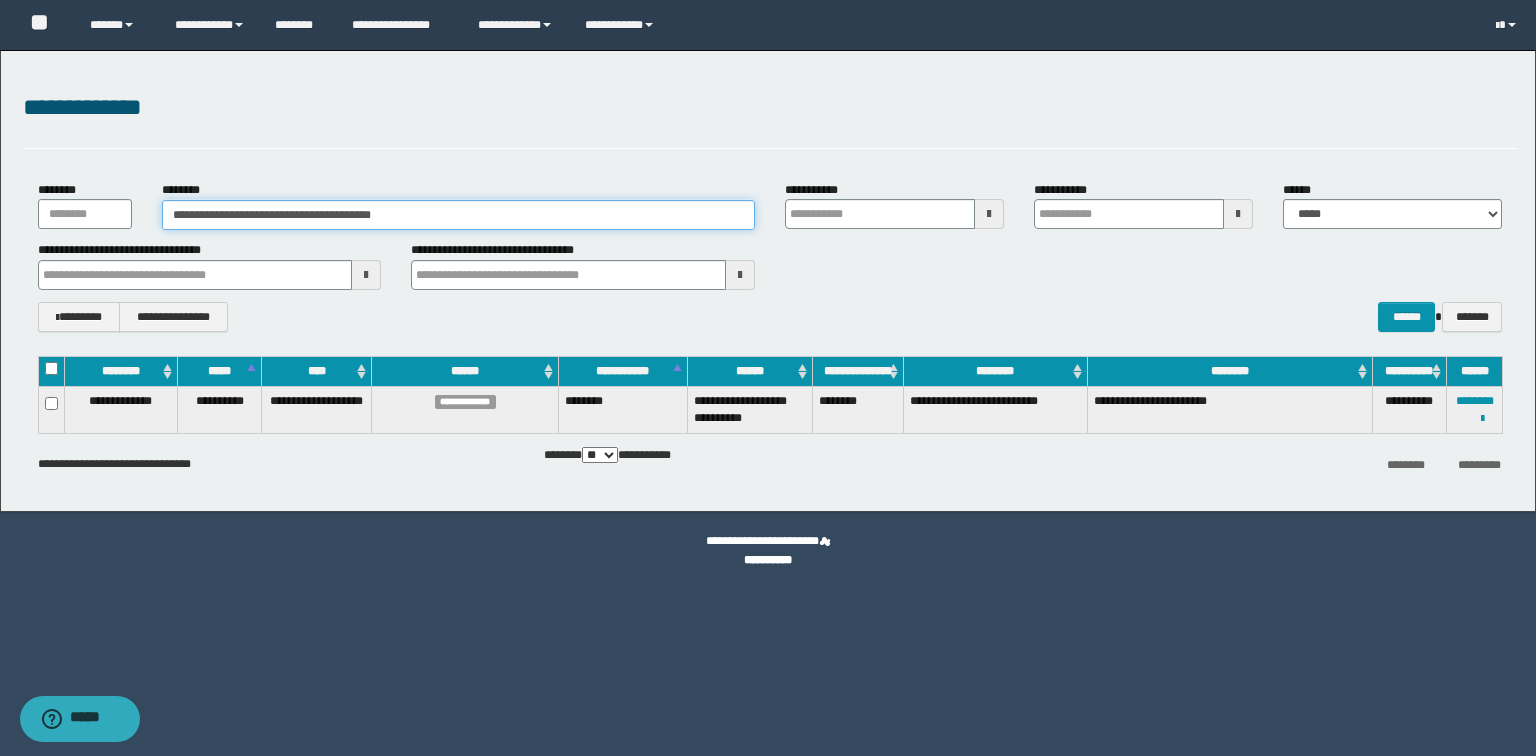 click on "**********" at bounding box center [458, 215] 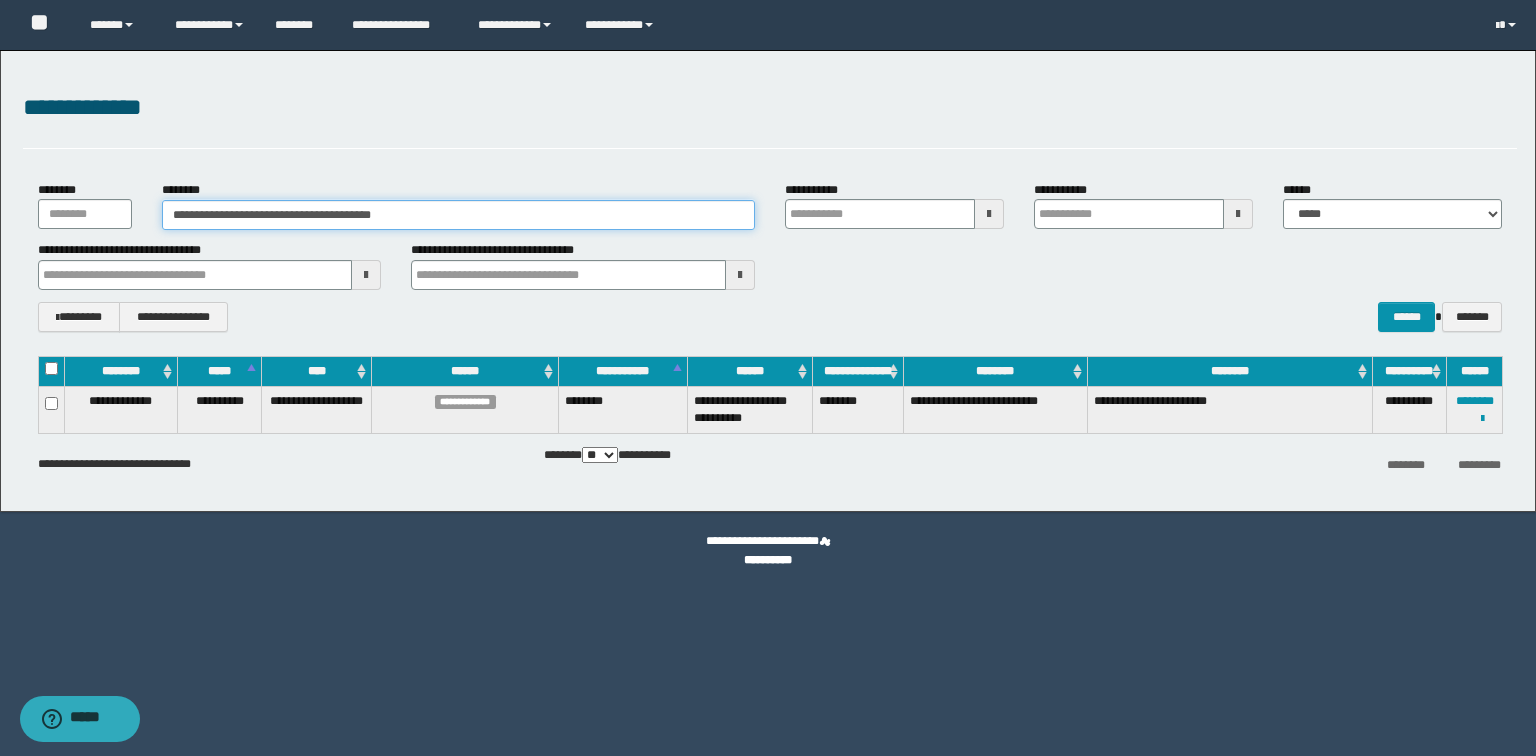 click on "**********" at bounding box center [458, 215] 